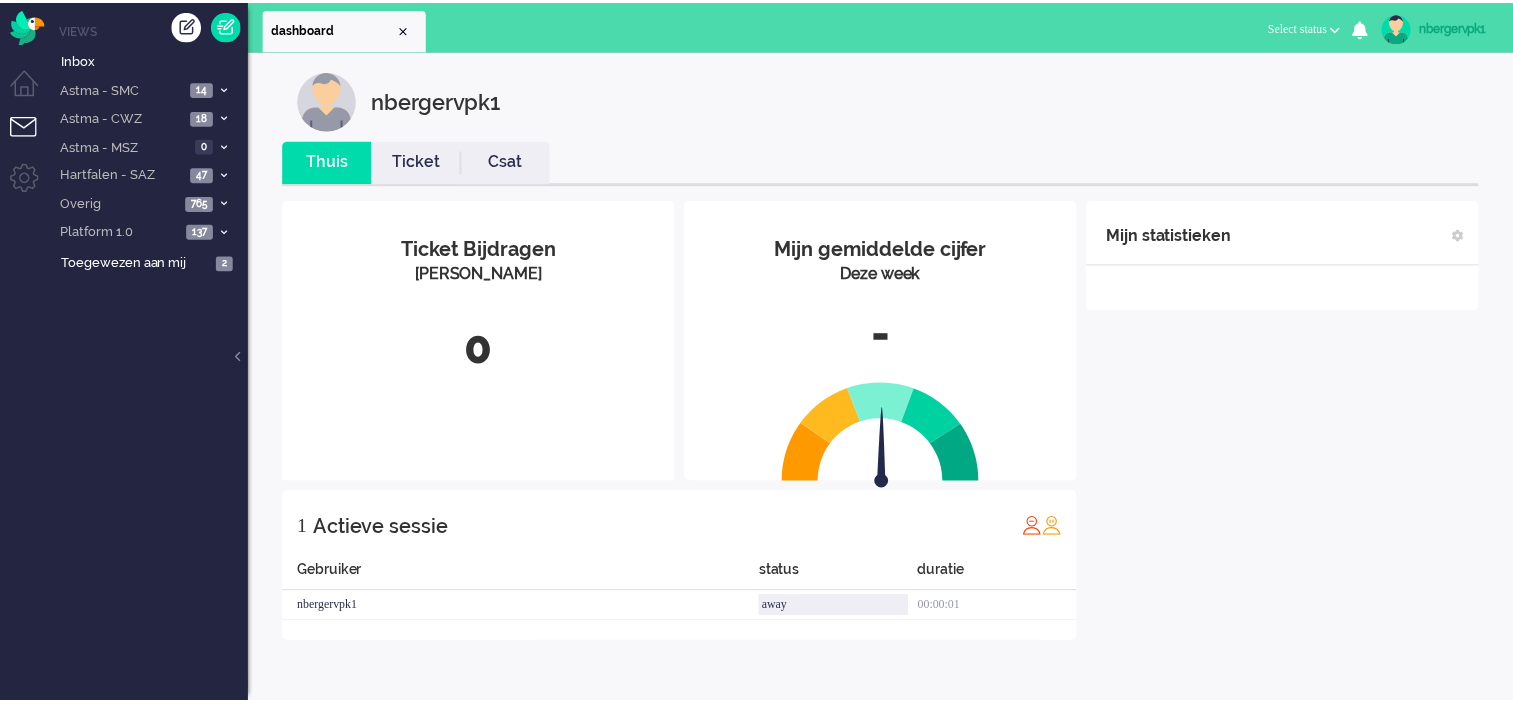 scroll, scrollTop: 0, scrollLeft: 0, axis: both 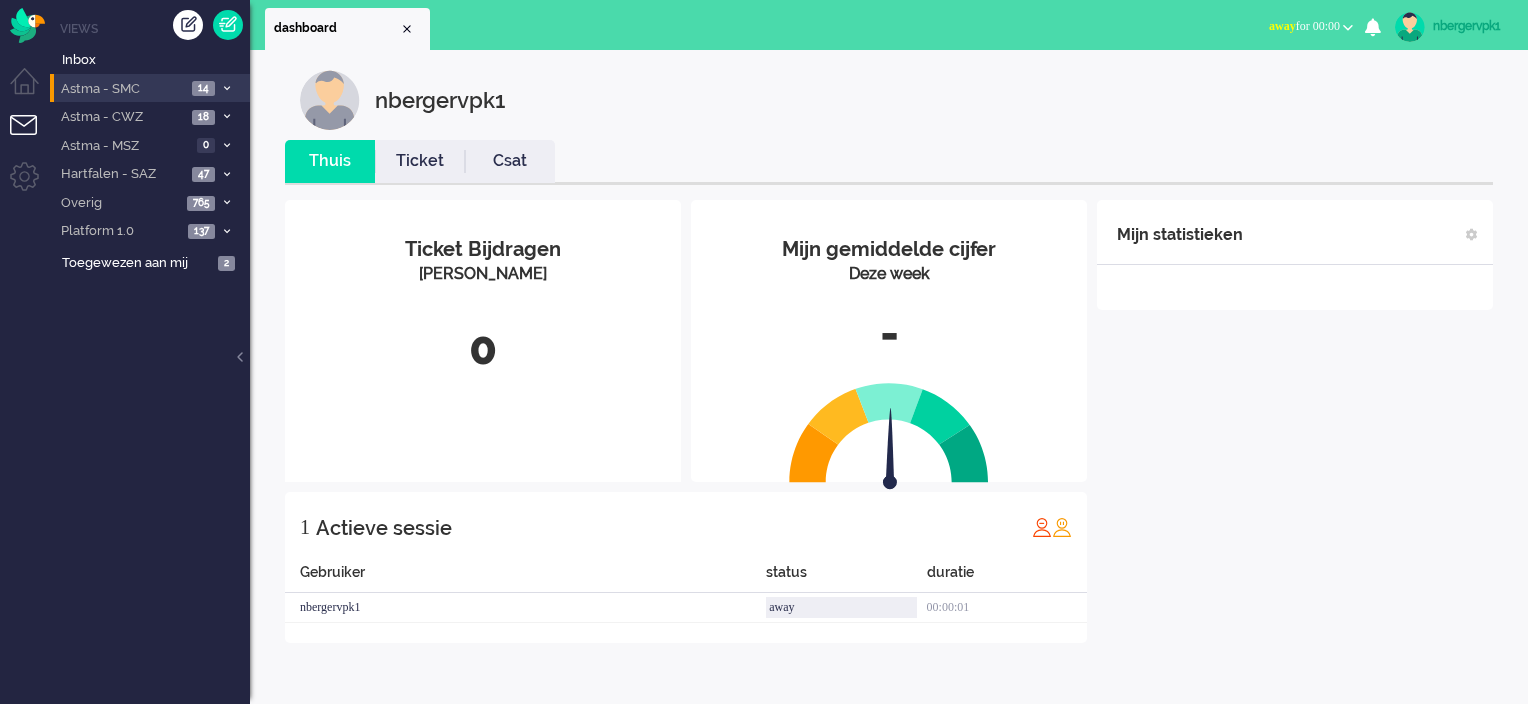 click on "Astma - SMC" at bounding box center (122, 89) 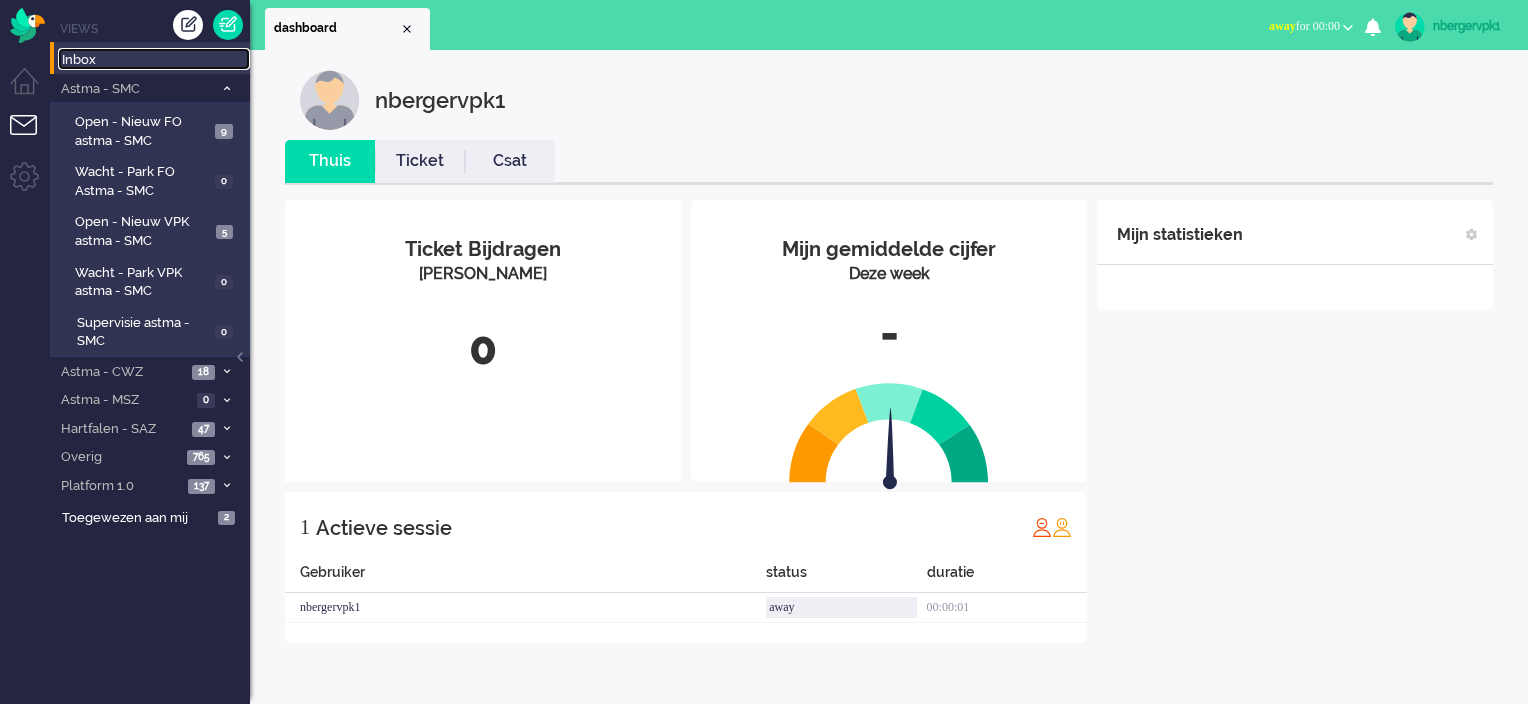 click on "Inbox" at bounding box center [156, 60] 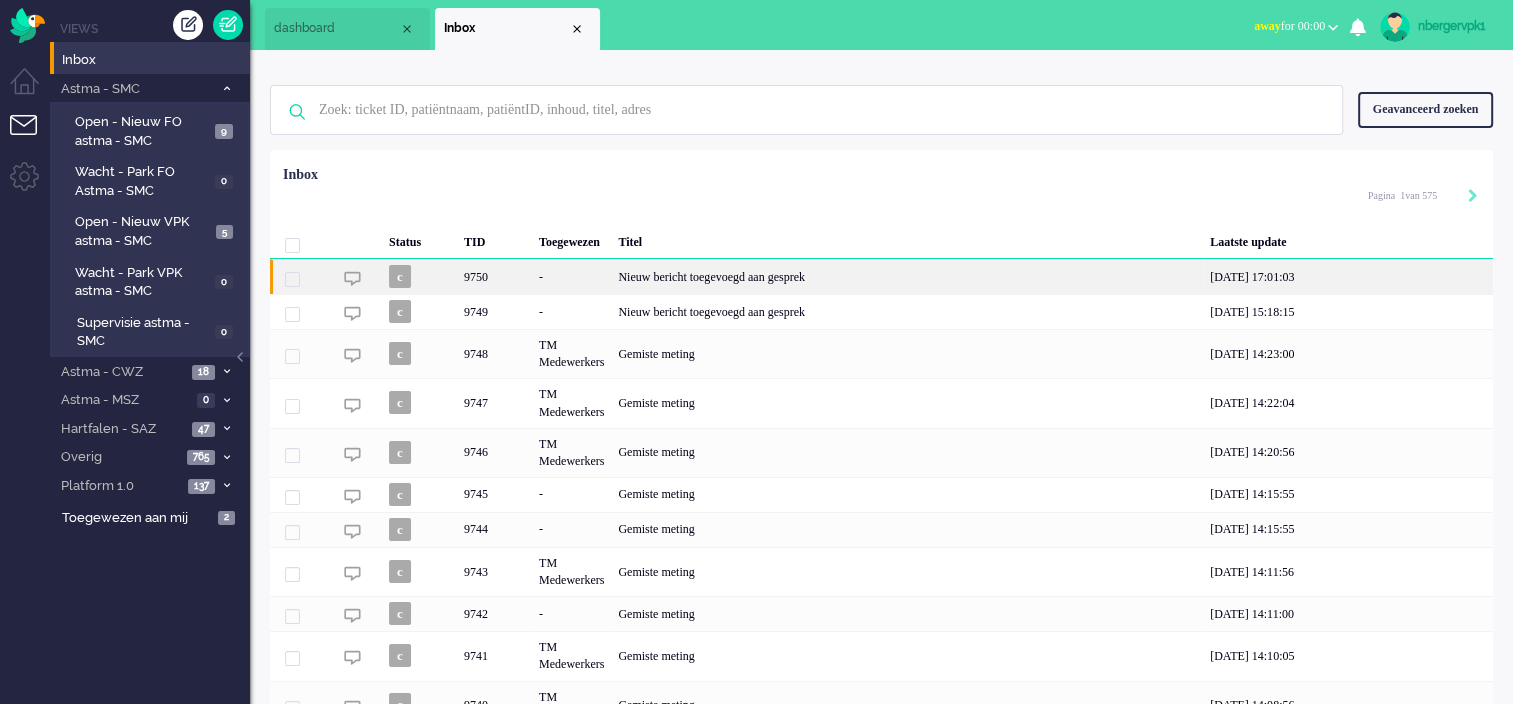 click on "Nieuw bericht toegevoegd aan gesprek" 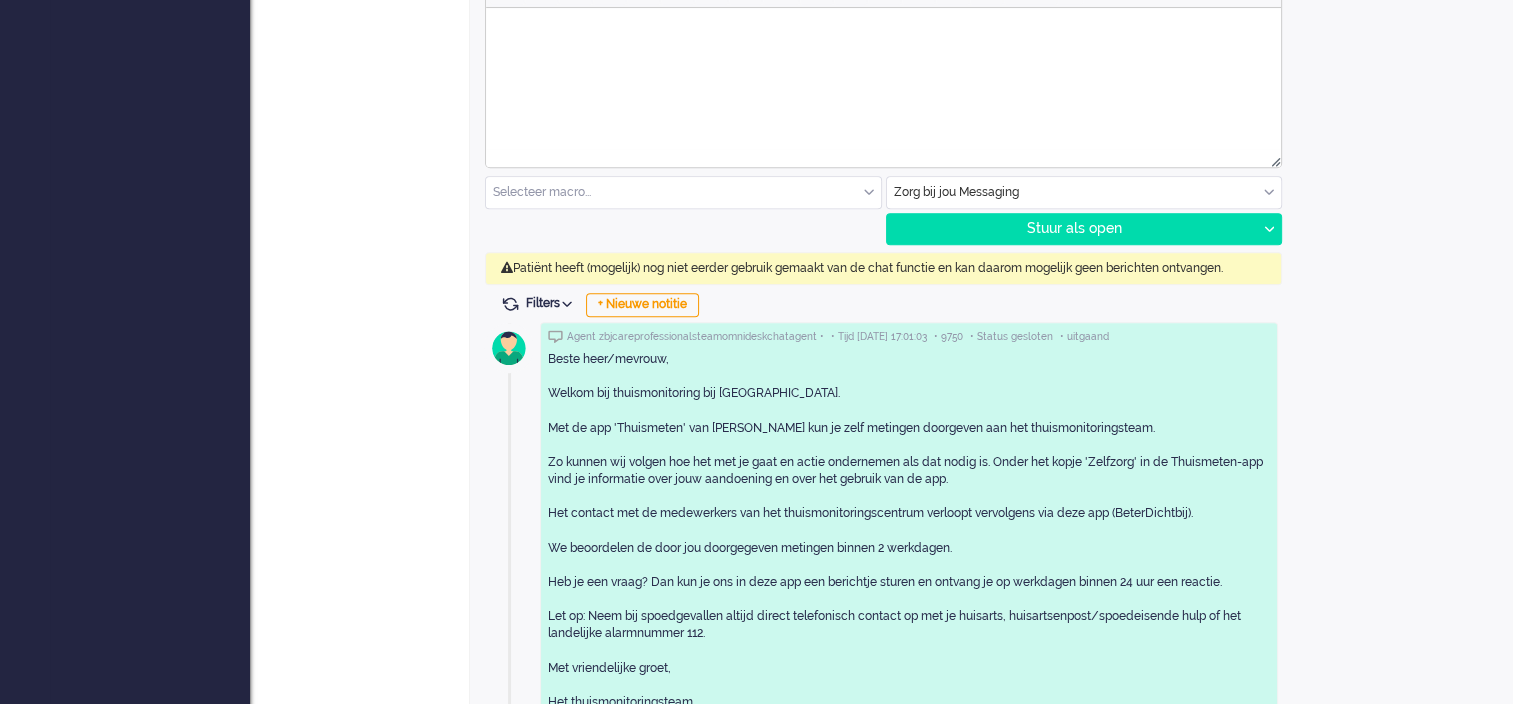 scroll, scrollTop: 1032, scrollLeft: 0, axis: vertical 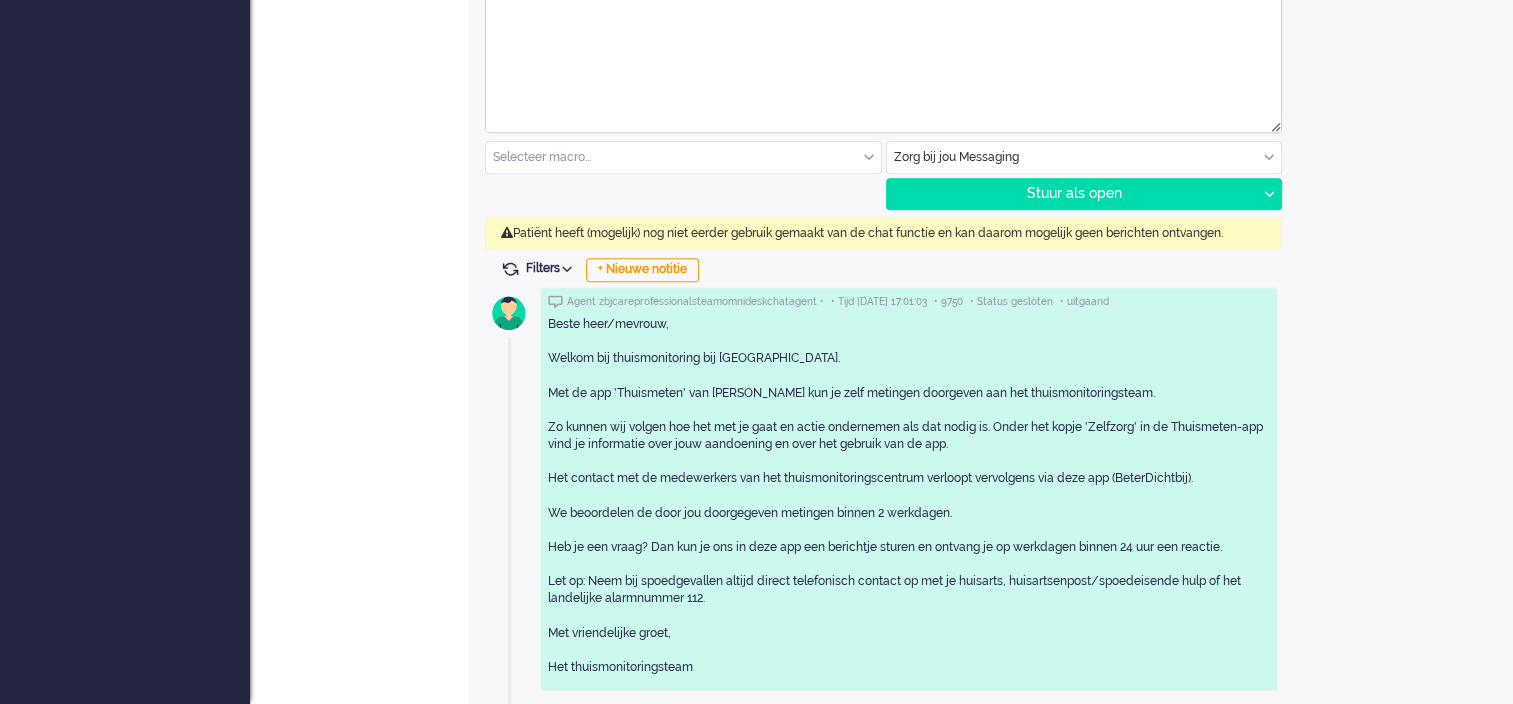 click on "Patiënt heeft (mogelijk) nog niet eerder gebruik gemaakt van de chat functie en kan daarom mogelijk geen berichten ontvangen." at bounding box center [883, 233] 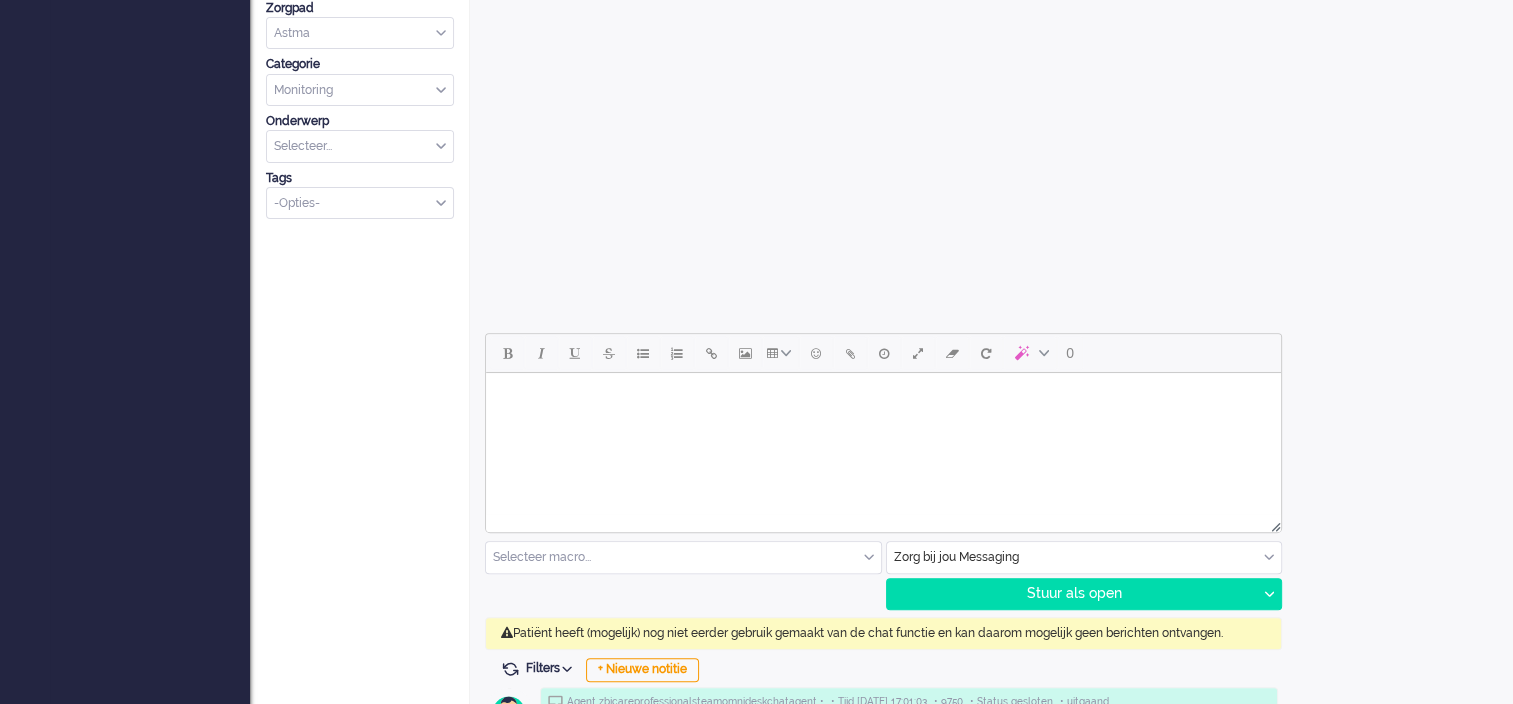 click at bounding box center (883, 398) 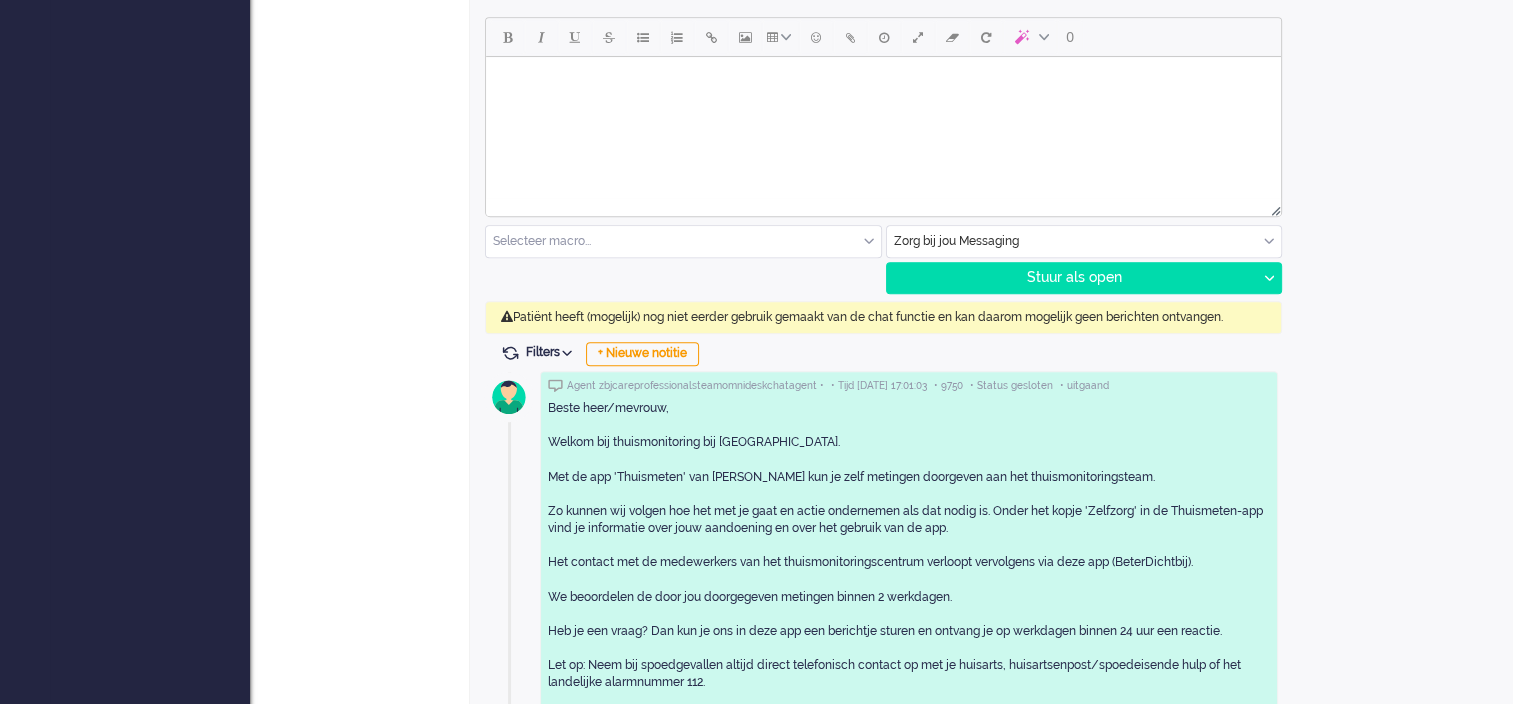 scroll, scrollTop: 1032, scrollLeft: 0, axis: vertical 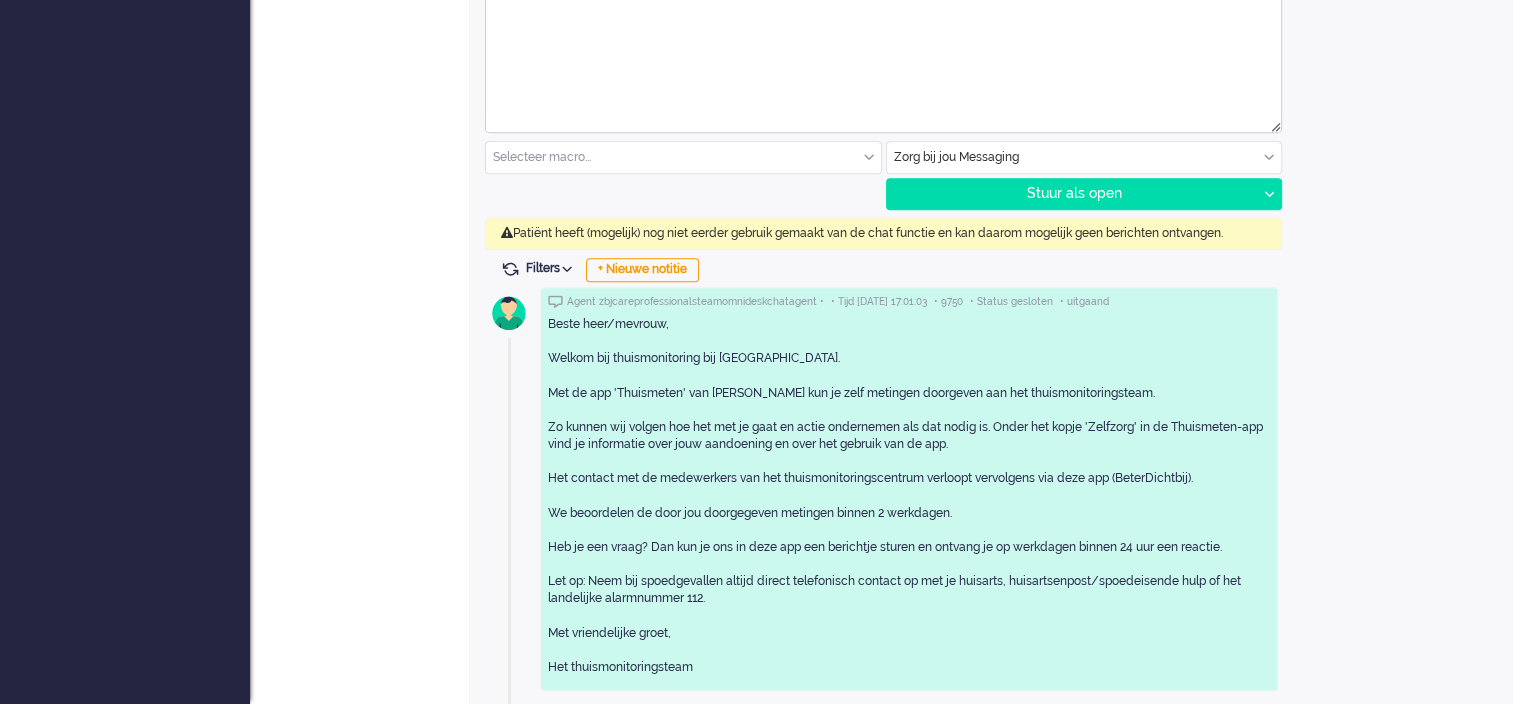 click at bounding box center [683, 157] 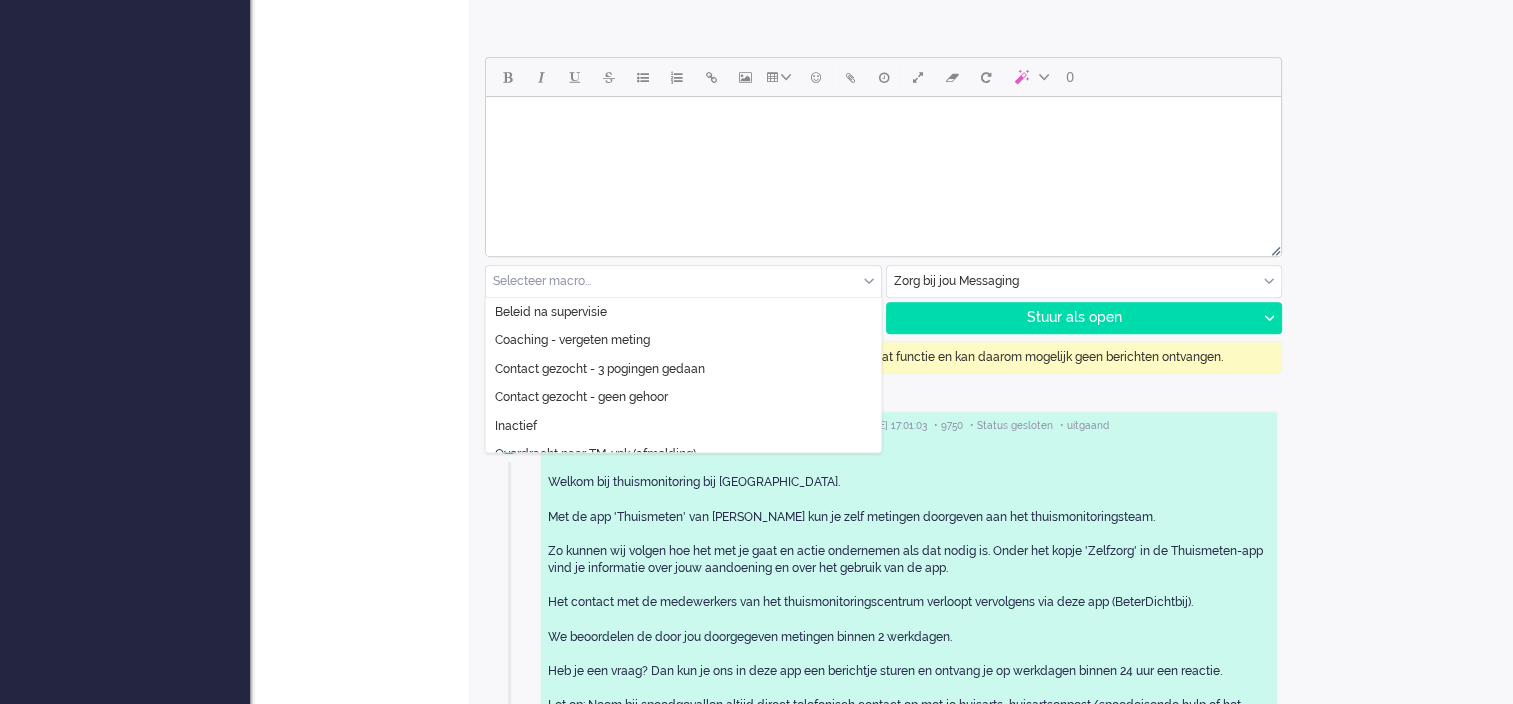 scroll, scrollTop: 732, scrollLeft: 0, axis: vertical 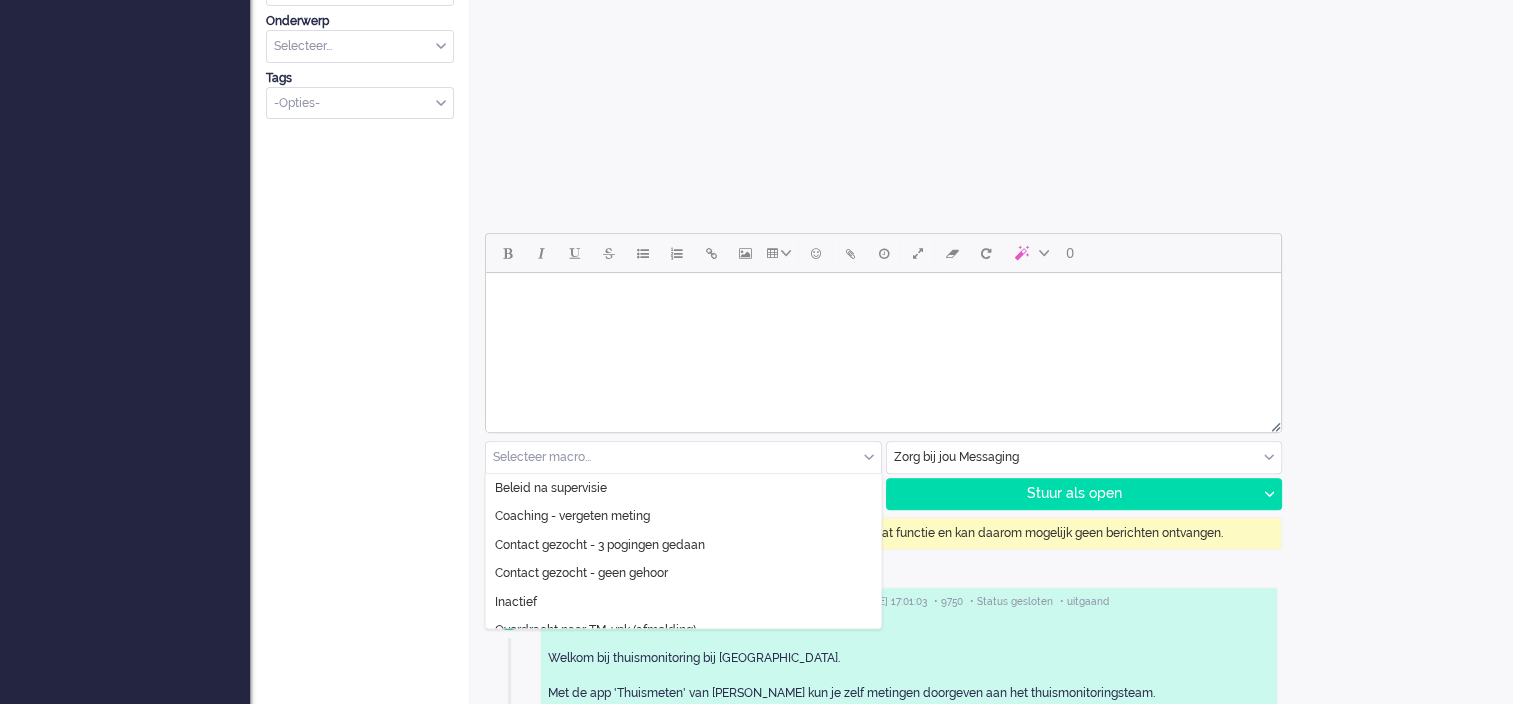 click at bounding box center [883, 298] 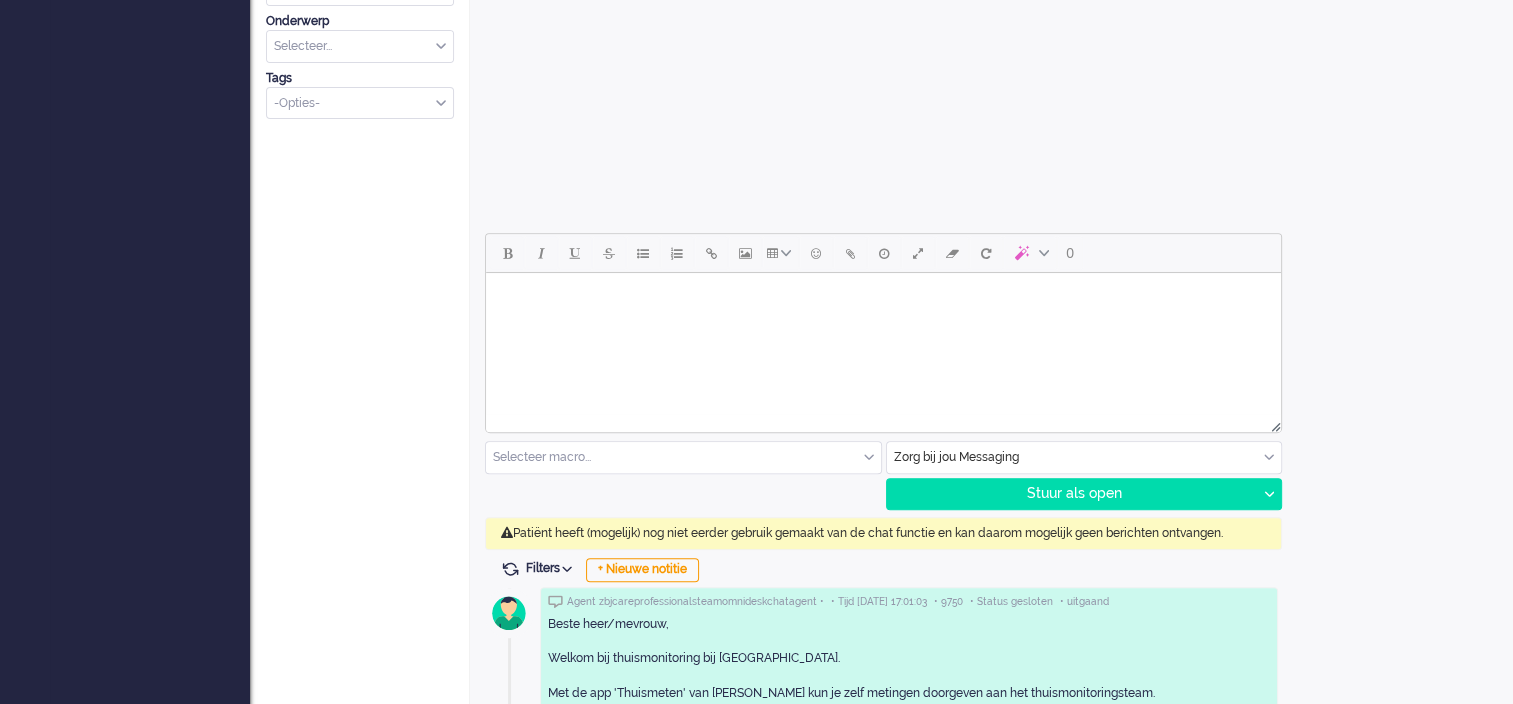 type 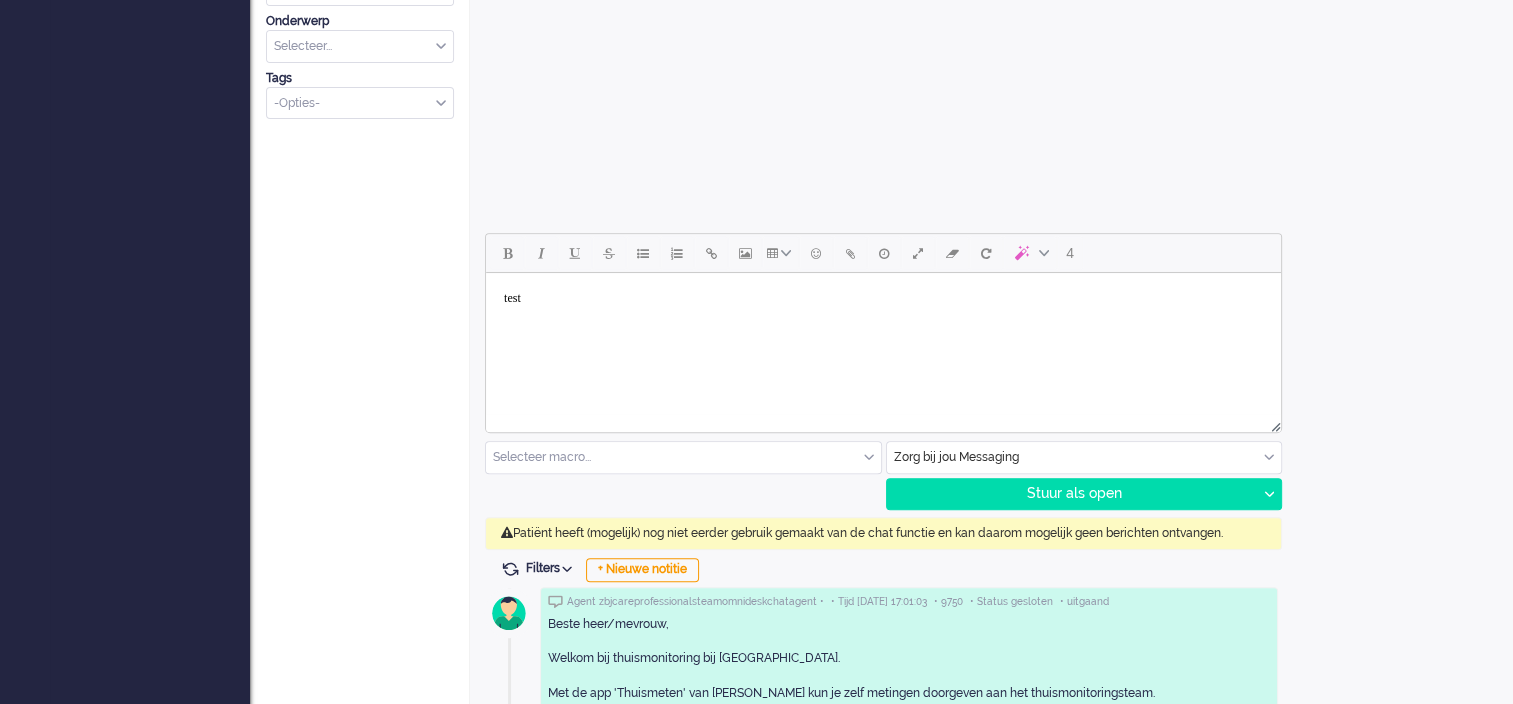 click on "test" at bounding box center (883, 298) 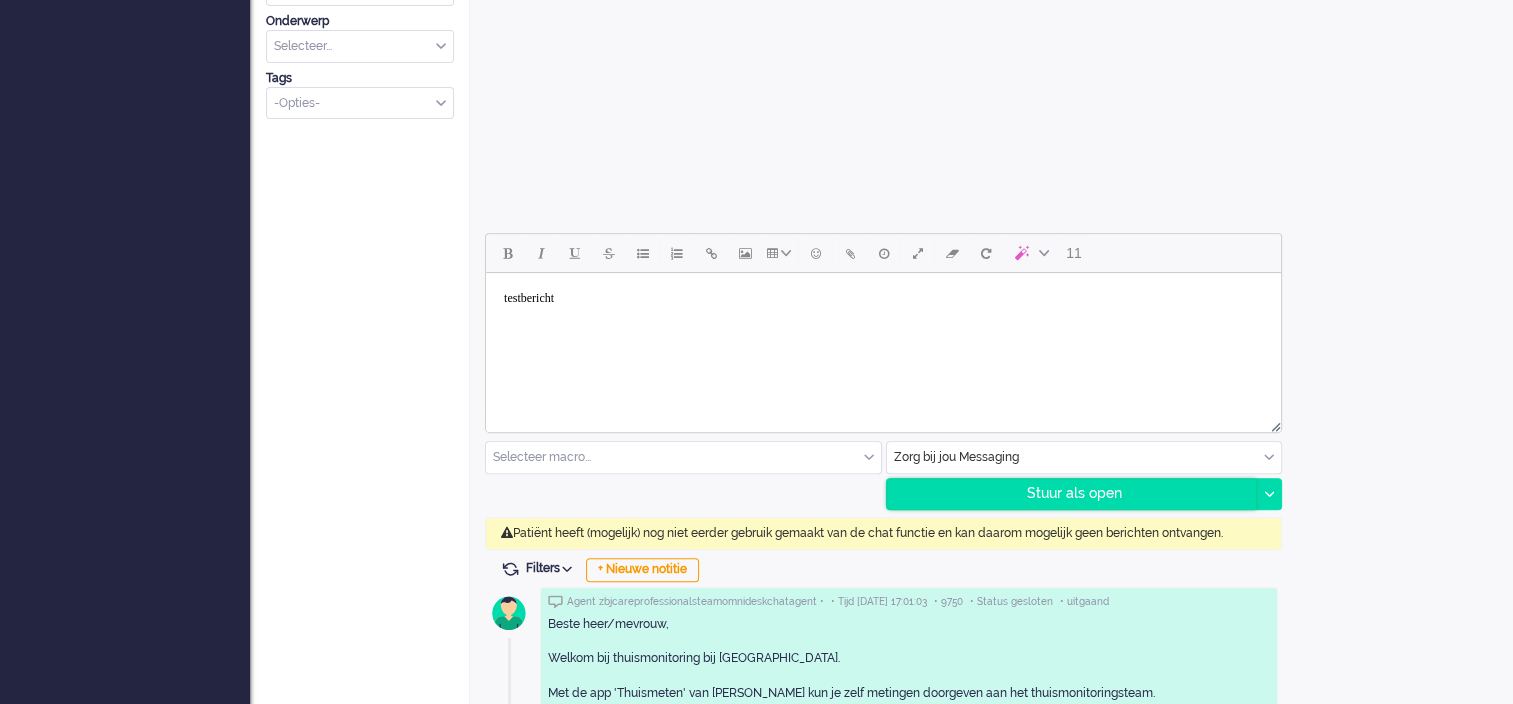 click on "Stuur als open" at bounding box center [1072, 494] 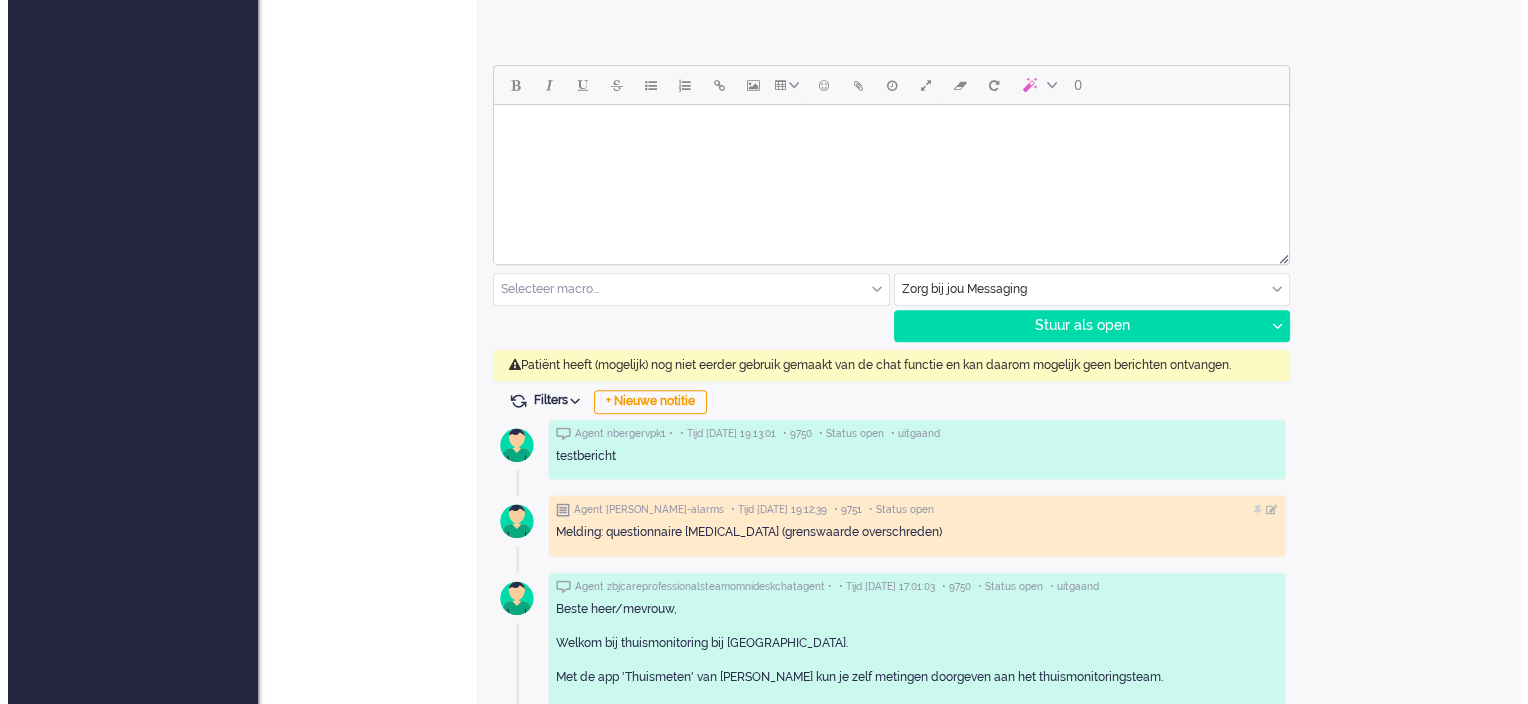 scroll, scrollTop: 0, scrollLeft: 0, axis: both 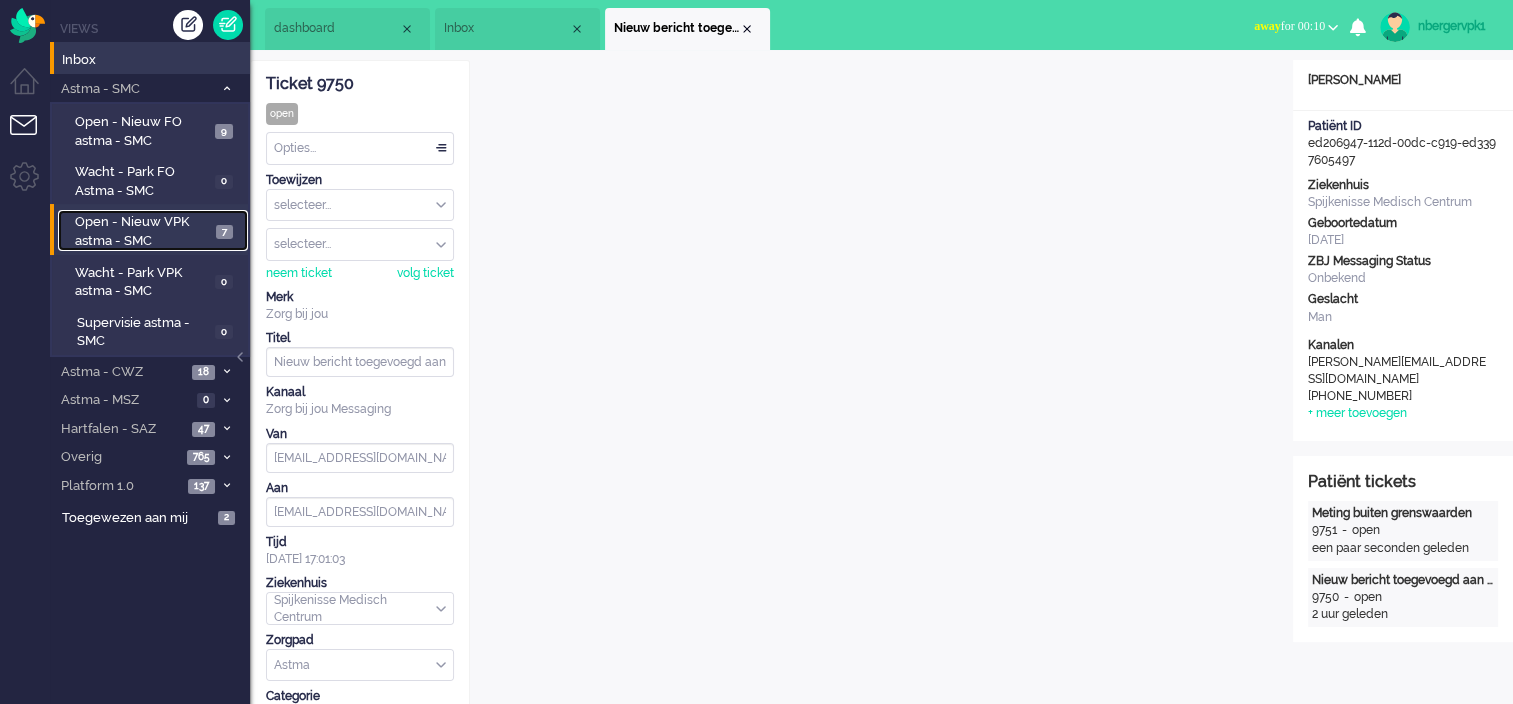 click on "Open - Nieuw VPK astma - SMC" at bounding box center [143, 231] 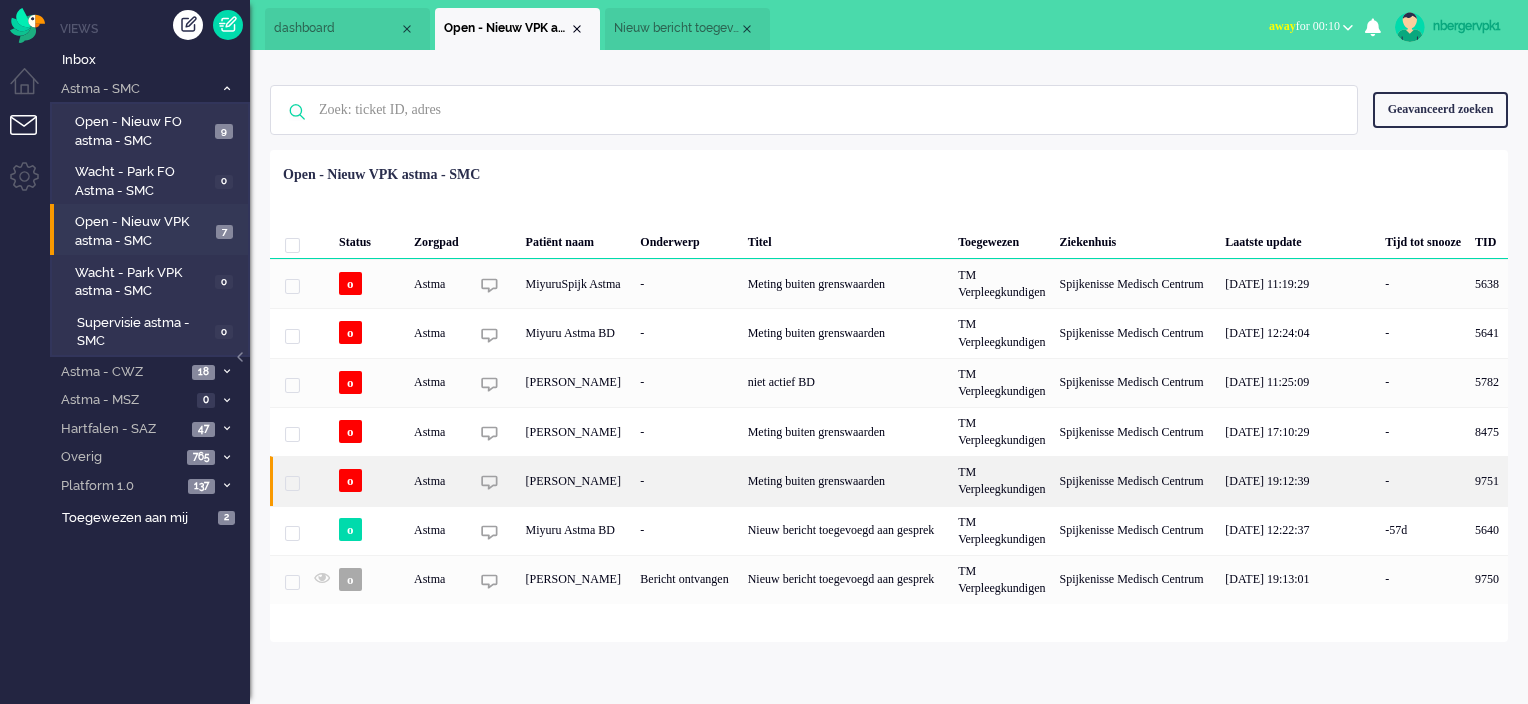 click on "[PERSON_NAME]" 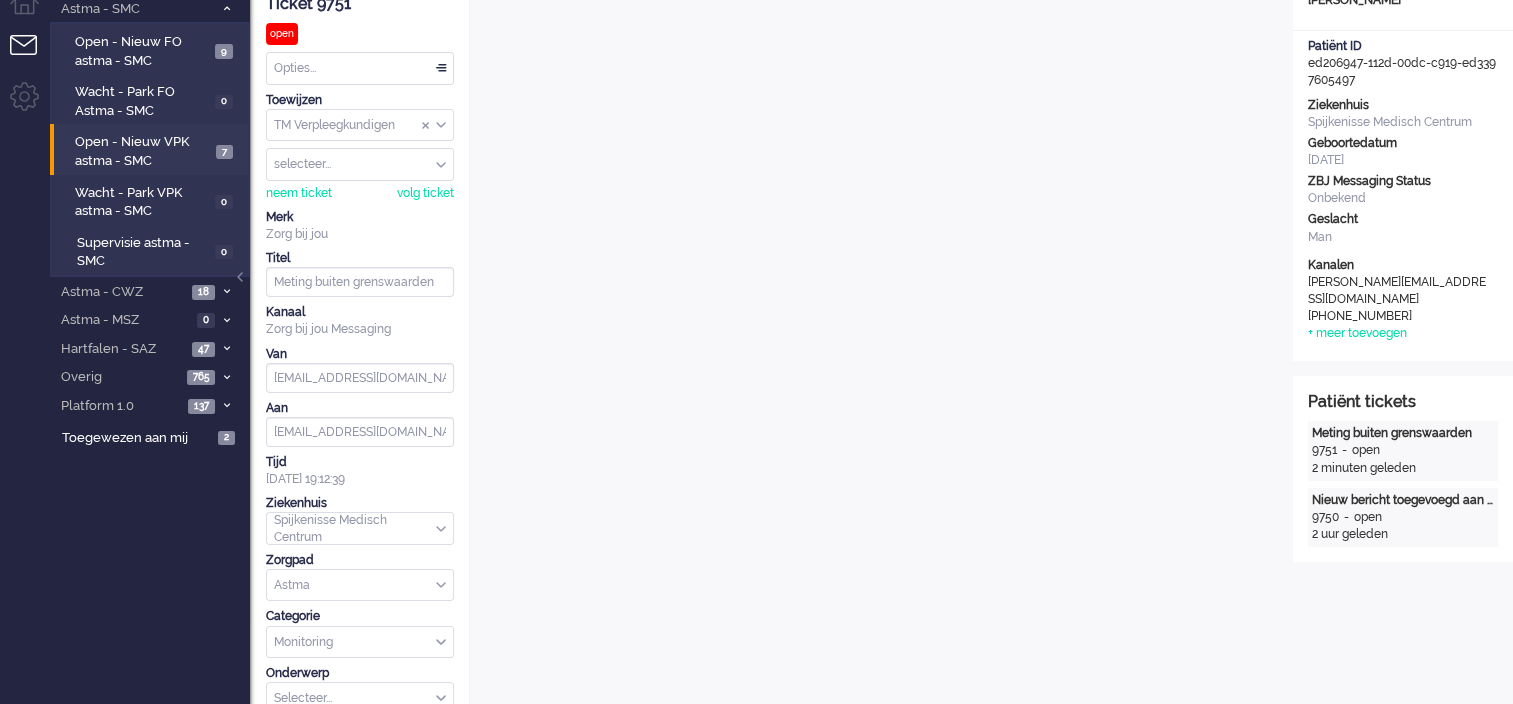 scroll, scrollTop: 0, scrollLeft: 0, axis: both 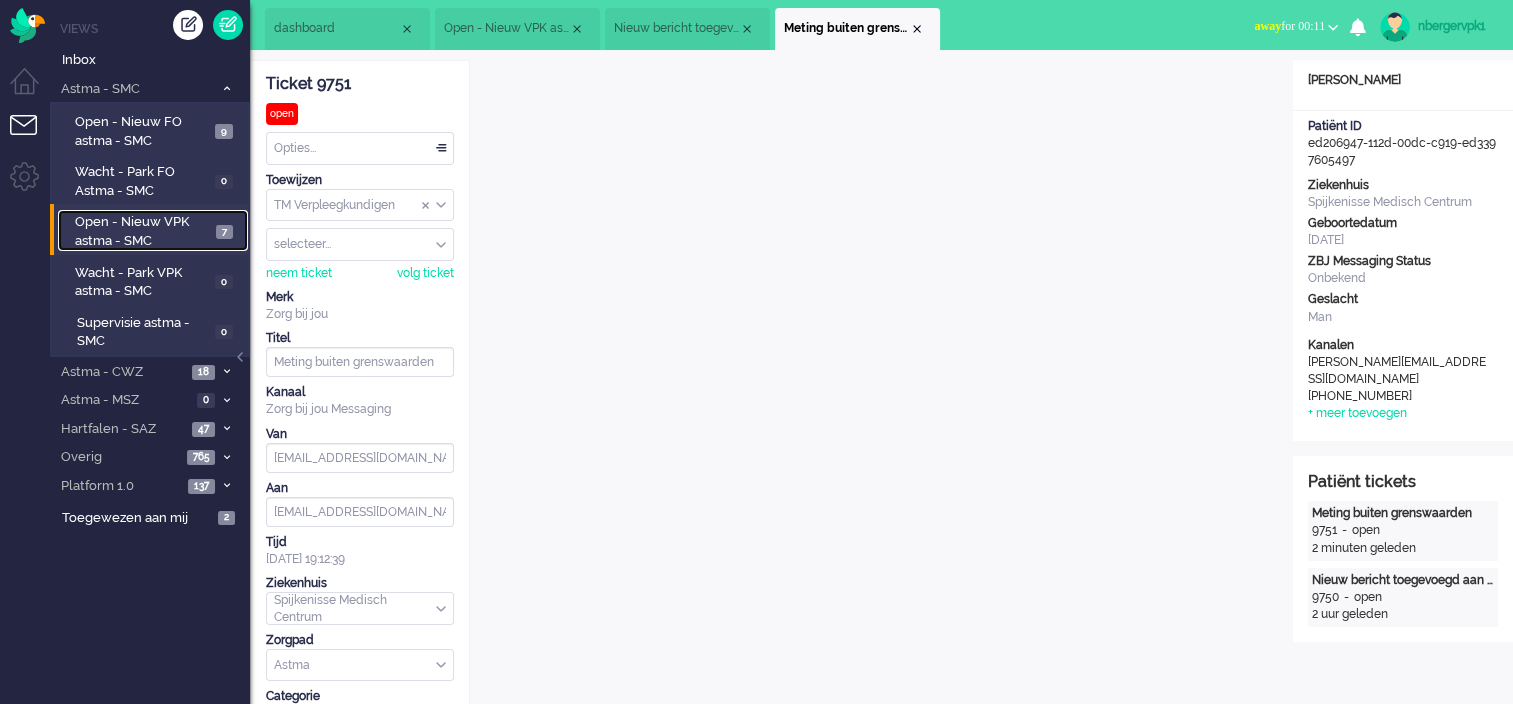 click on "Open - Nieuw VPK astma - SMC" at bounding box center (143, 231) 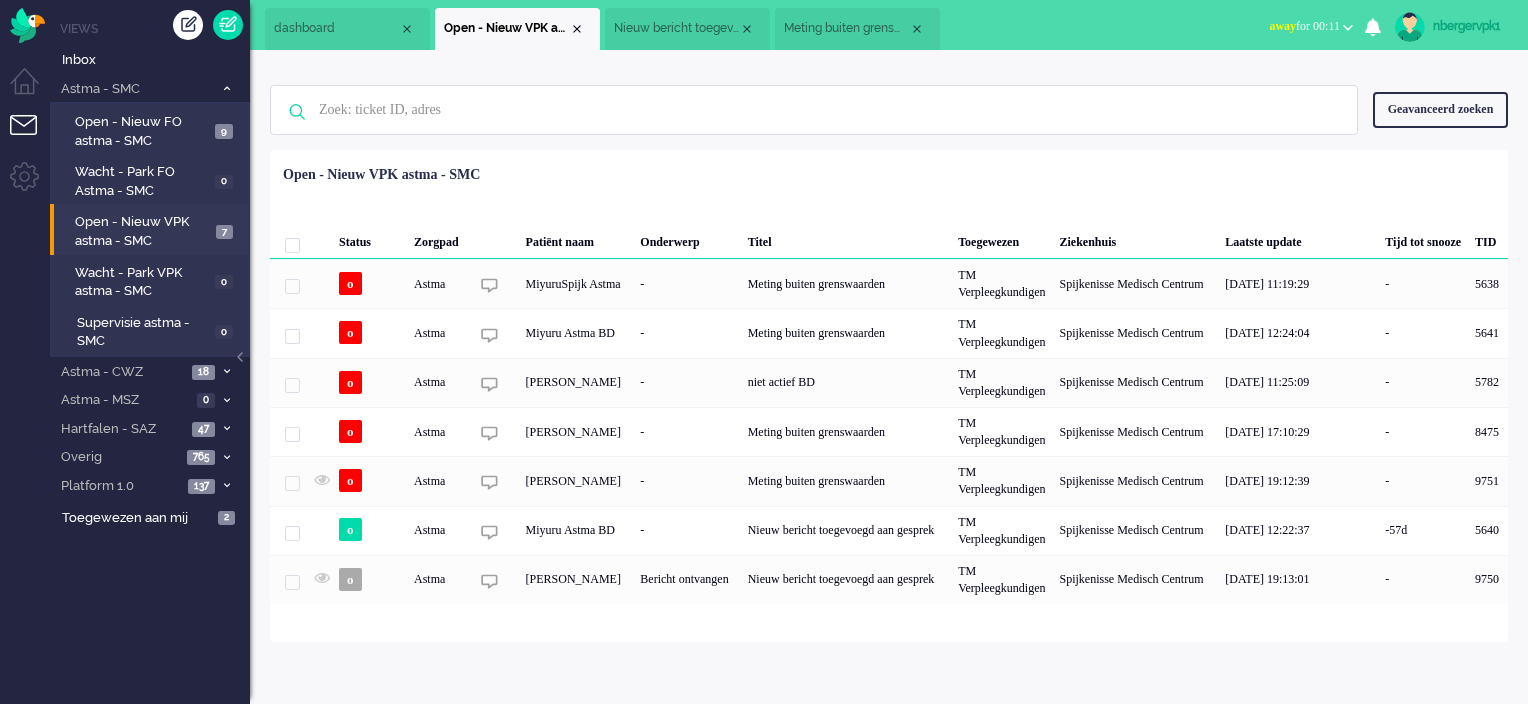 click on "[PERSON_NAME]" 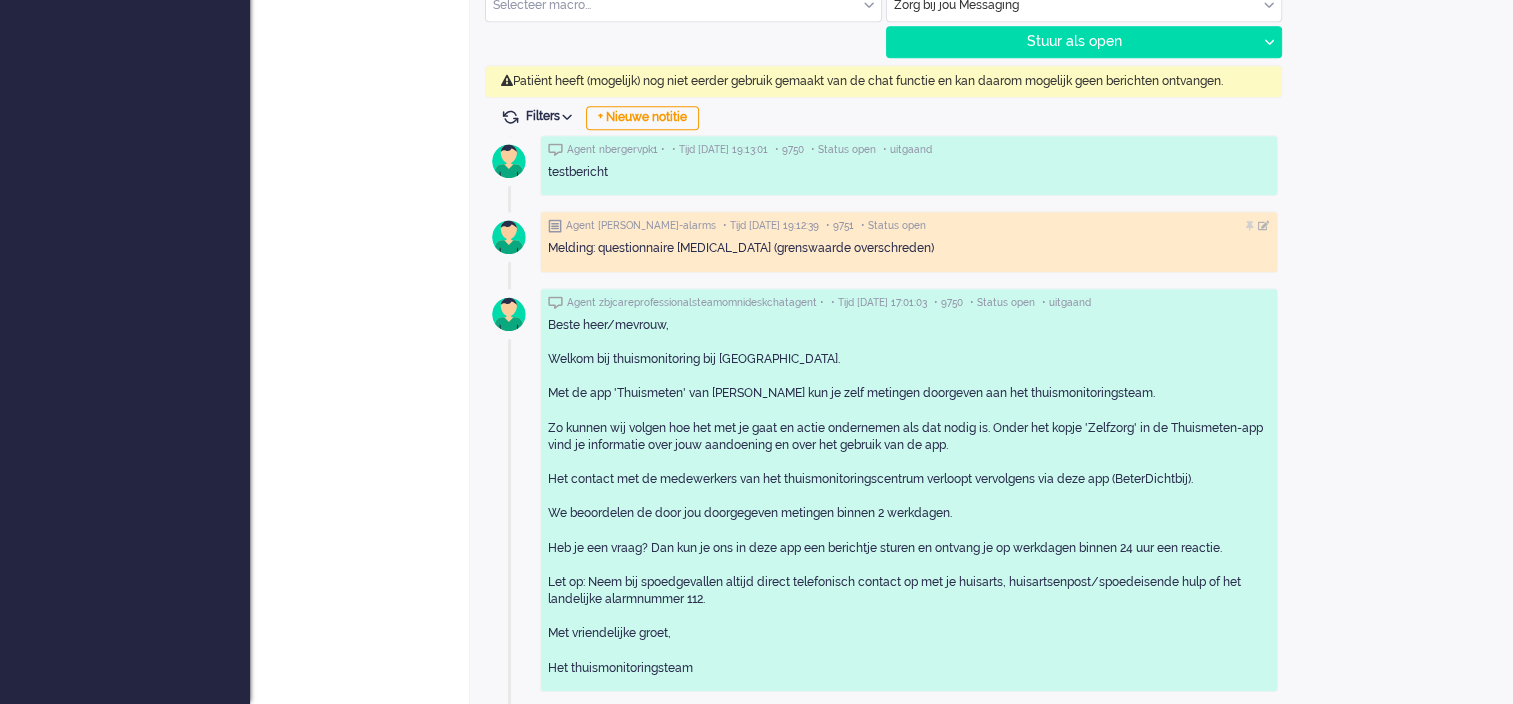 scroll, scrollTop: 0, scrollLeft: 0, axis: both 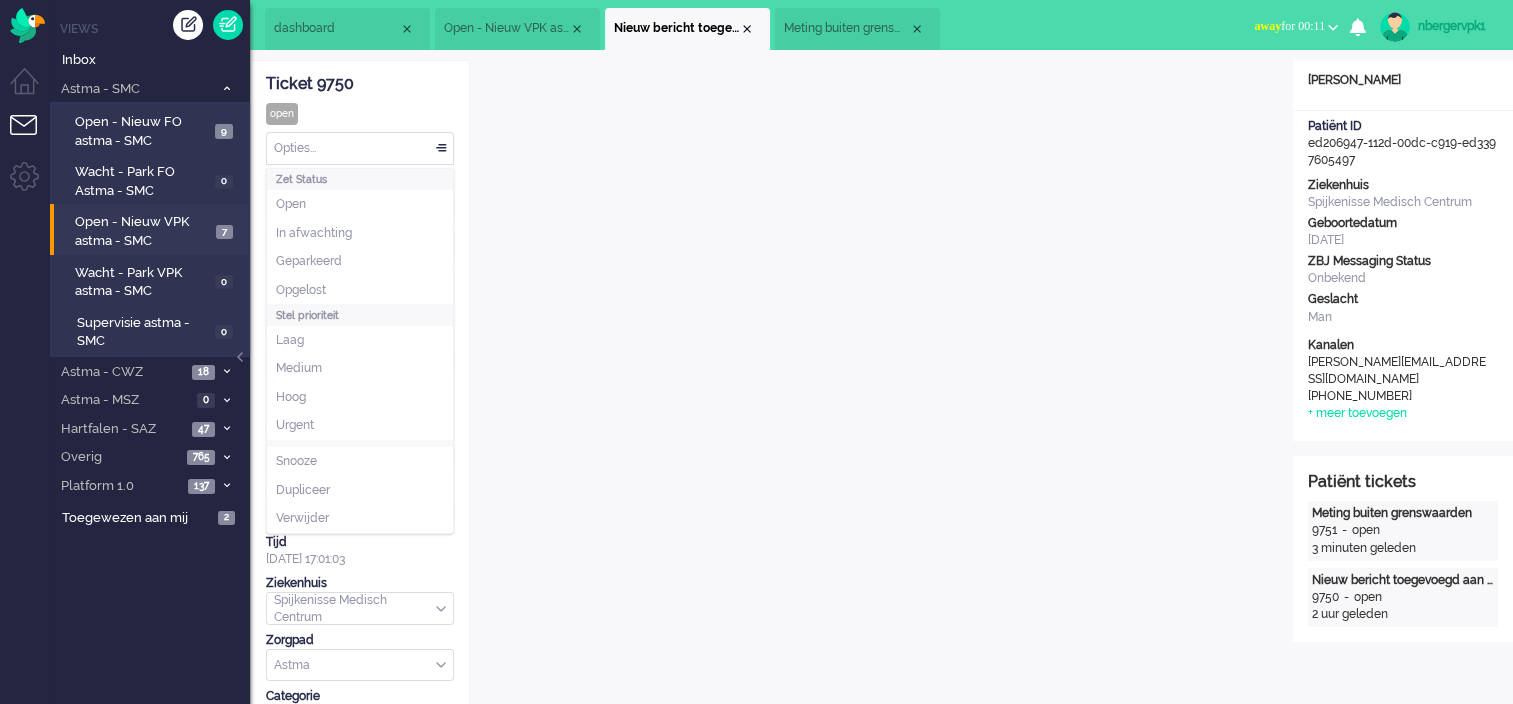 click on "Opties..." at bounding box center (360, 148) 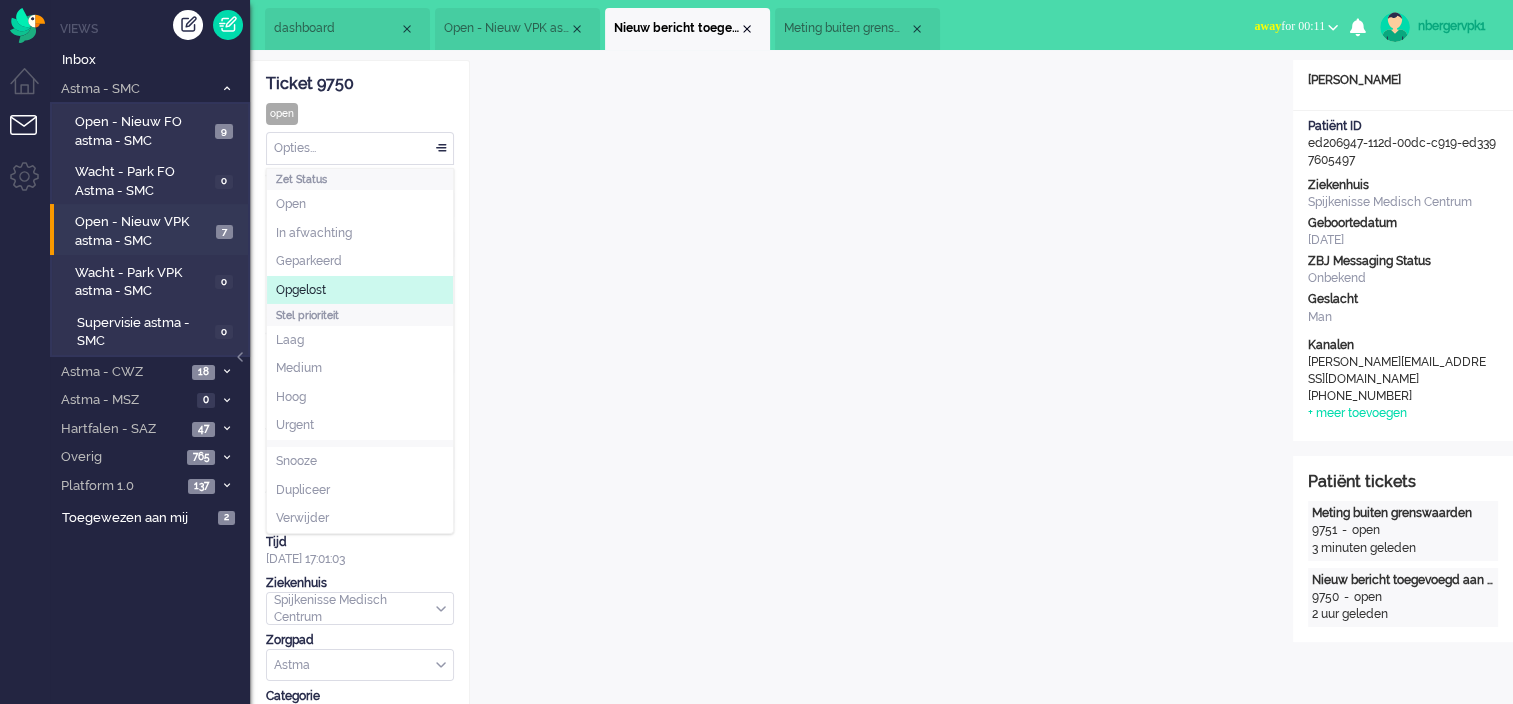 click on "Opgelost" 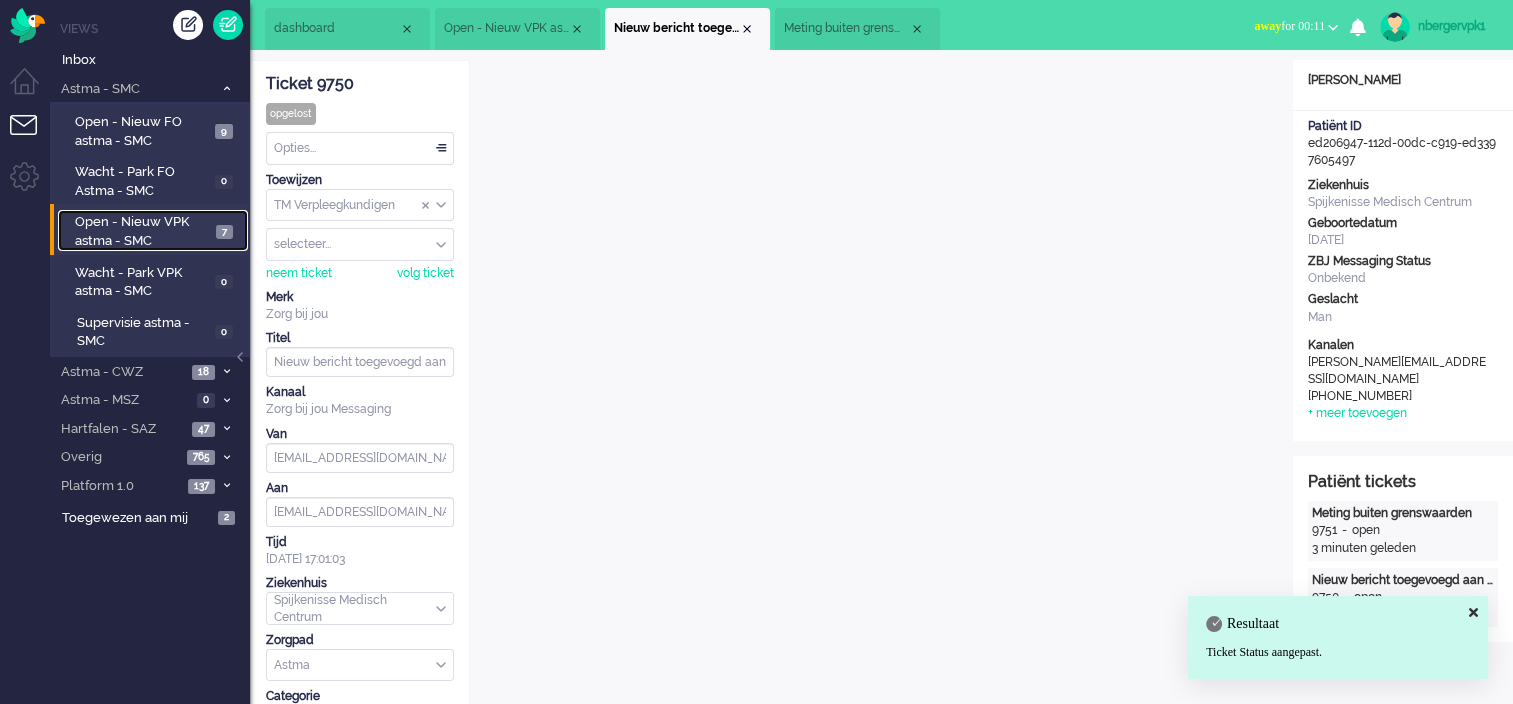 click on "Open - Nieuw VPK astma - SMC" at bounding box center (143, 231) 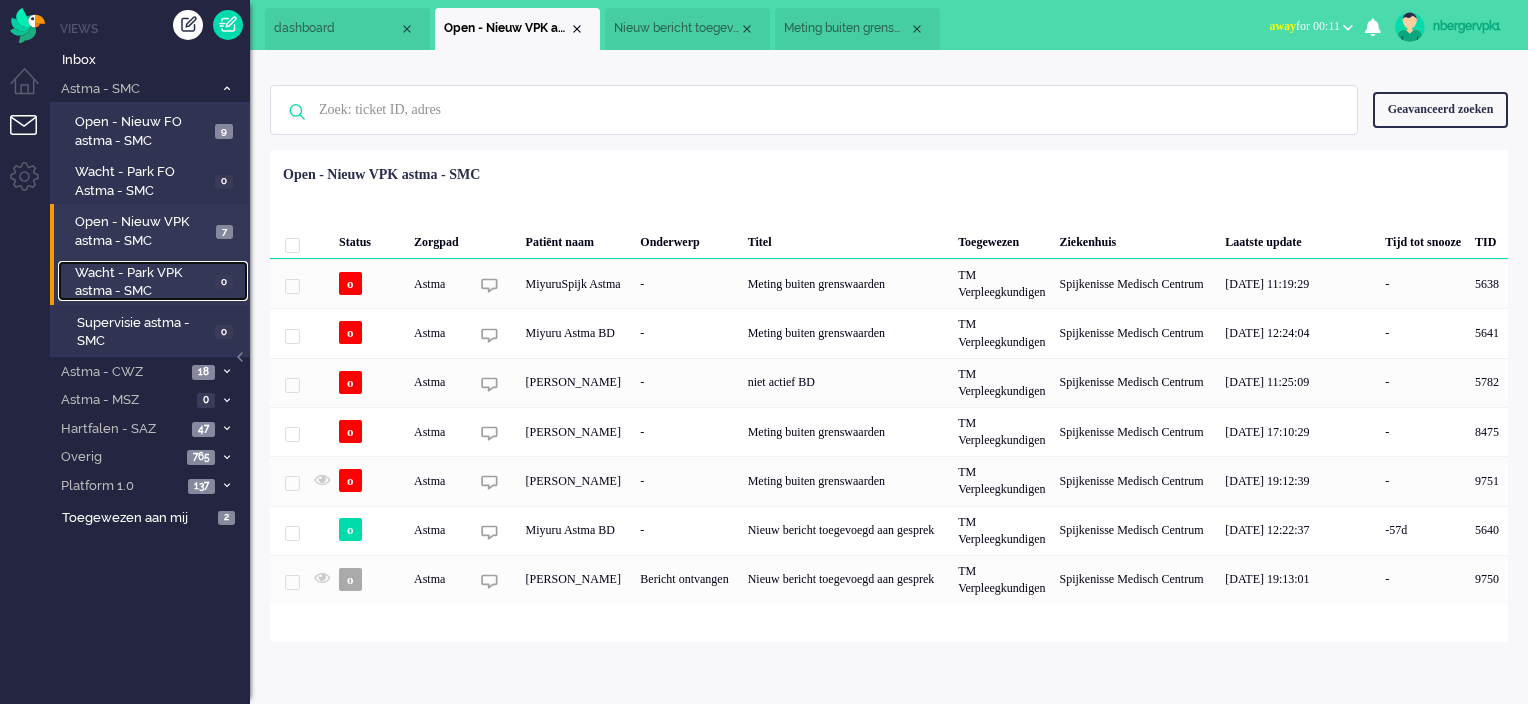 click on "Wacht - Park  VPK astma - SMC" at bounding box center [142, 282] 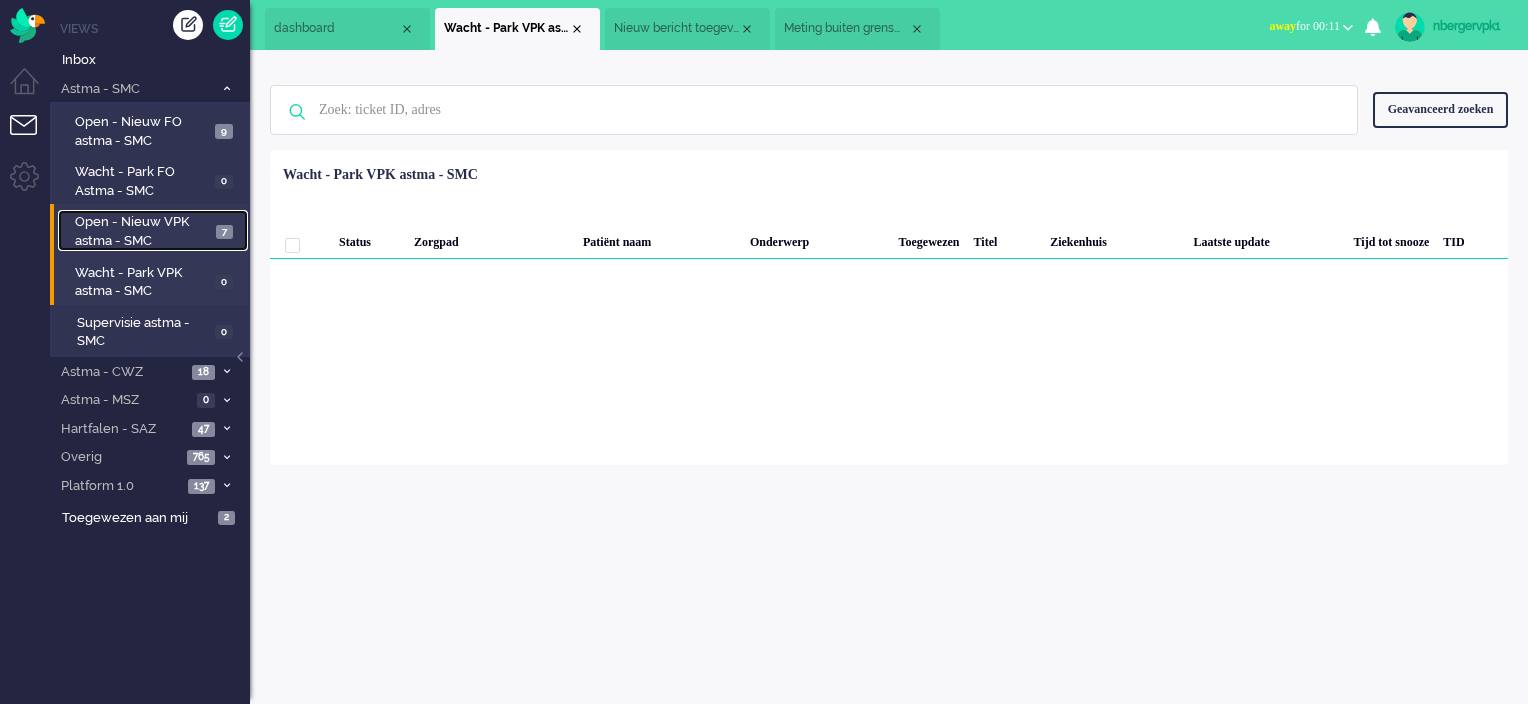 click on "Open - Nieuw VPK astma - SMC" at bounding box center [143, 231] 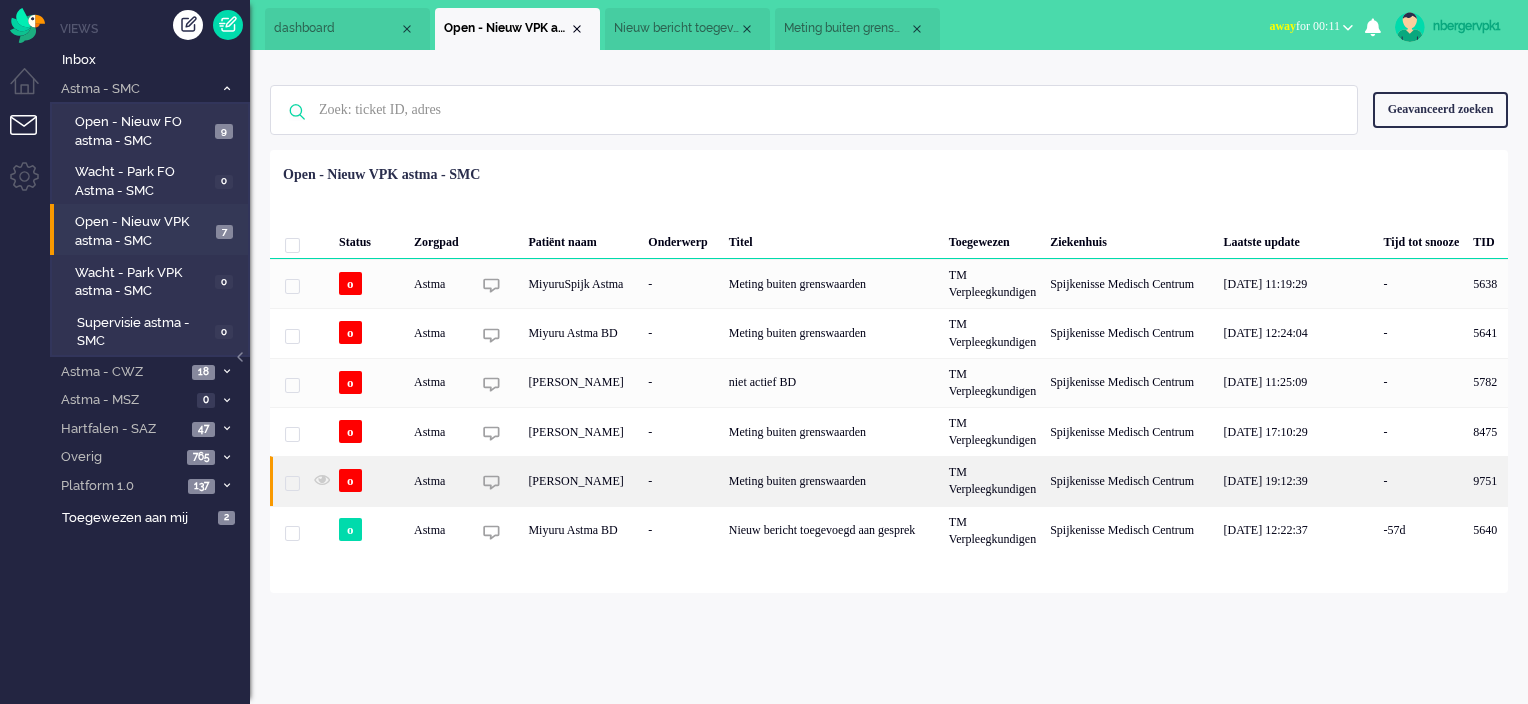 click on "[PERSON_NAME]" 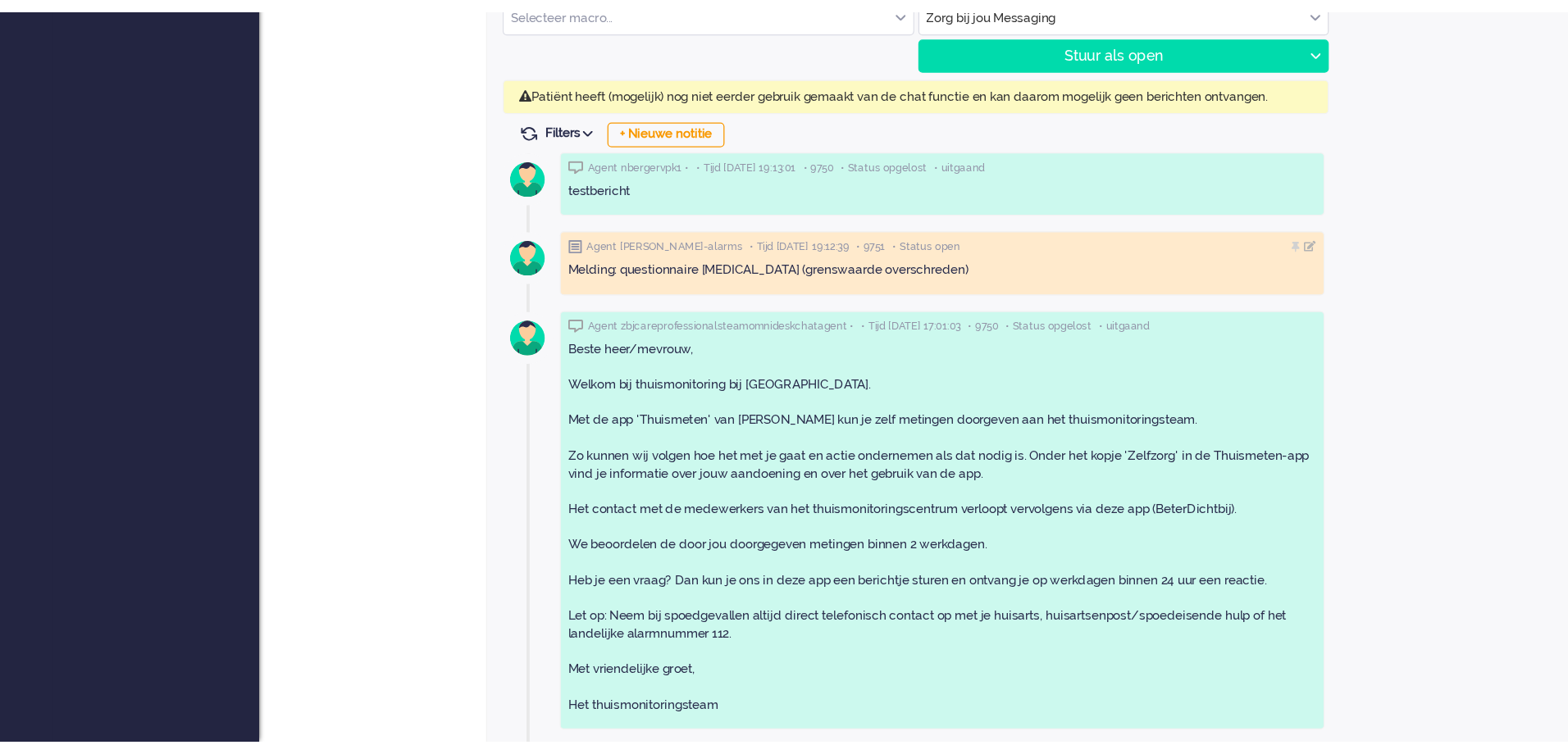 scroll, scrollTop: 0, scrollLeft: 0, axis: both 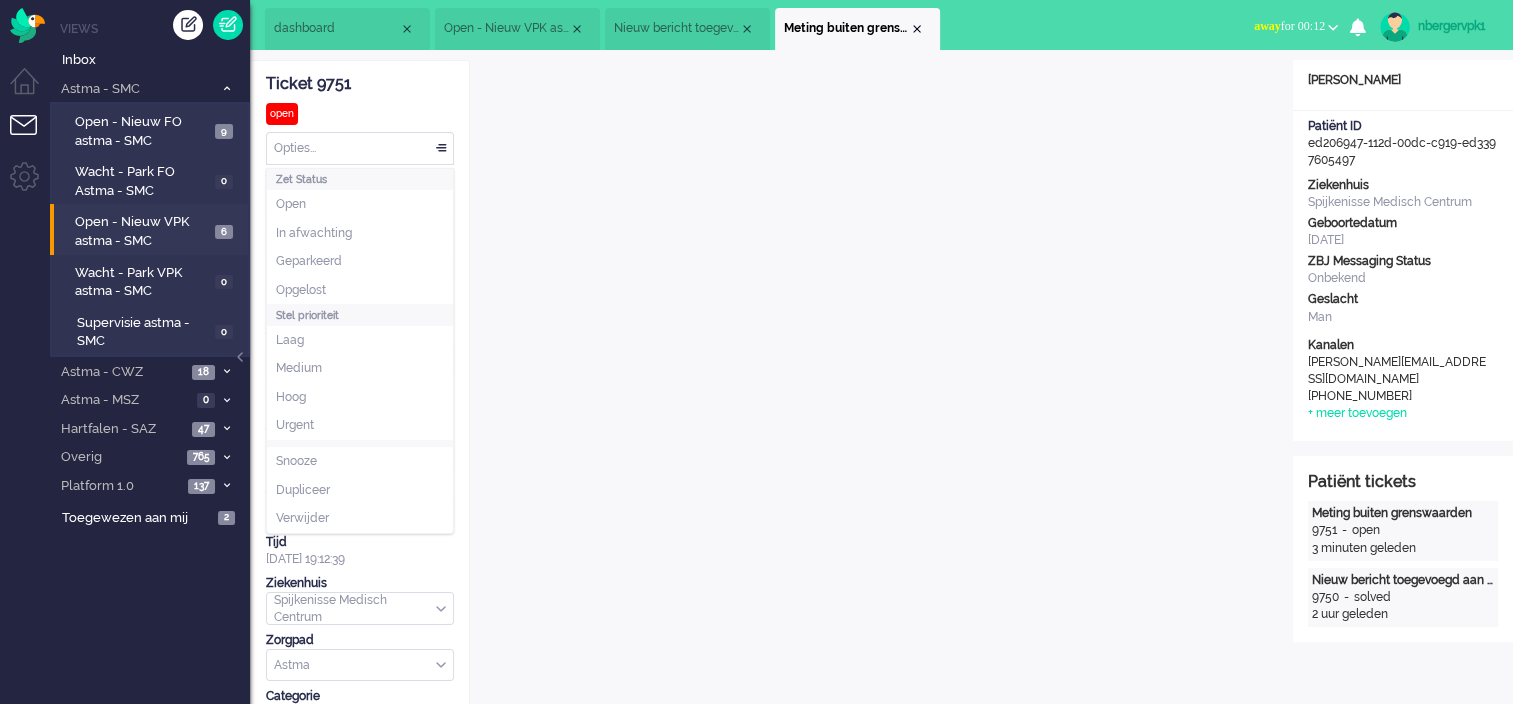 click on "Opties..." at bounding box center (360, 148) 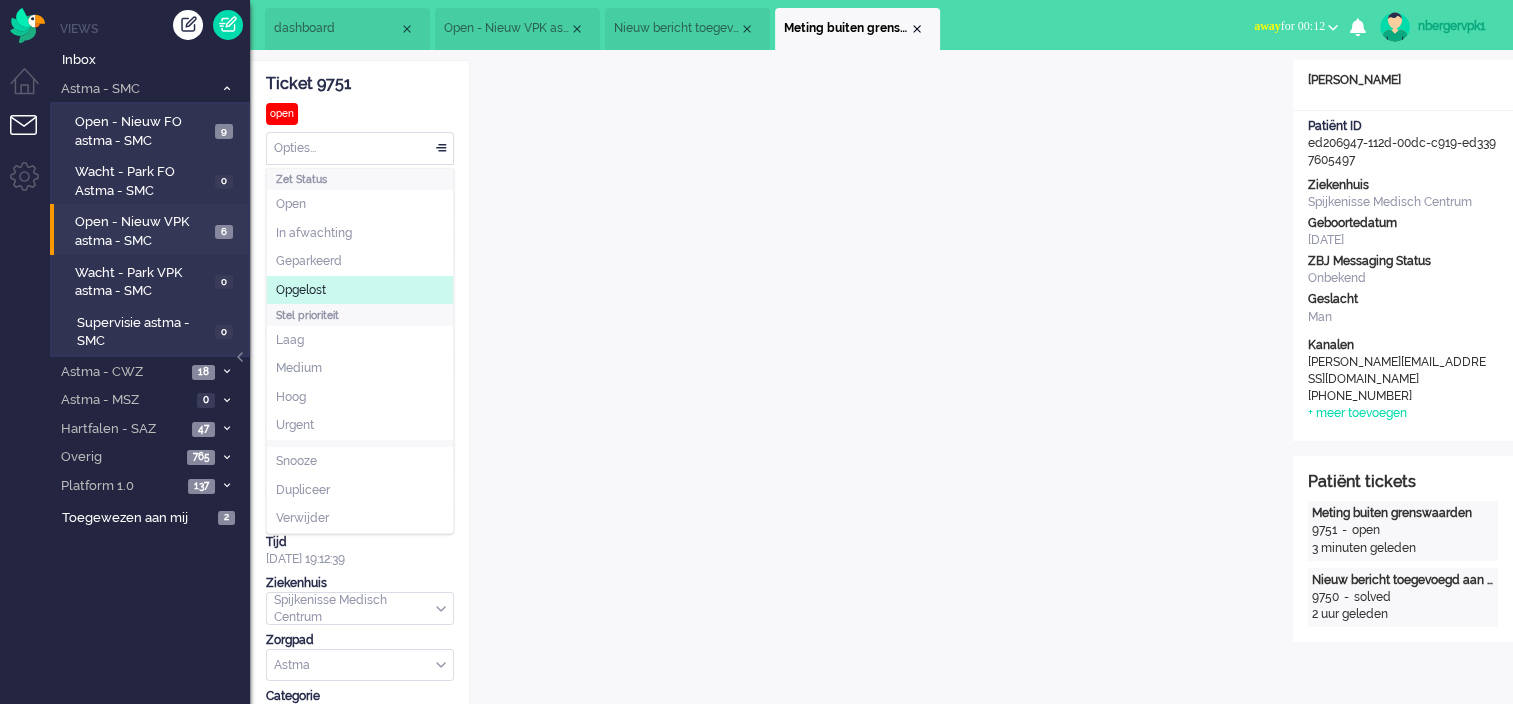 click on "Opgelost" 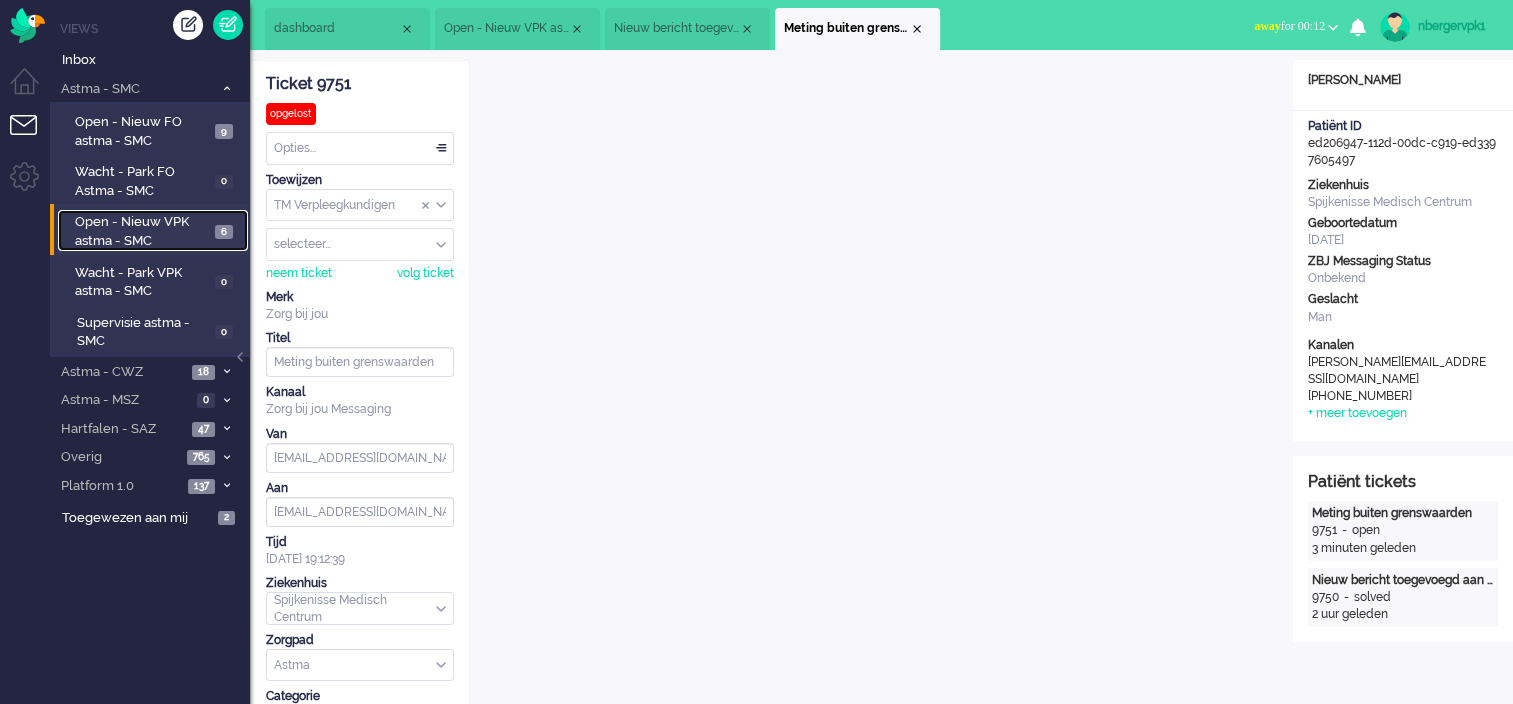 click on "Open - Nieuw VPK astma - SMC" at bounding box center (142, 231) 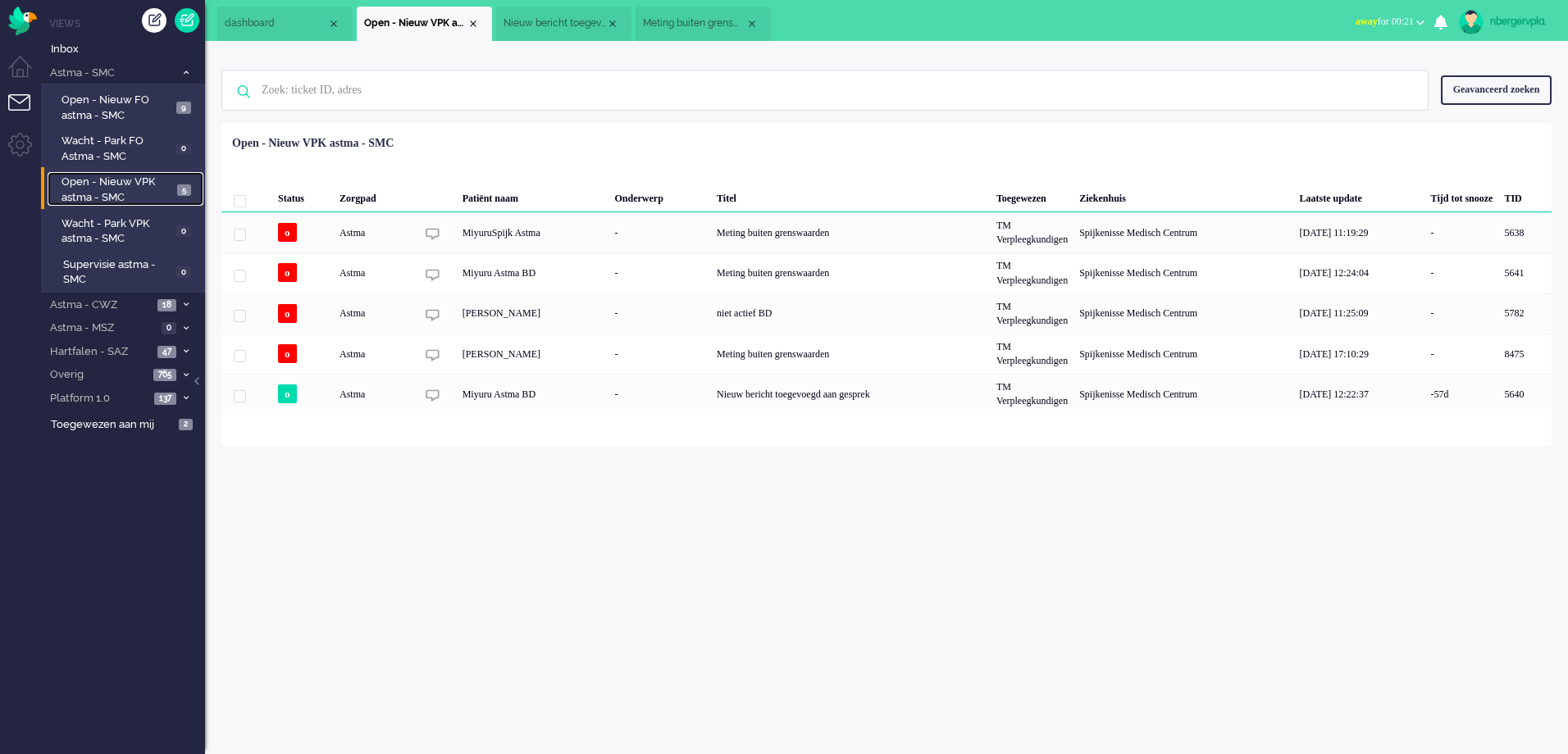 click on "Open - Nieuw VPK astma - SMC" at bounding box center [117, 189] 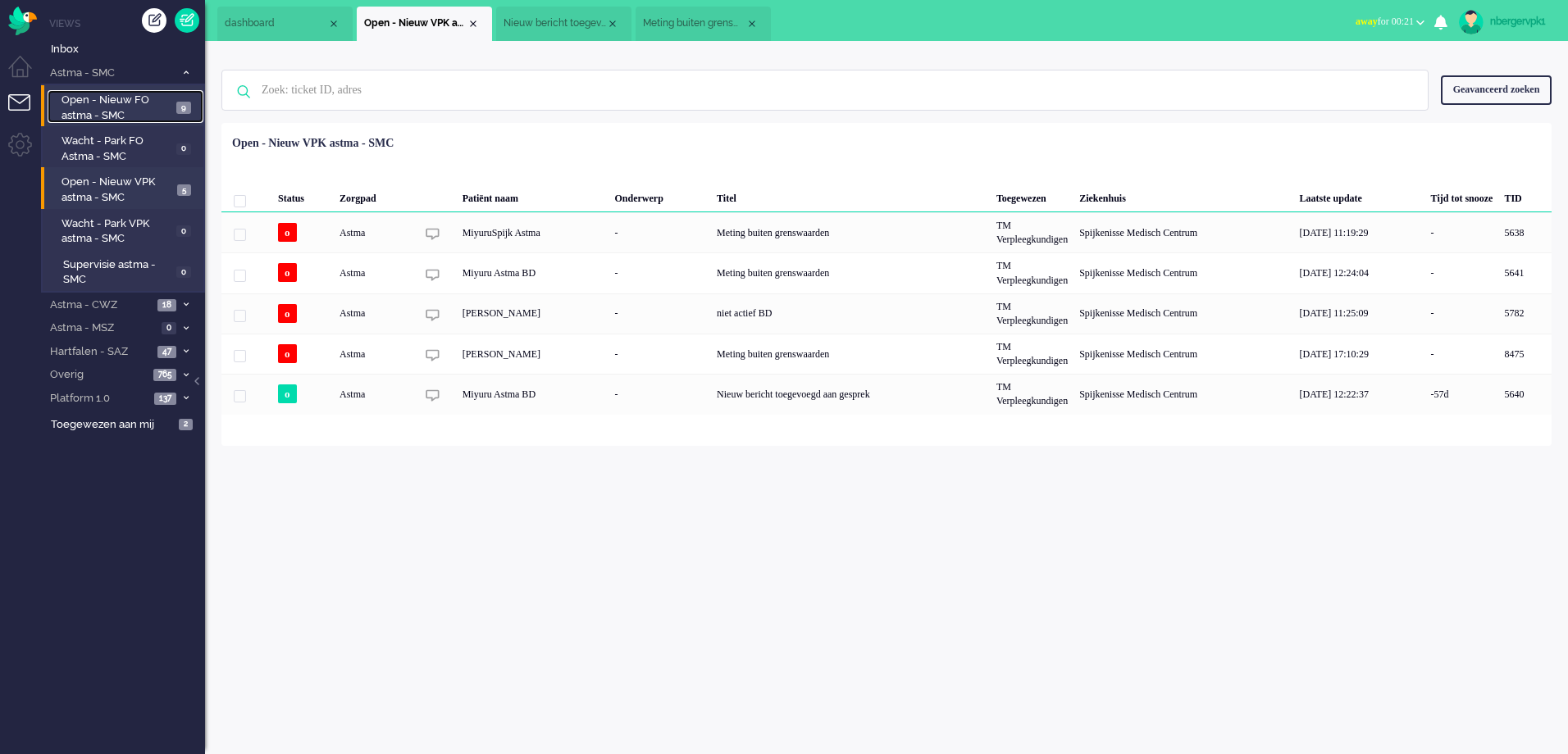 click on "Open - Nieuw FO astma - SMC" at bounding box center (116, 107) 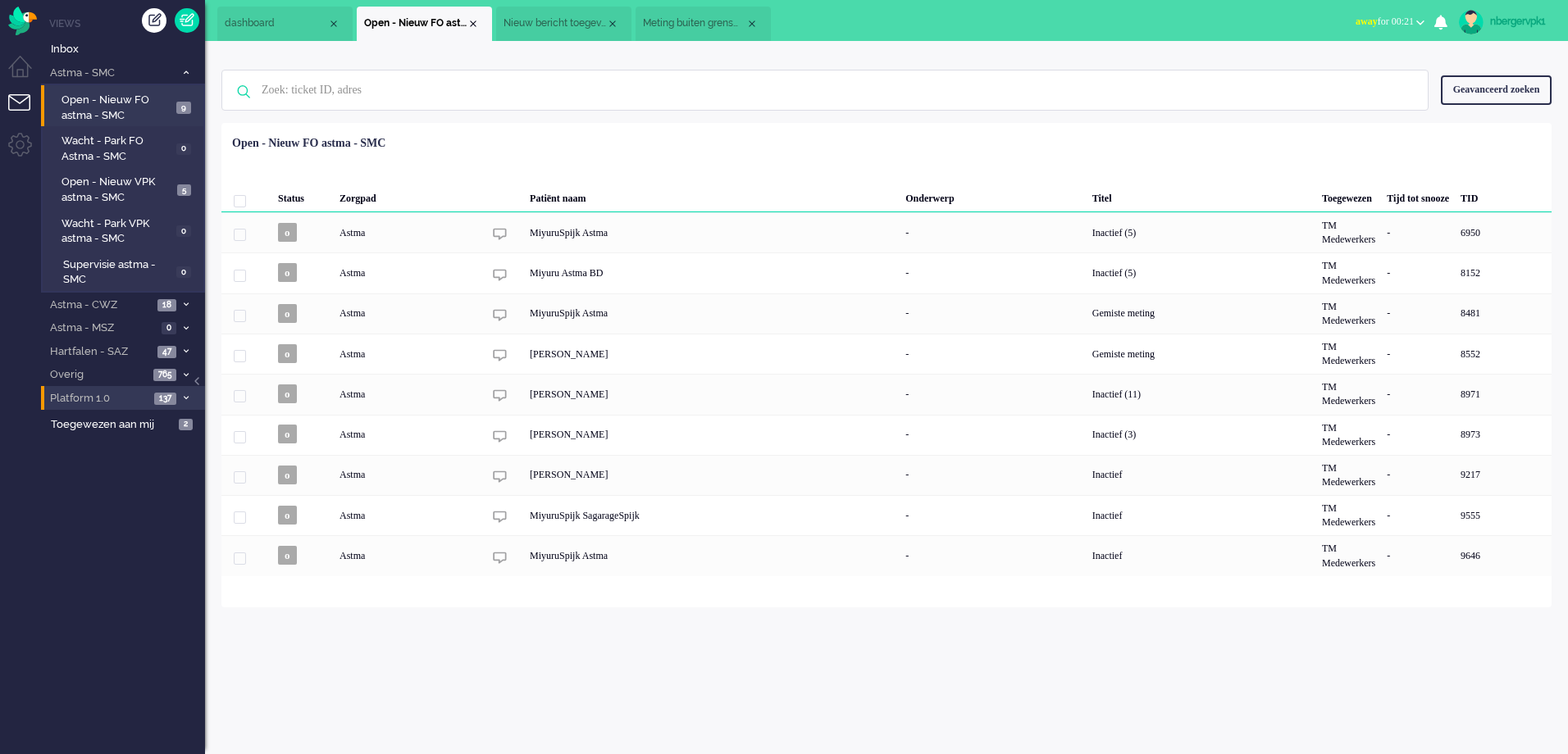 click on "Platform 1.0" at bounding box center (98, 398) 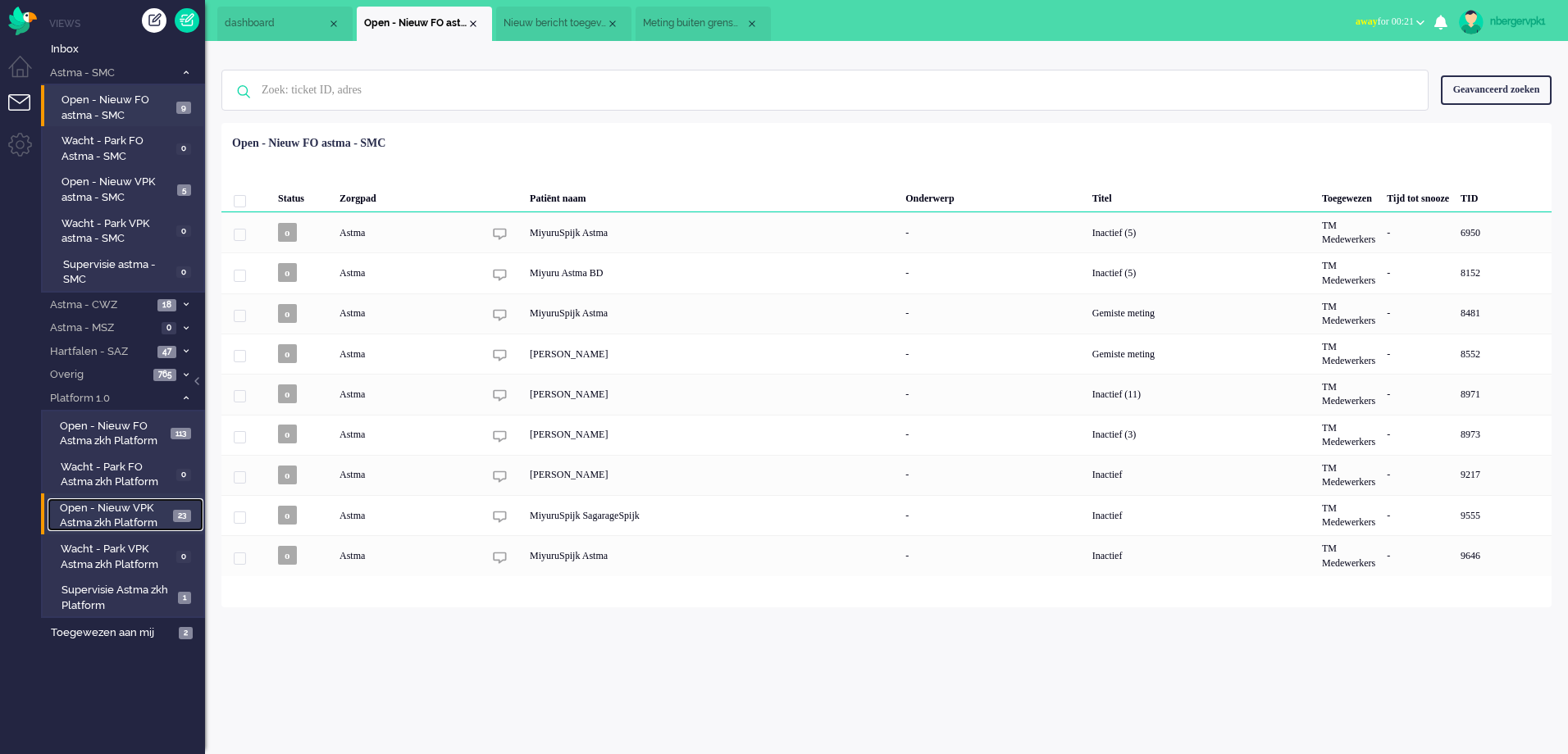 click on "Open - Nieuw VPK Astma zkh Platform" at bounding box center [114, 516] 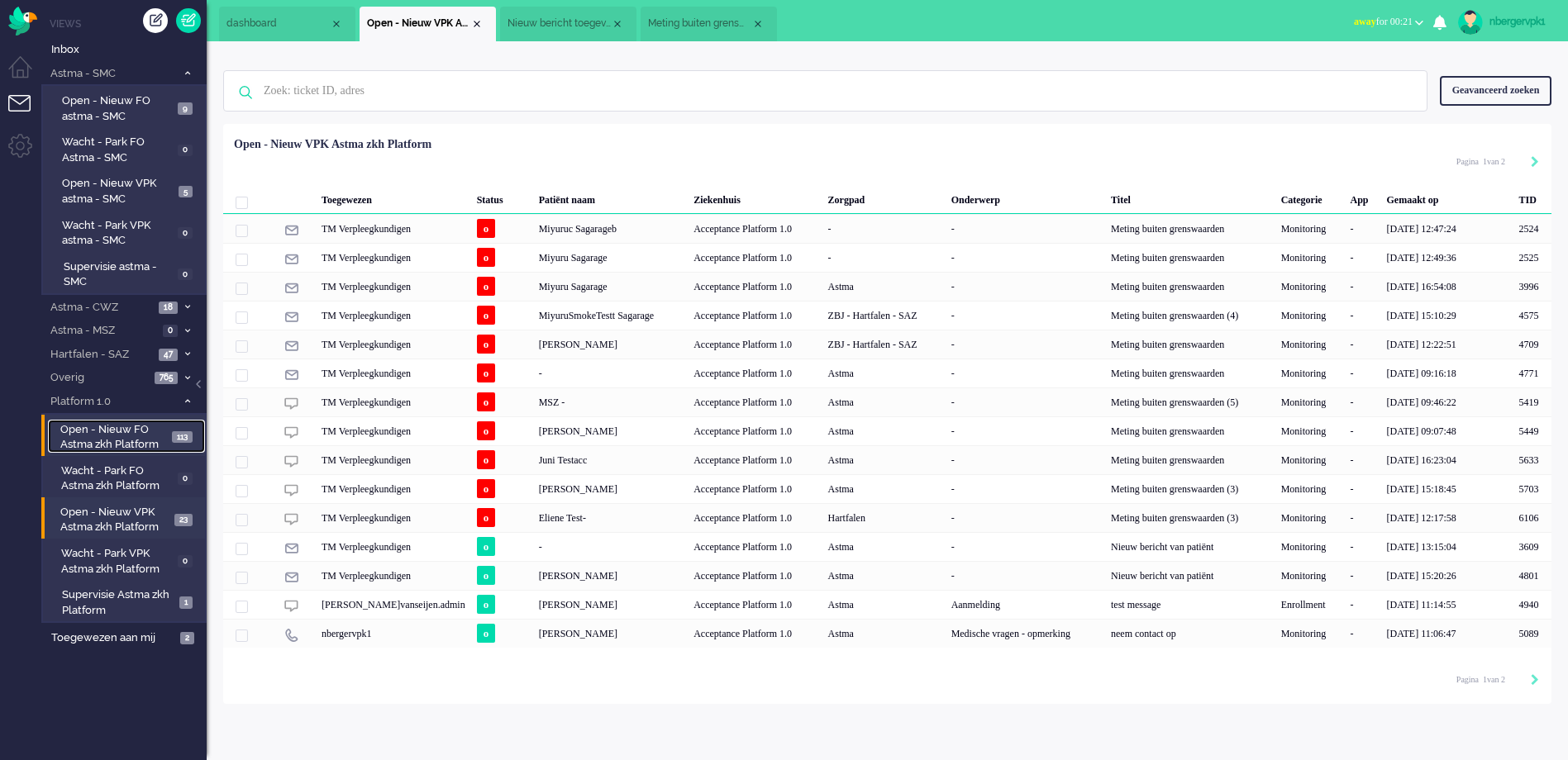 click on "Open - Nieuw FO Astma zkh Platform" at bounding box center (113, 437) 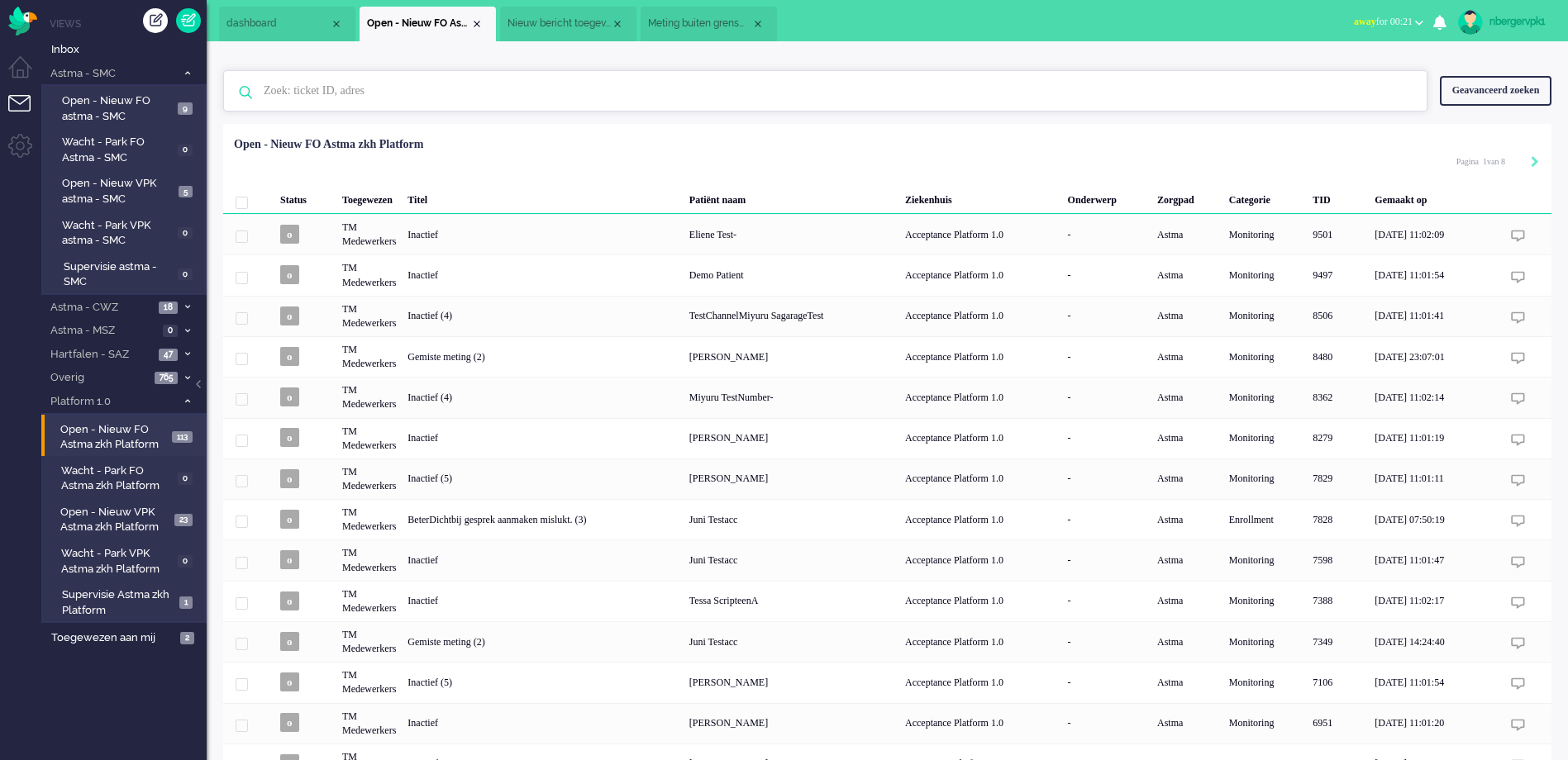 click at bounding box center (827, 91) 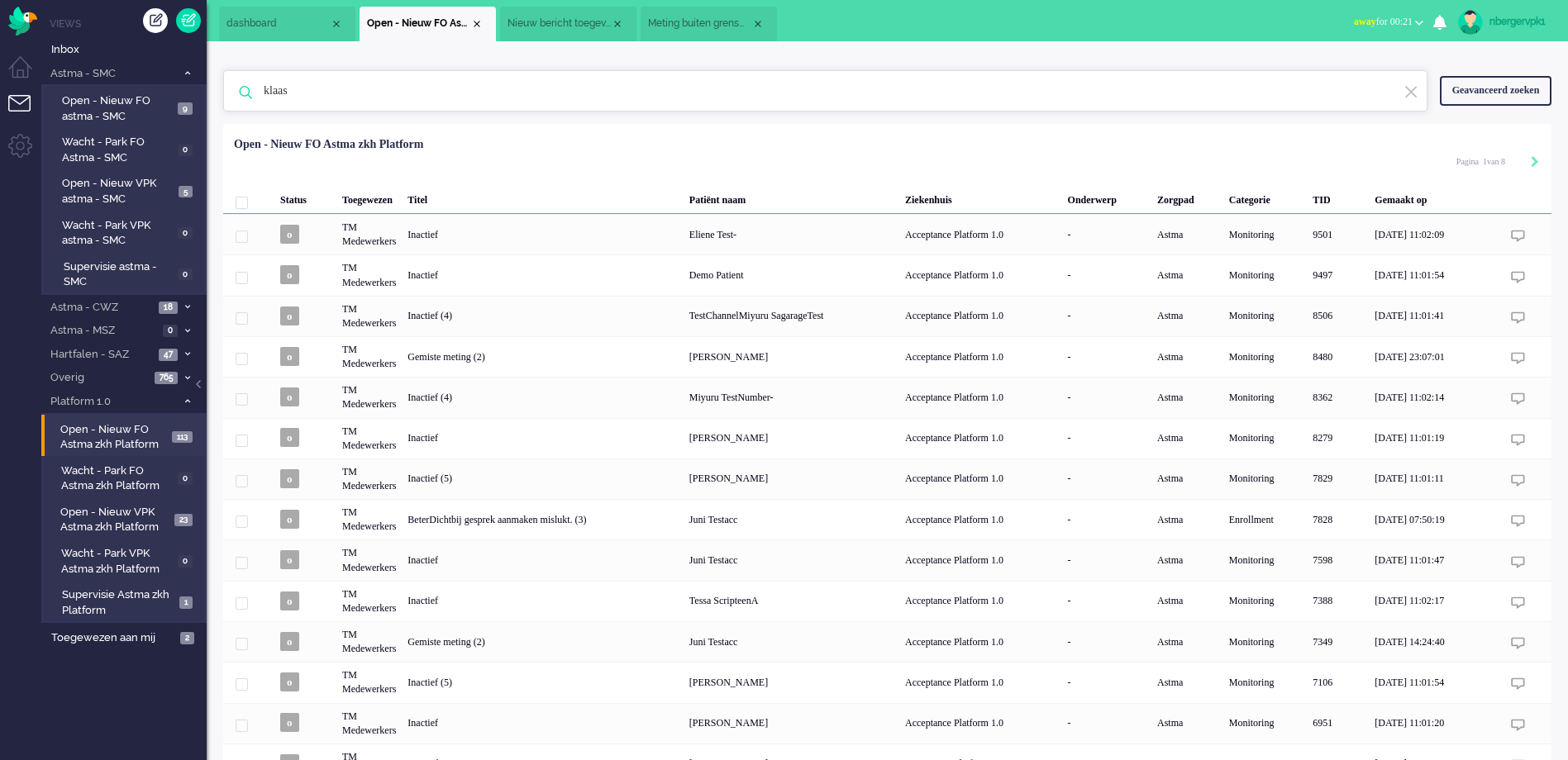 type on "klaas" 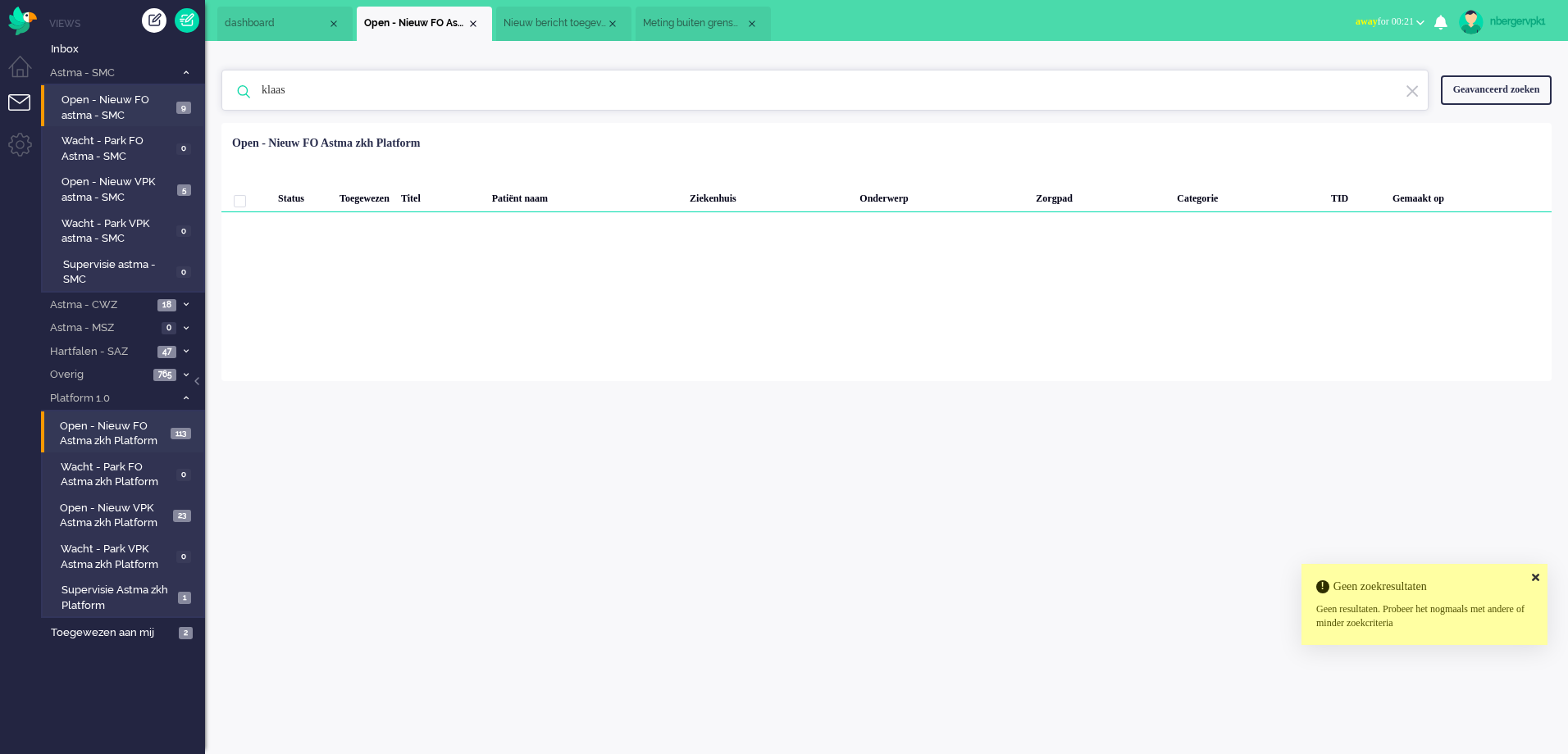 drag, startPoint x: 341, startPoint y: 90, endPoint x: 194, endPoint y: 92, distance: 147.0136 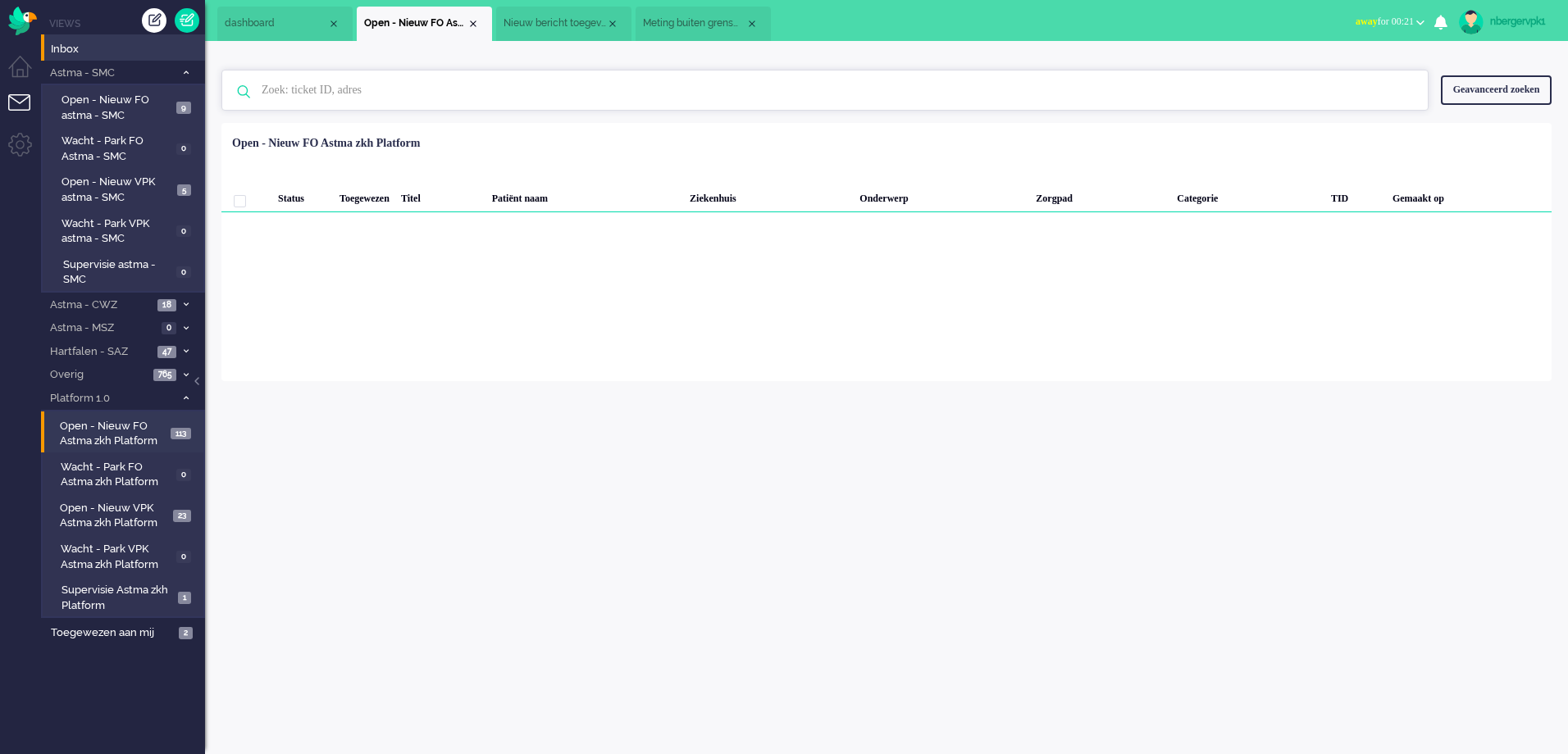type 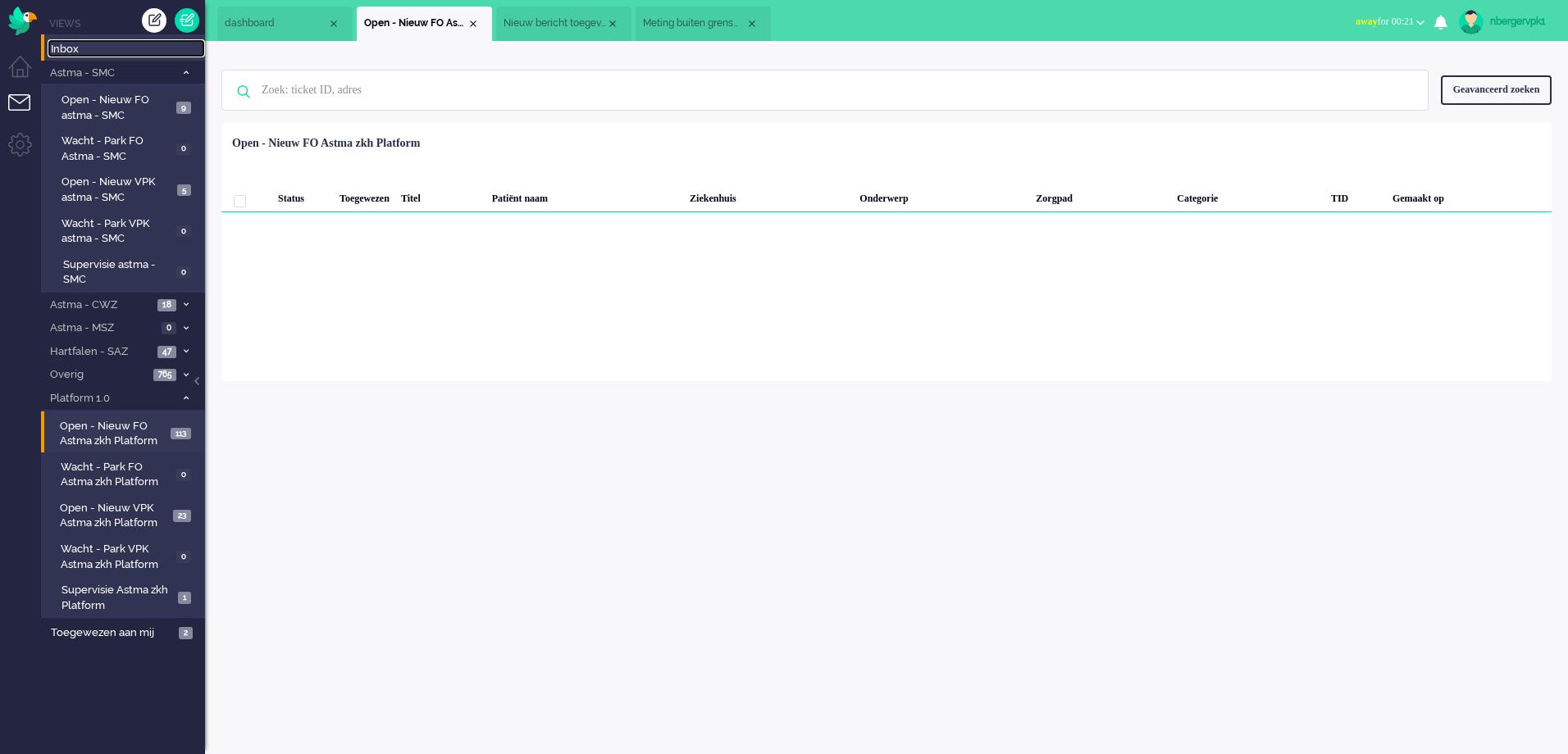 click on "Inbox" at bounding box center (128, 49) 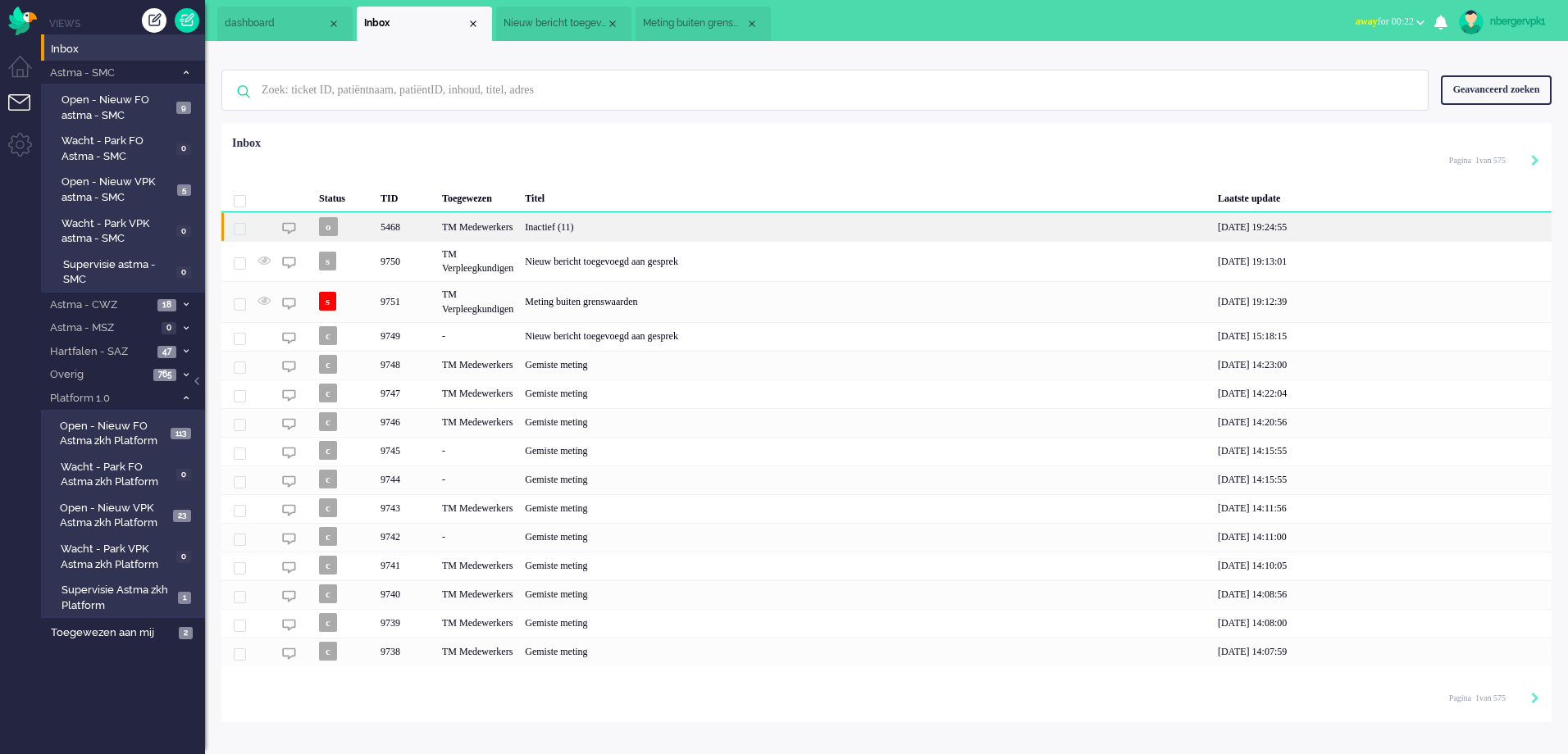click on "Inactief (11)" 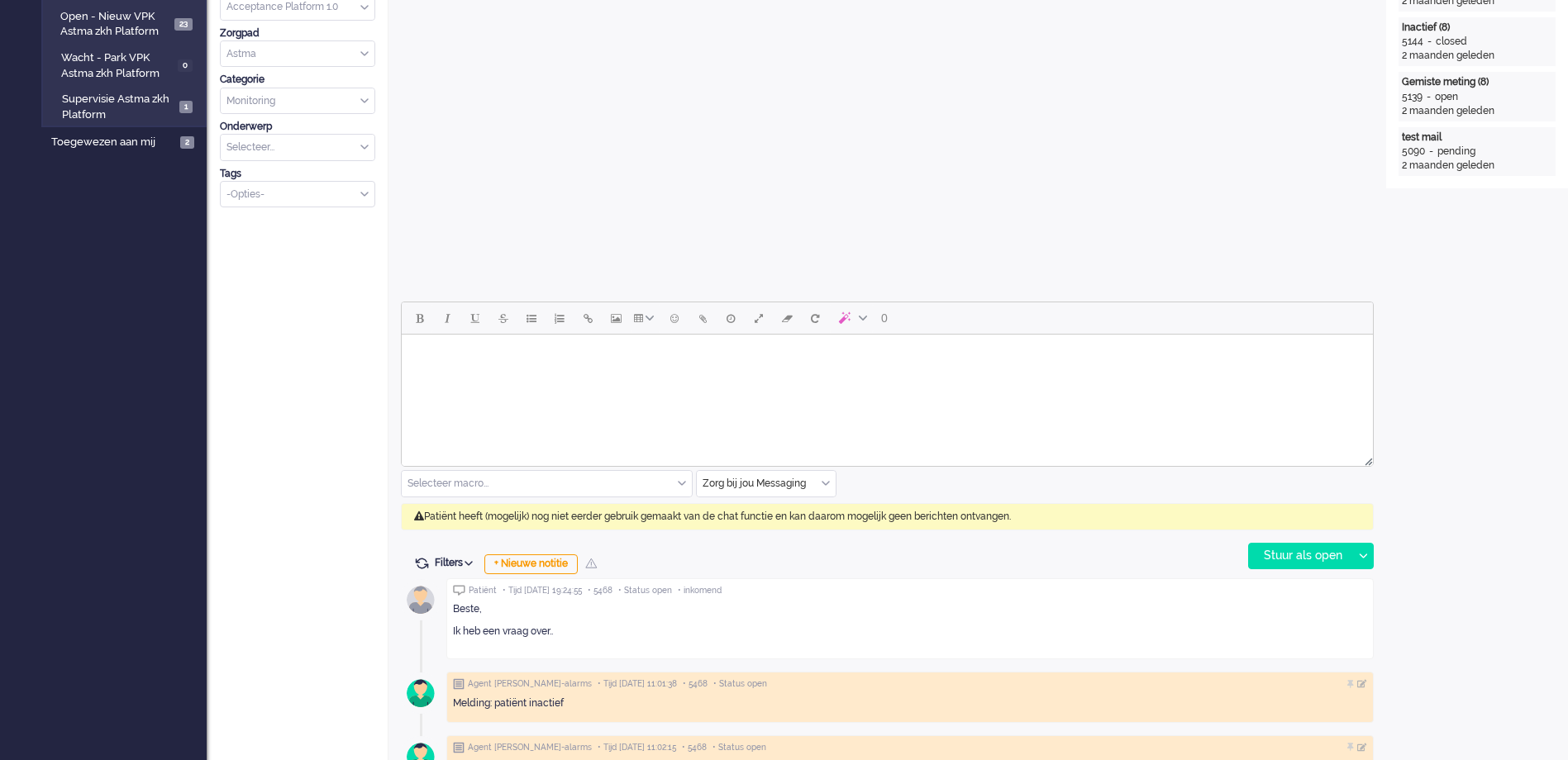scroll, scrollTop: 578, scrollLeft: 0, axis: vertical 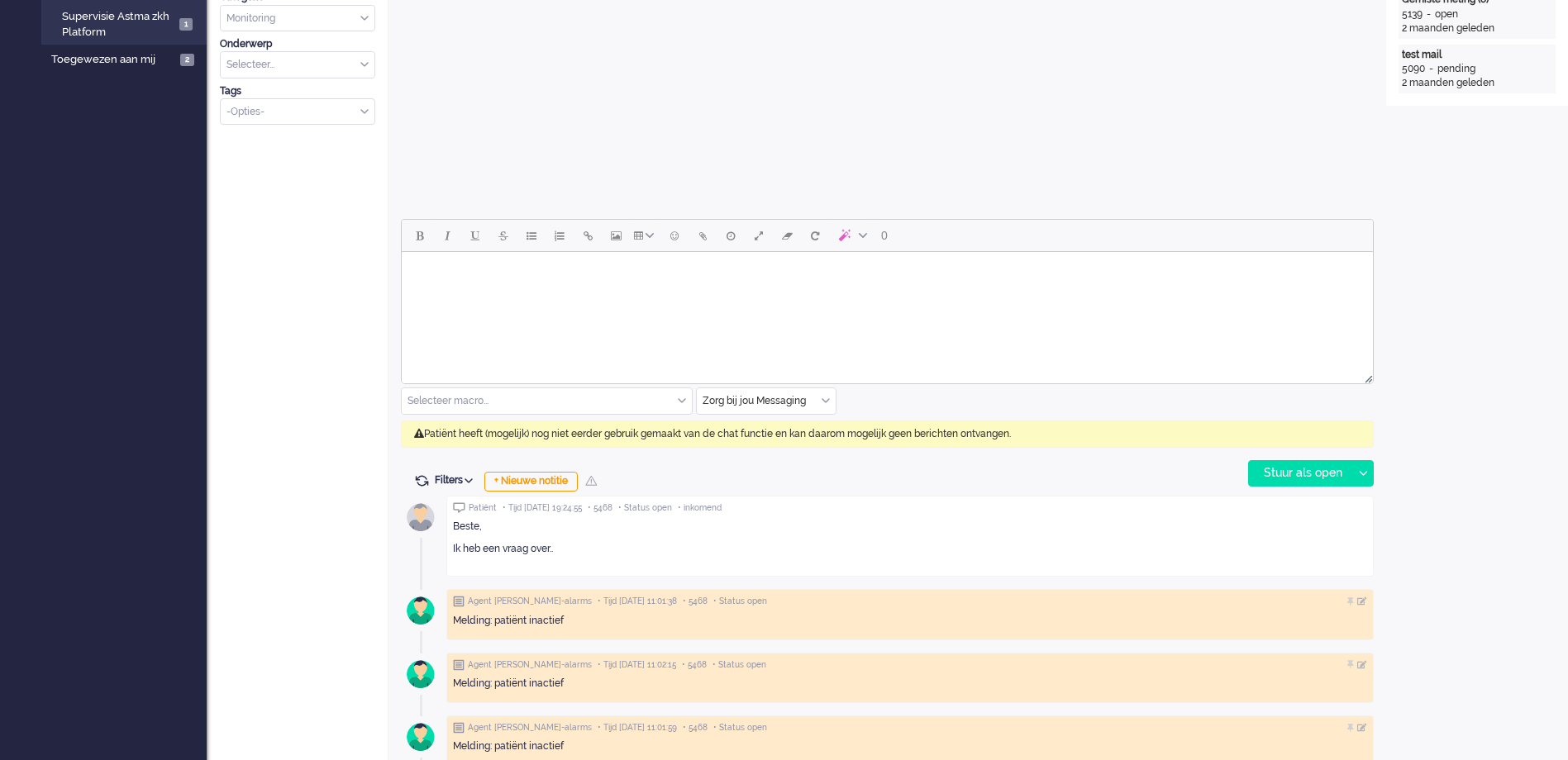click on "Beste, Ik heb een vraag over.." 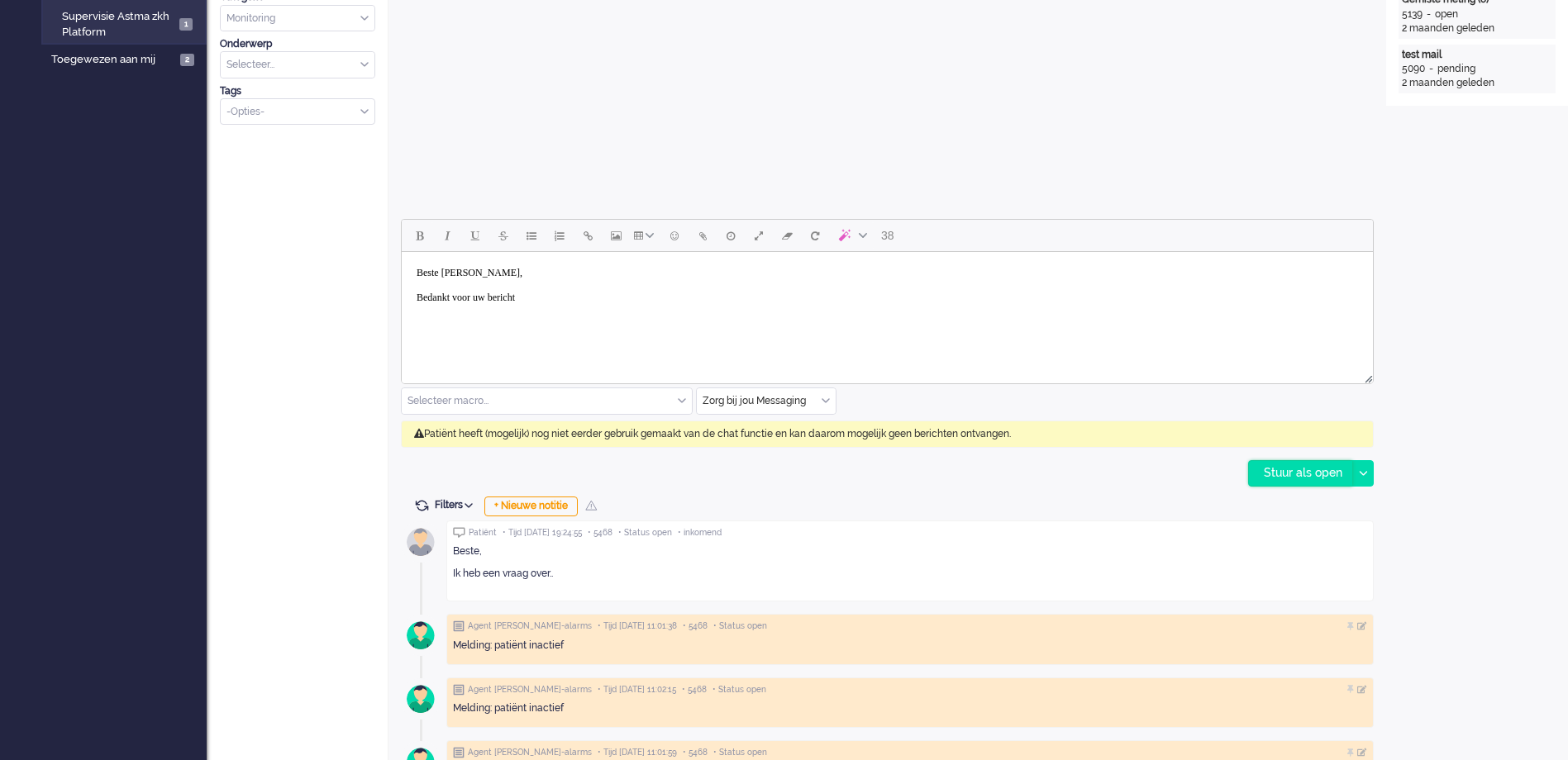 click on "Stuur als open" at bounding box center [1300, 473] 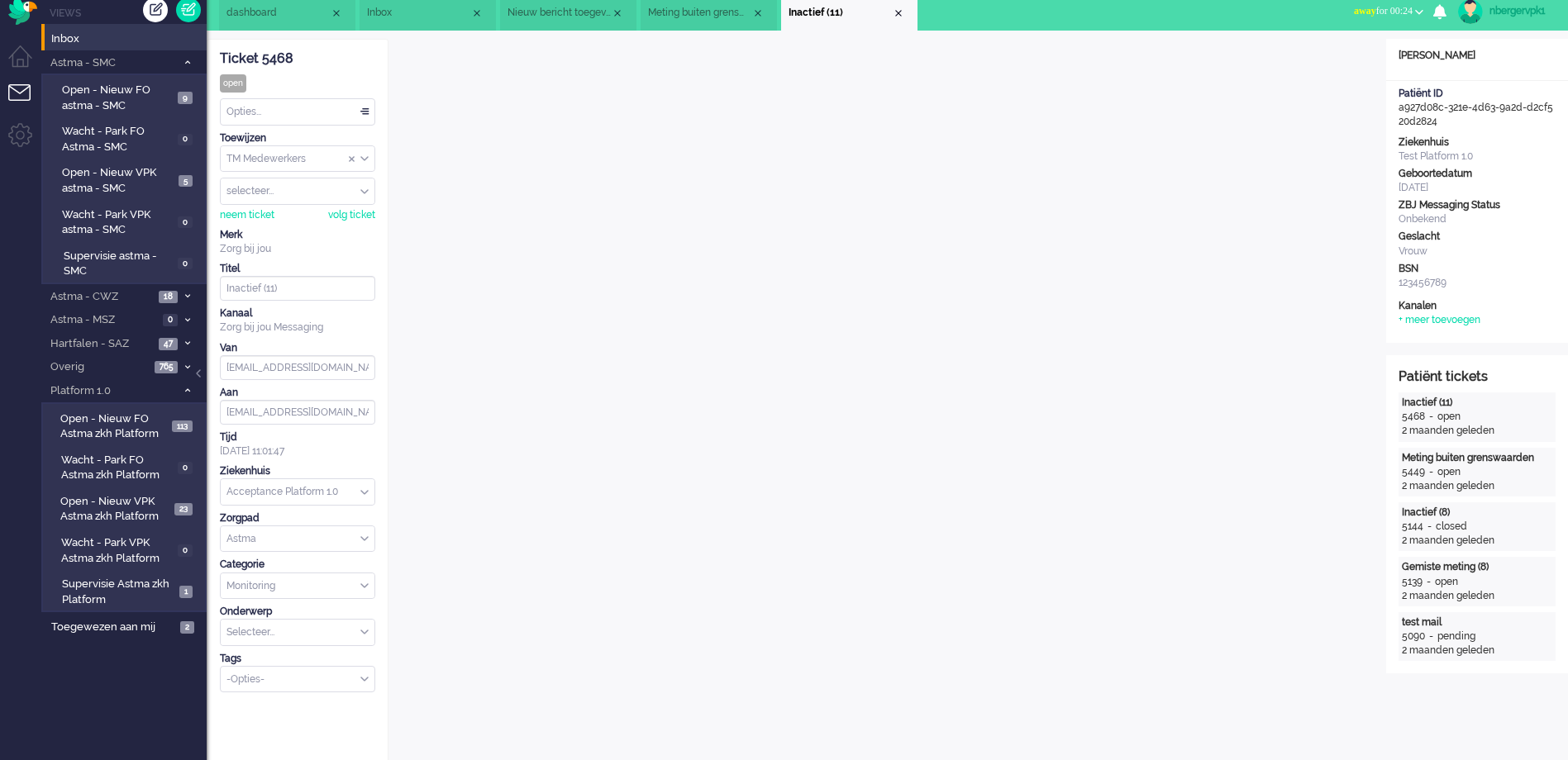 scroll, scrollTop: 0, scrollLeft: 0, axis: both 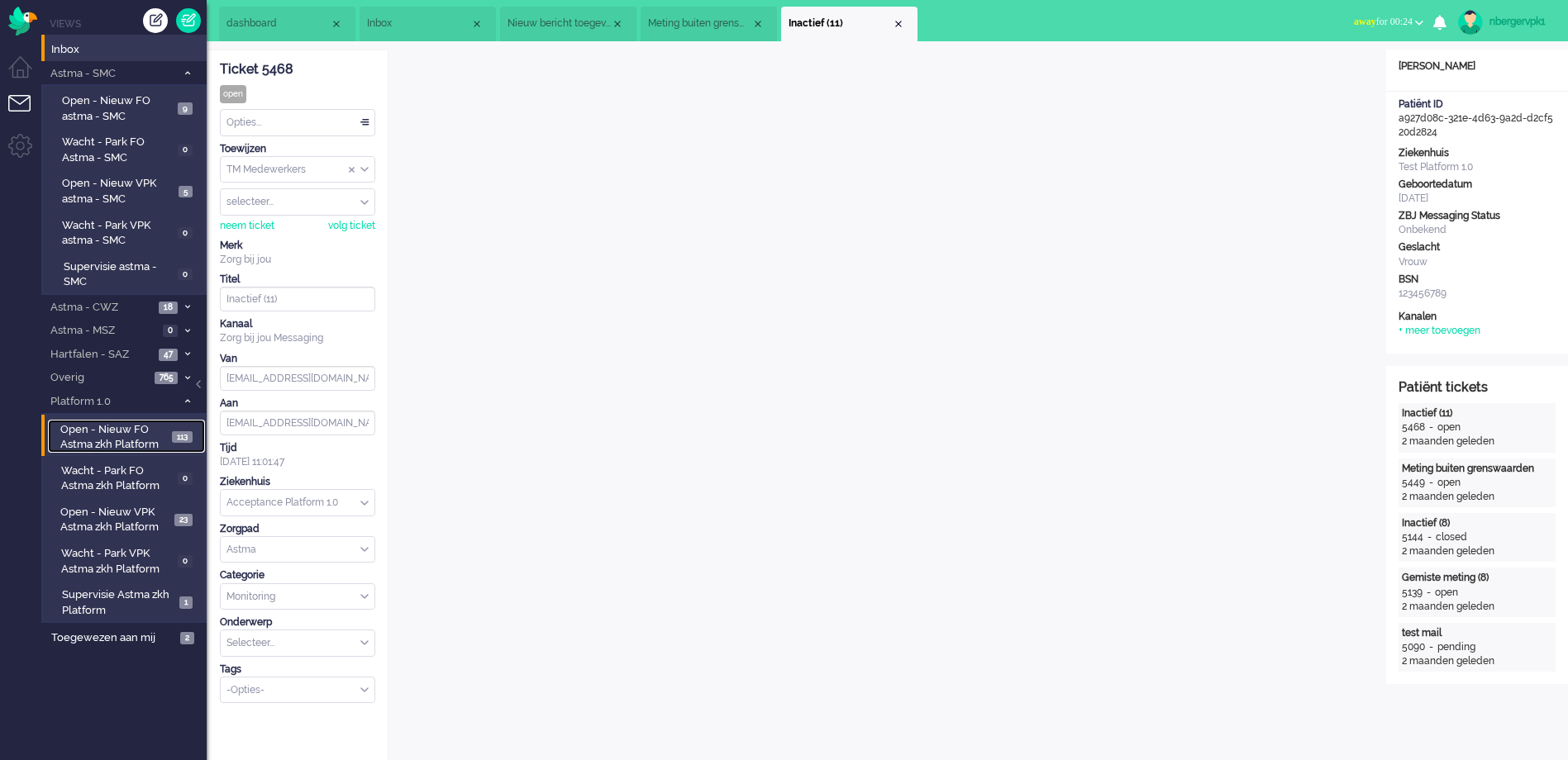 click on "Open - Nieuw FO Astma zkh Platform" at bounding box center (113, 437) 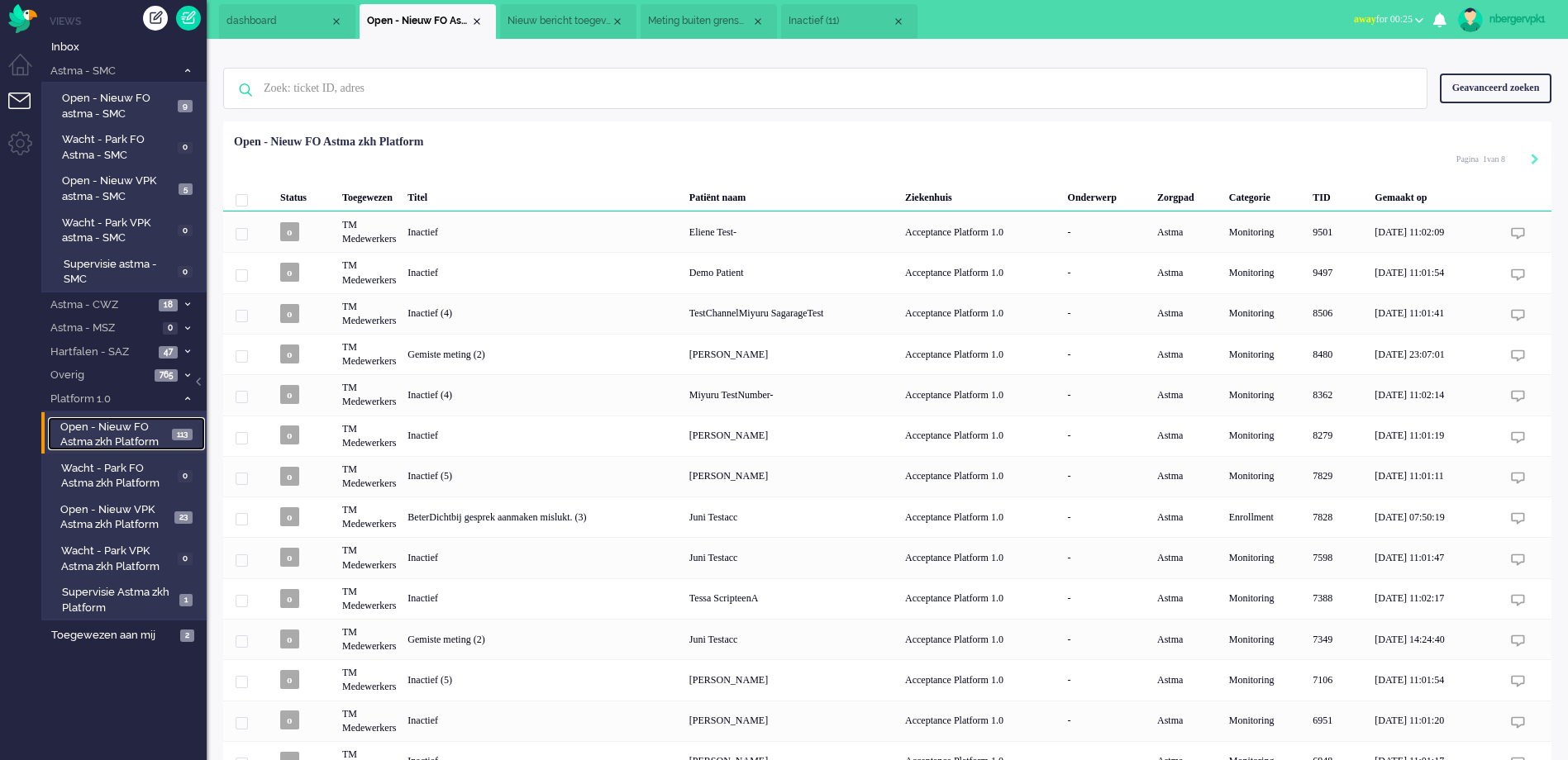 scroll, scrollTop: 0, scrollLeft: 0, axis: both 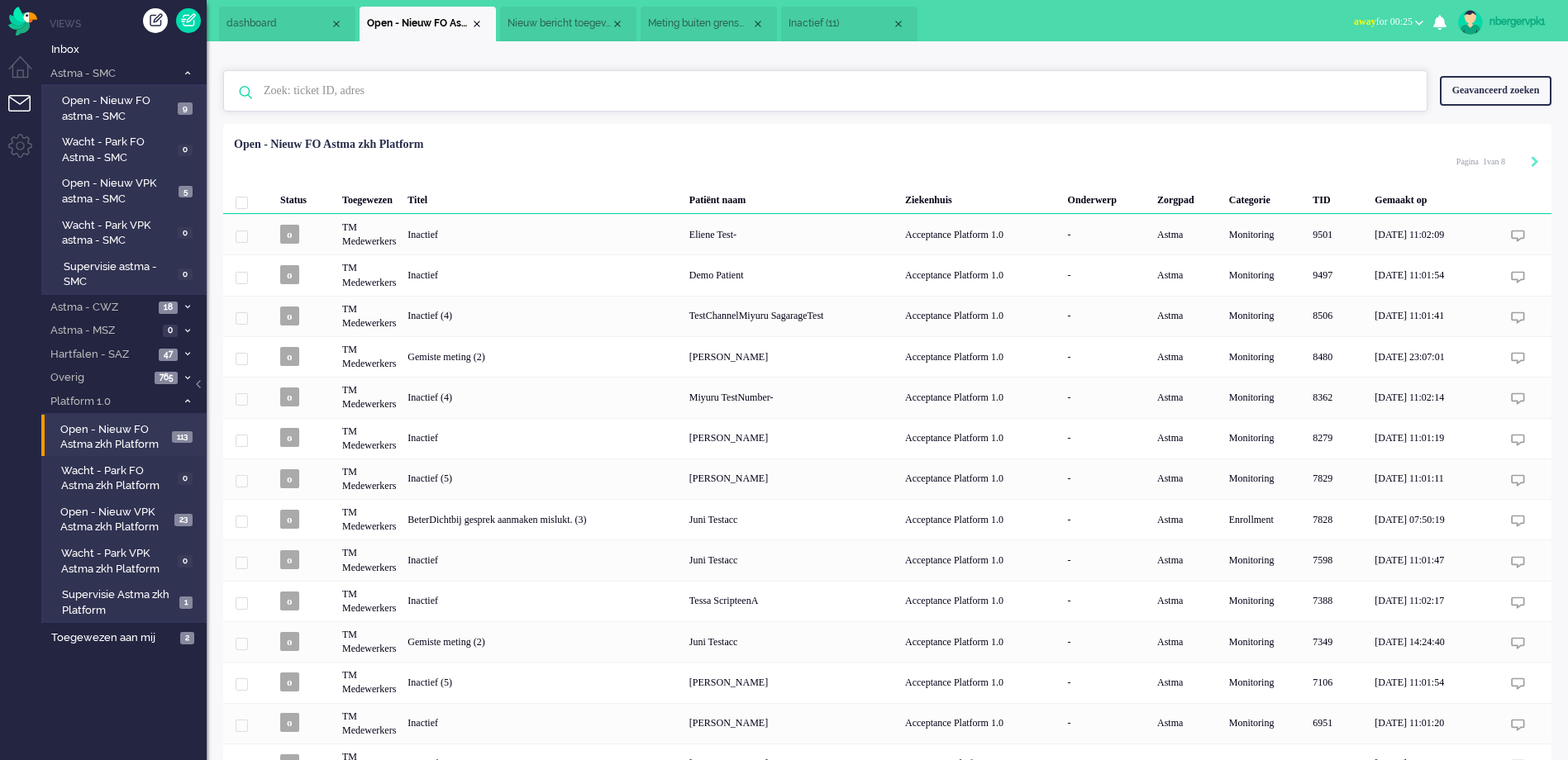 click at bounding box center (827, 91) 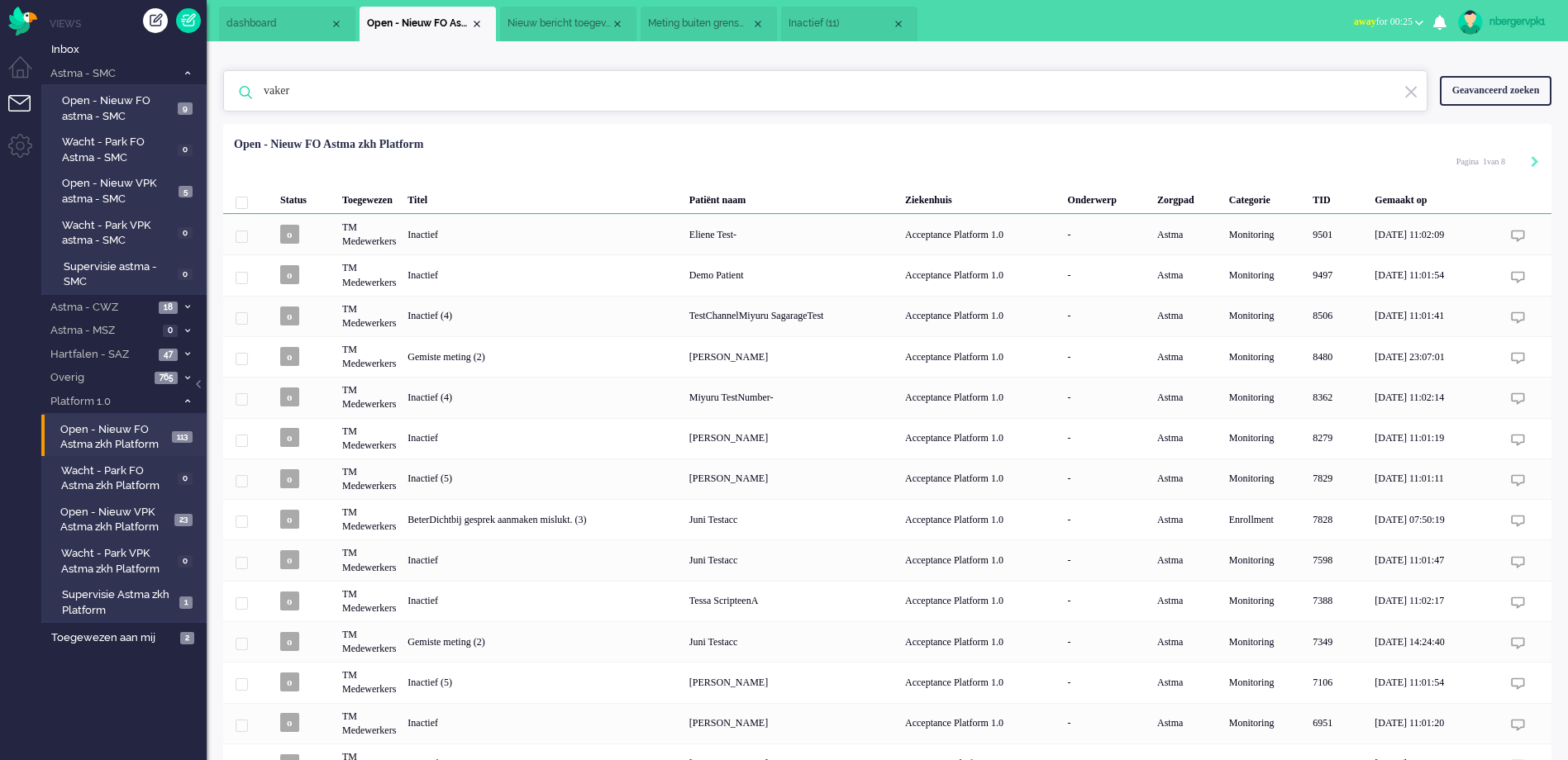 type on "vaker" 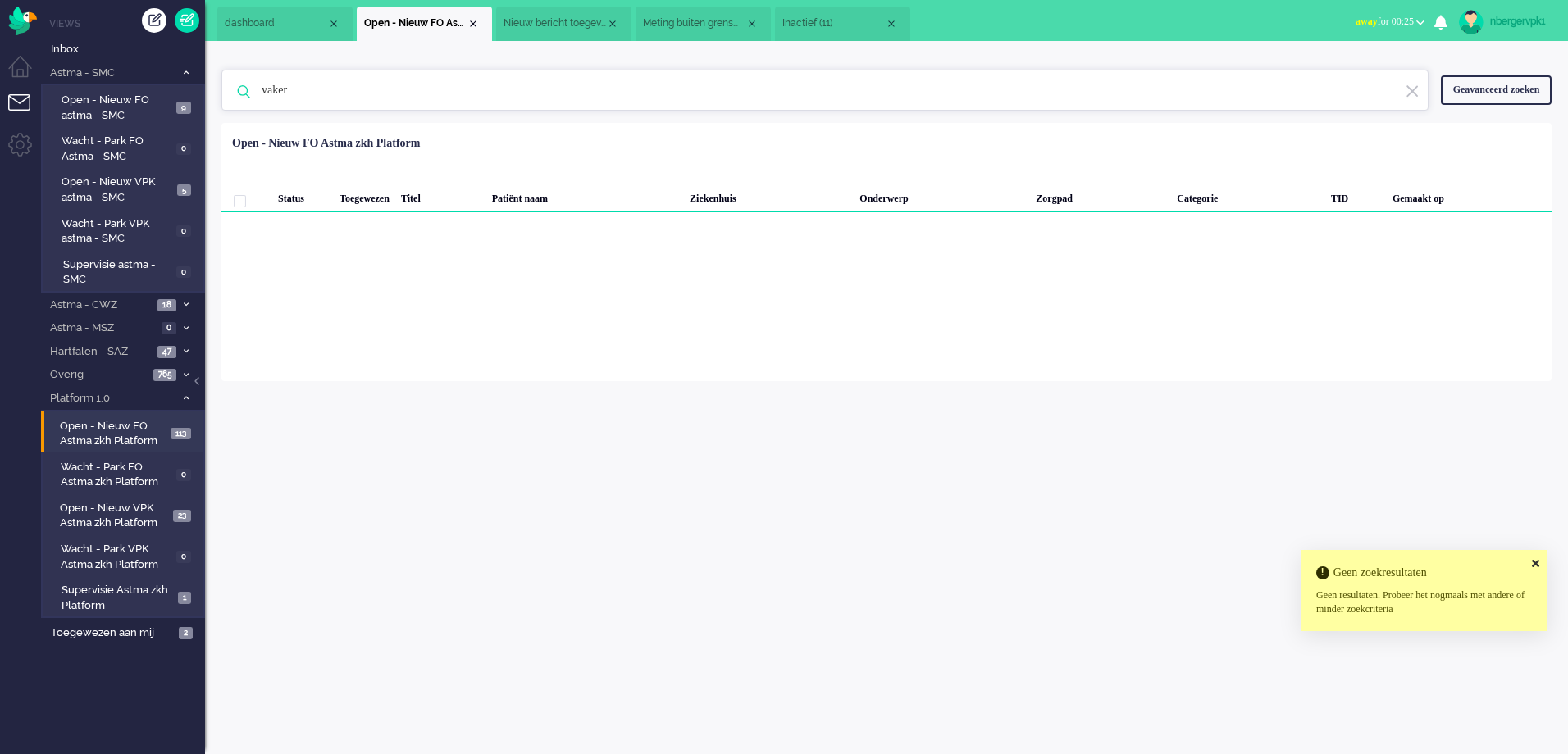 drag, startPoint x: 374, startPoint y: 89, endPoint x: 208, endPoint y: 39, distance: 173.36666 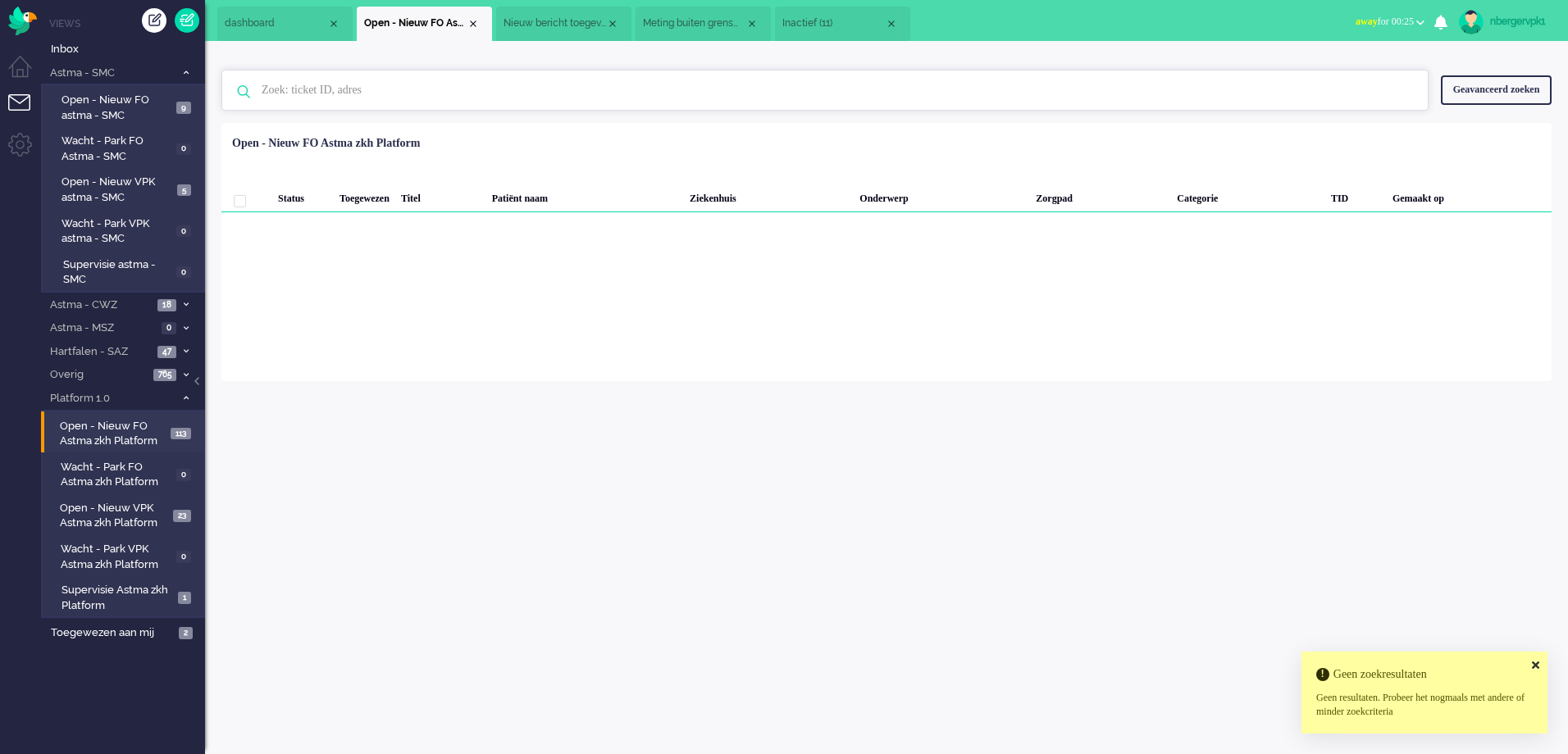 type 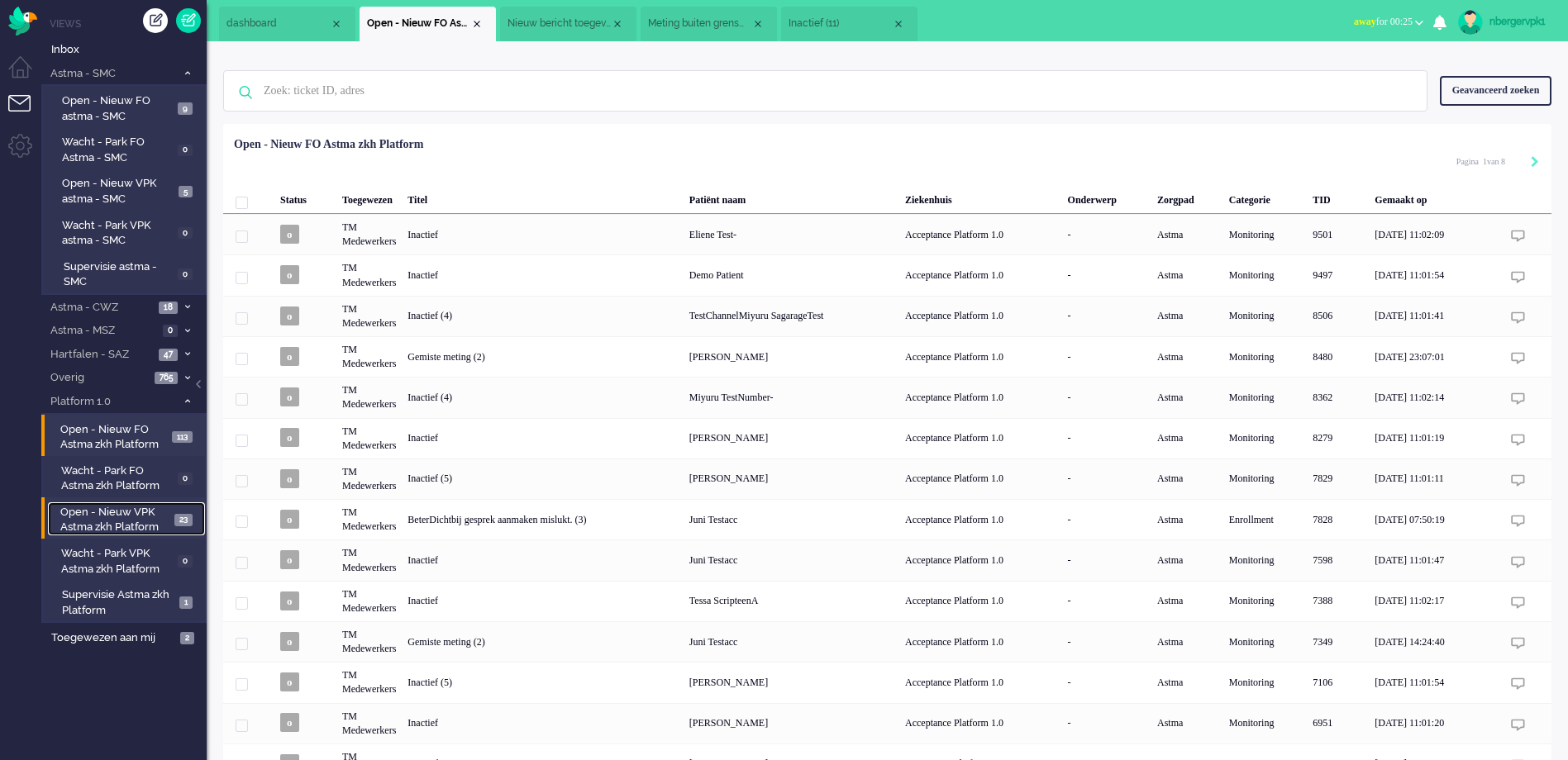 click on "Open - Nieuw VPK Astma zkh Platform" at bounding box center [115, 520] 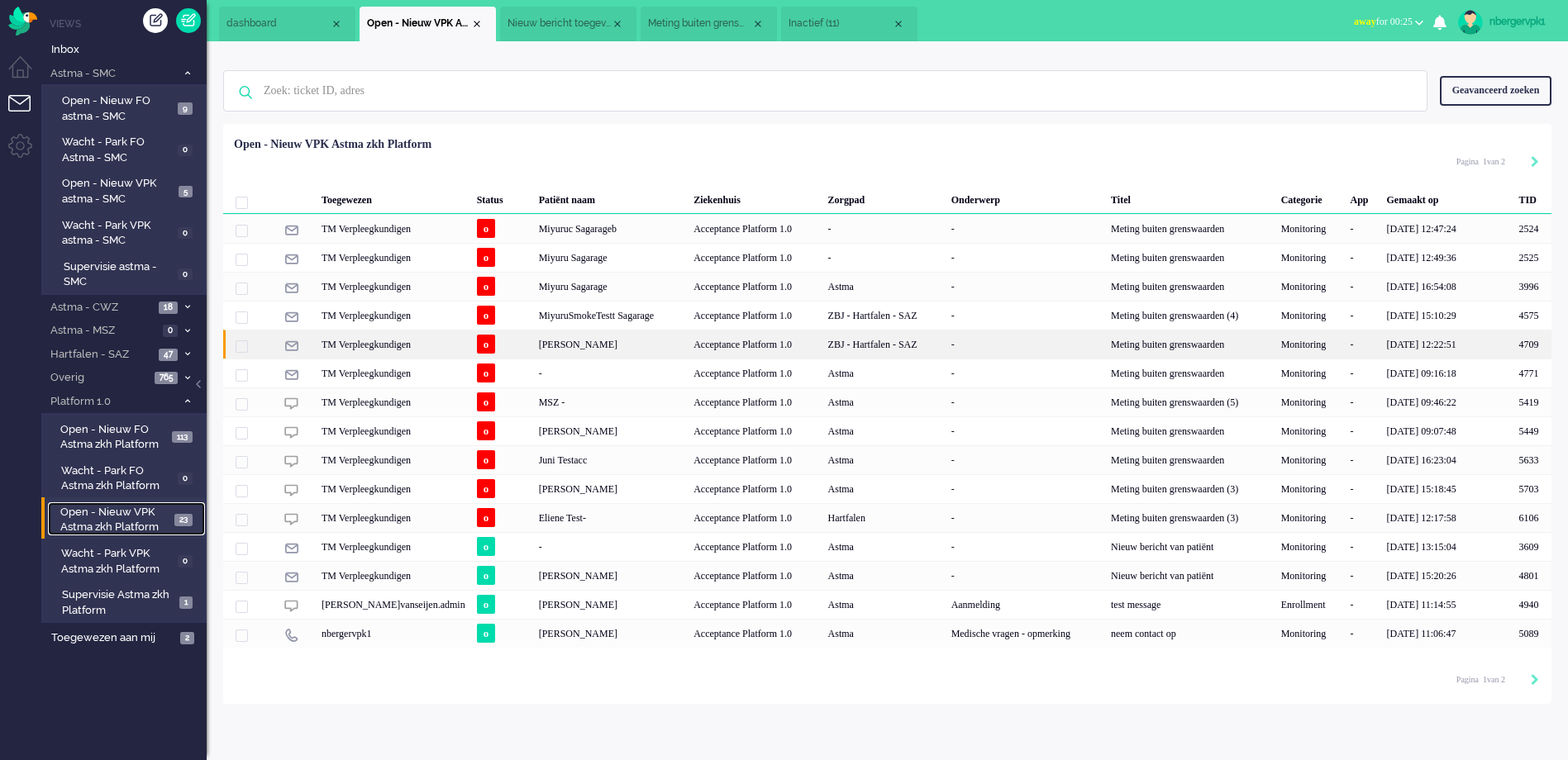 scroll, scrollTop: 99, scrollLeft: 0, axis: vertical 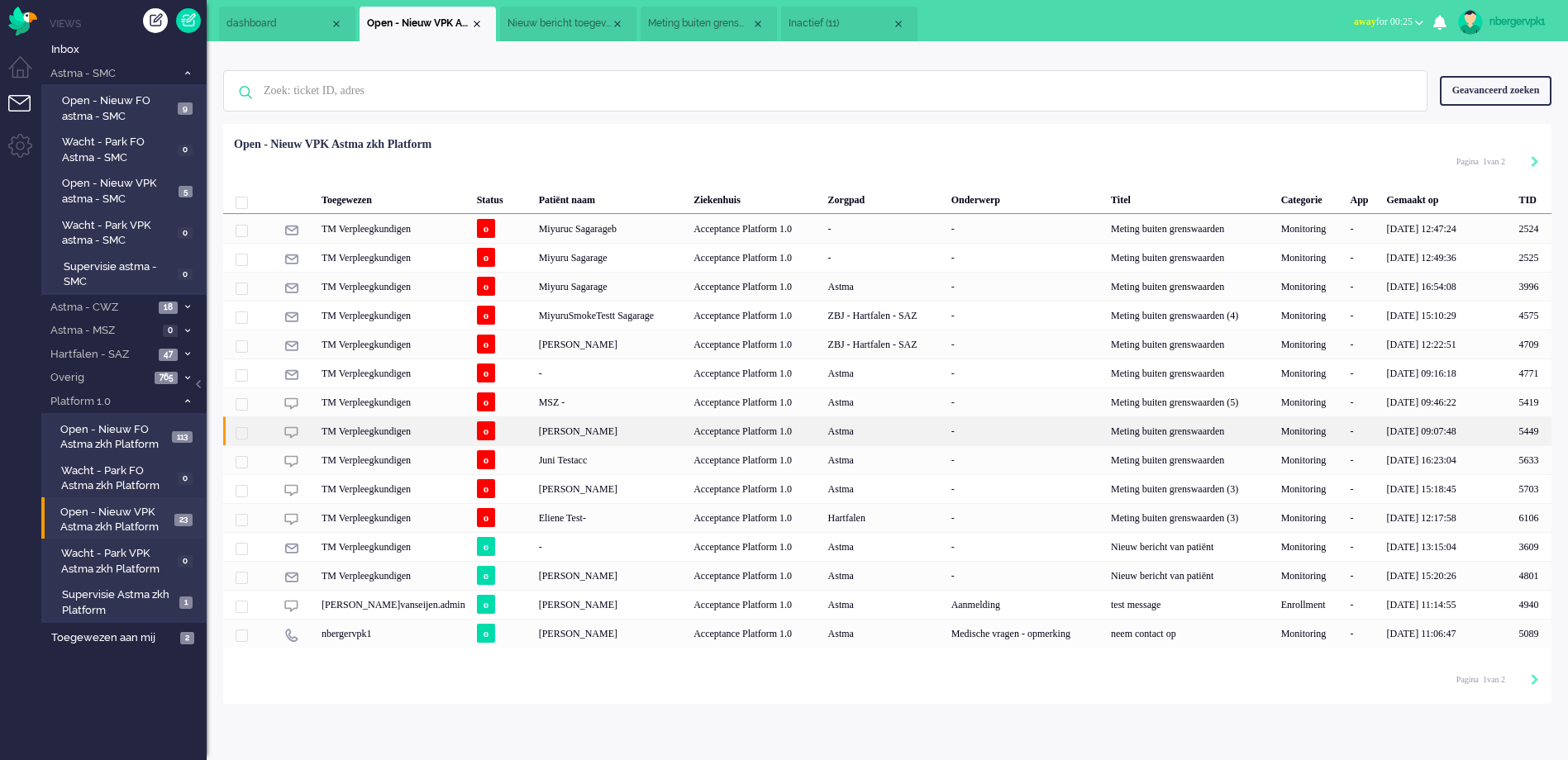 click on "[PERSON_NAME]" 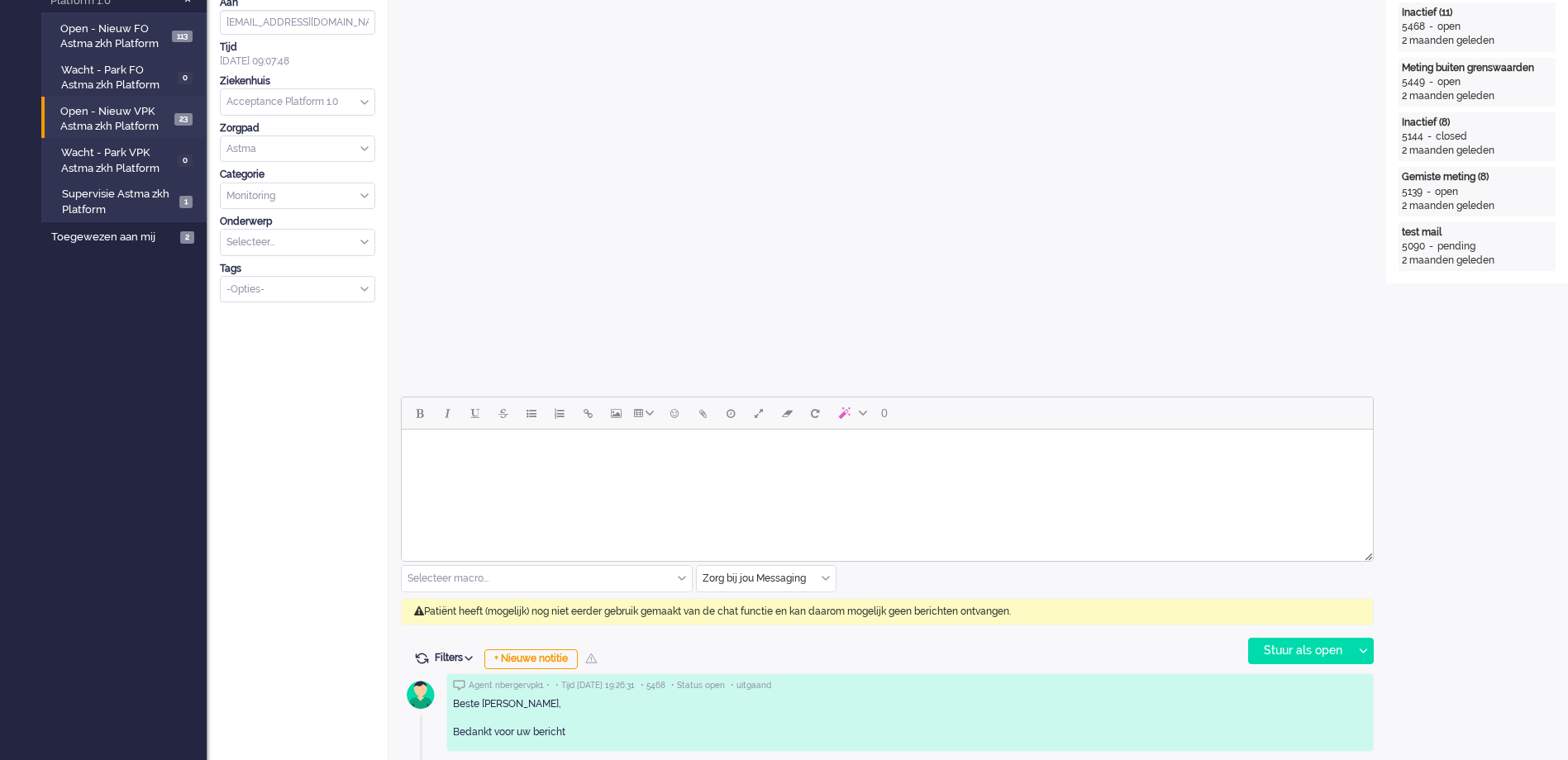 scroll, scrollTop: 629, scrollLeft: 0, axis: vertical 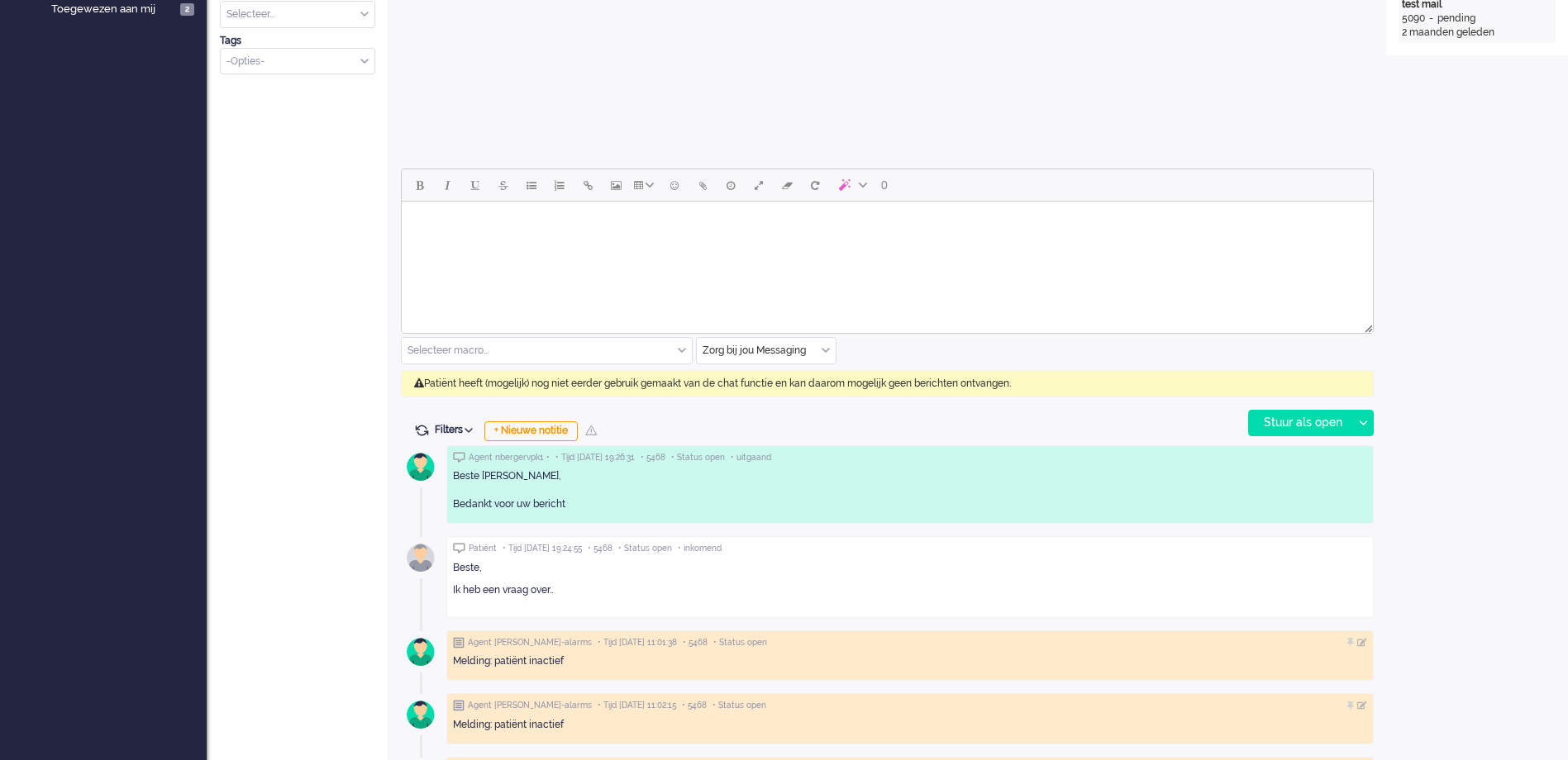 click on "Patiënt heeft (mogelijk) nog niet eerder gebruik gemaakt van de chat functie en kan daarom mogelijk geen berichten ontvangen." at bounding box center (887, 383) 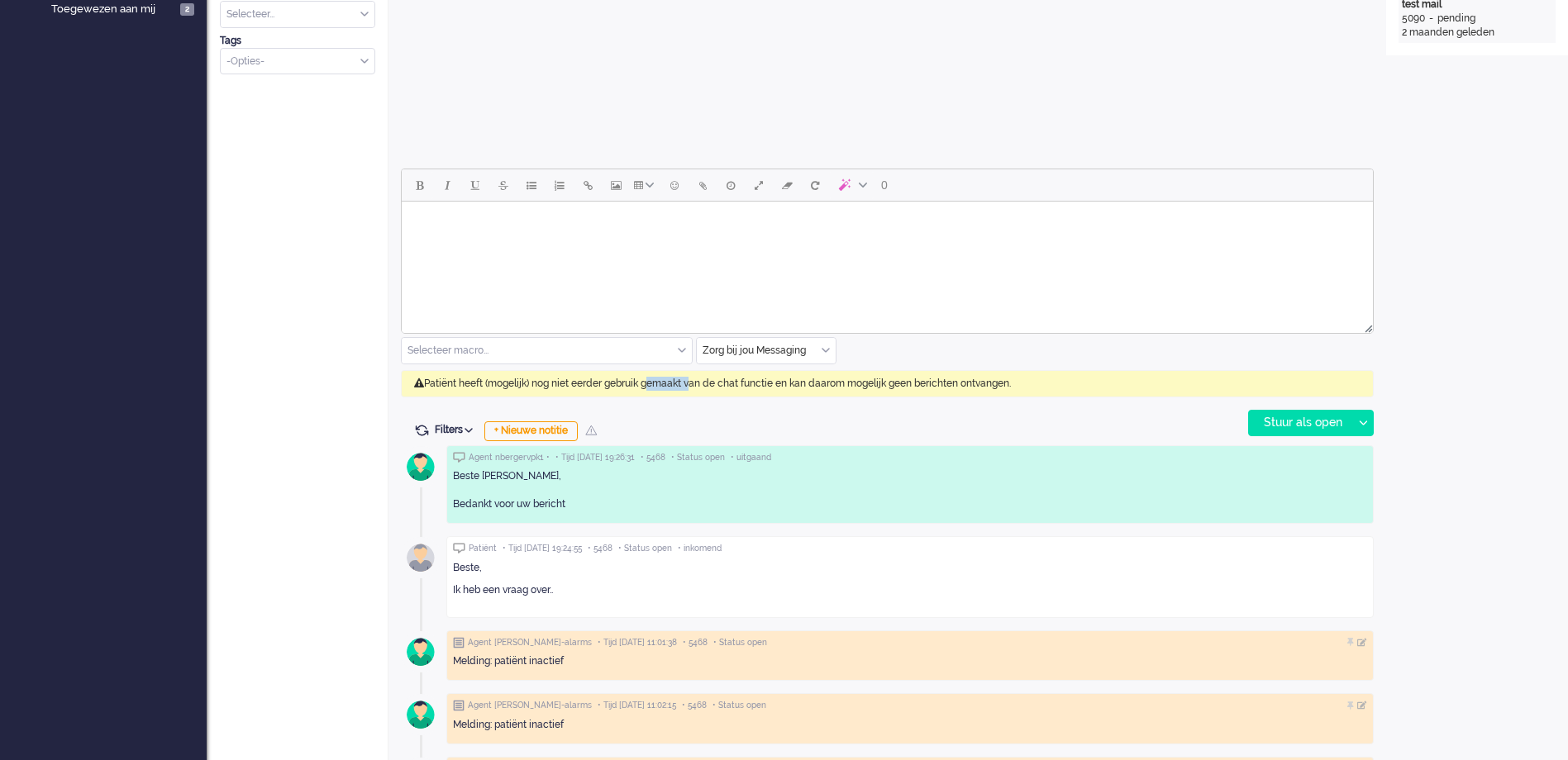 click on "Patiënt heeft (mogelijk) nog niet eerder gebruik gemaakt van de chat functie en kan daarom mogelijk geen berichten ontvangen." at bounding box center [887, 383] 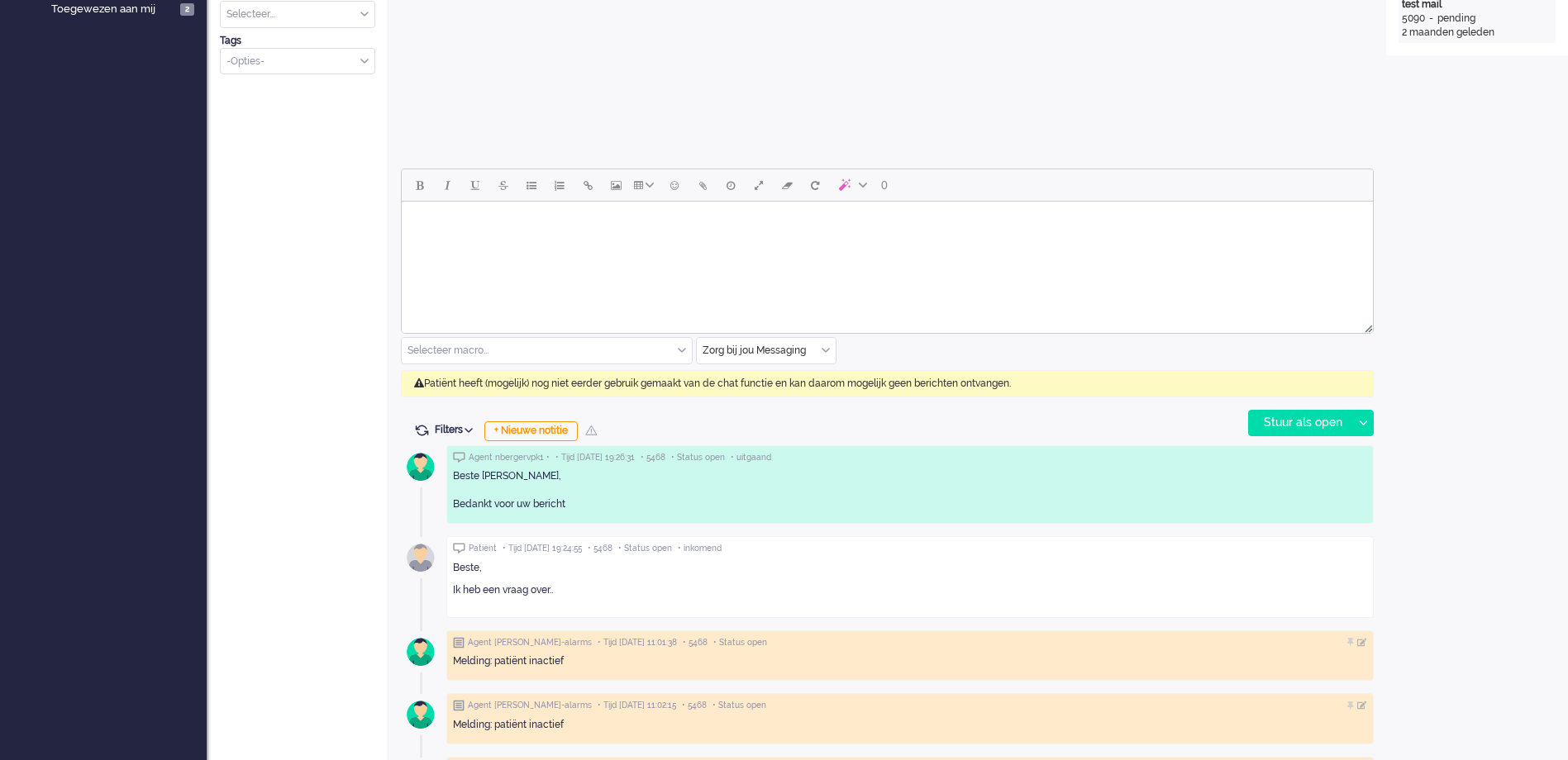 drag, startPoint x: 686, startPoint y: 382, endPoint x: 833, endPoint y: 418, distance: 151.34398 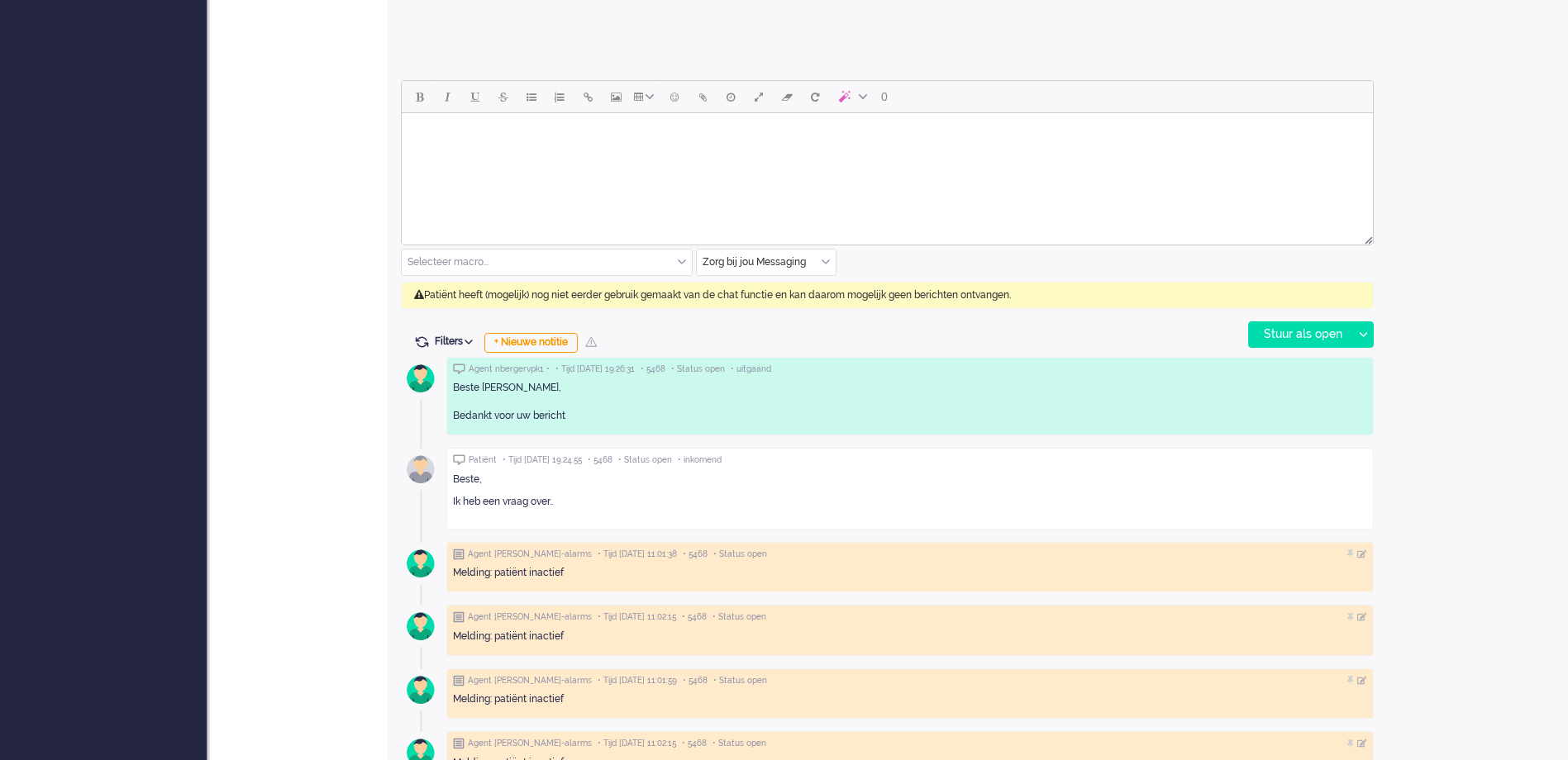 scroll, scrollTop: 826, scrollLeft: 0, axis: vertical 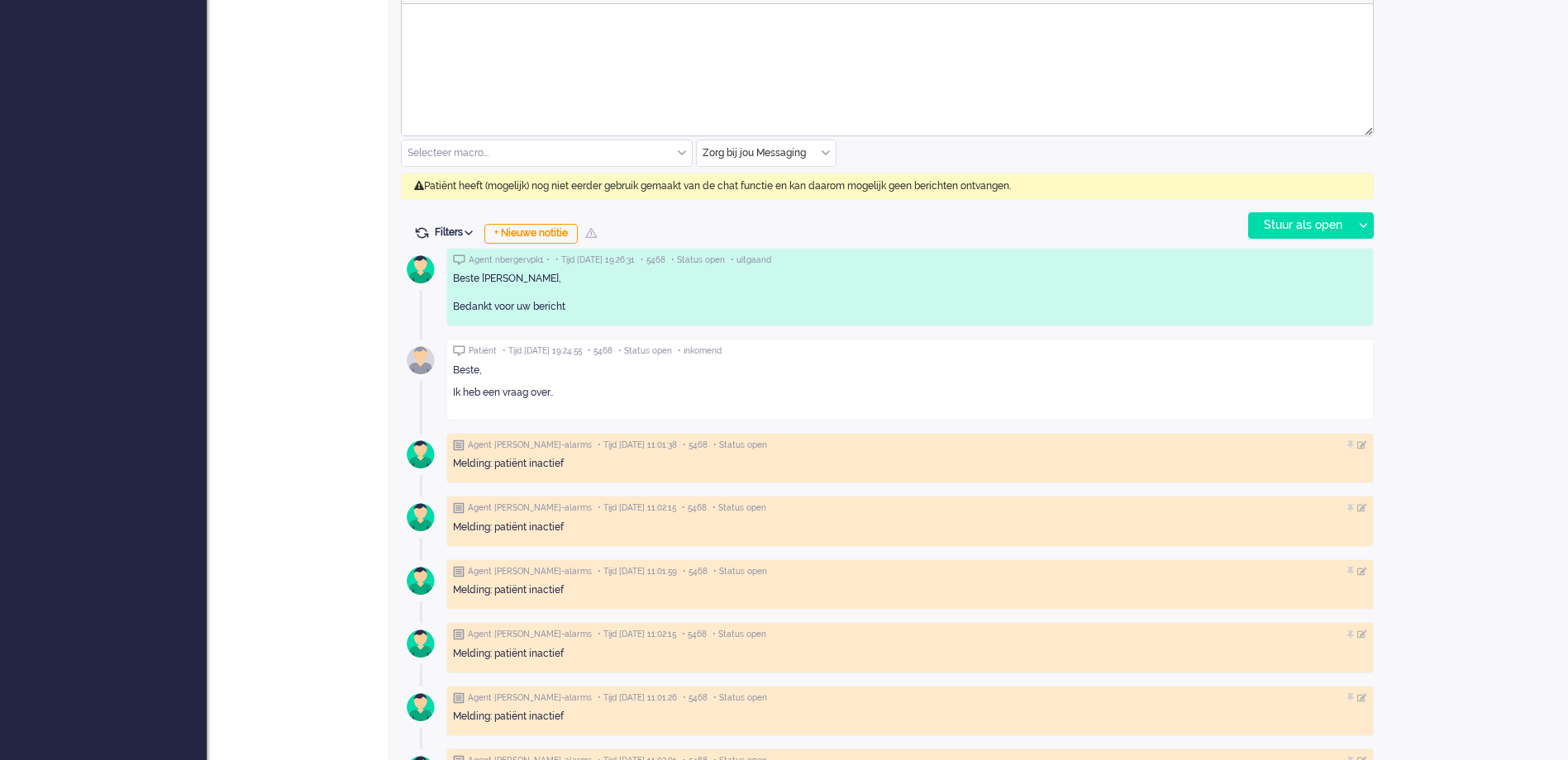 click on "0 Selecteer macro... Beleid na supervisie Coaching  - vergeten meting  Contact gezocht - 3 pogingen gedaan Contact gezocht - geen gehoor Inactief Overdracht naar TM-vpk (afmelding) Overdracht naar TM-vpk (algemeen) REACTIE OP OPMERKING test naam test naam 2 Uitleg gegeven  - installatie VERKOUDHEID Verslaglegging contact patiënt Voorbereiding supervisie Zorg bij jou Messaging email uitgaand telefoon sms Zorg bij jou Messaging Zorg bij jou Messaging Stuur als open Stuur als open Stuur als in afwachting Stuur als geparkeerd Stuur als opgelost  Patiënt heeft (mogelijk) nog niet eerder gebruik gemaakt van de chat functie en kan daarom mogelijk geen berichten ontvangen. Filters   Events tonen  Alleen huidig ticket tonen  Verberg inactieve tickets Filter kanaal Zorg bij jou Messaging notitie email Er zijn meerdere nieuw en open tickets in deze patiënt tijdslijn.  Wil je deze tickets oplossen? Nee bedankt Alles oplossen + Nieuwe notitie  Agent nbergervpk1 •  • Tijd [DATE] 19:26:31 • 5468 • uitgaand" at bounding box center [887, 2513] 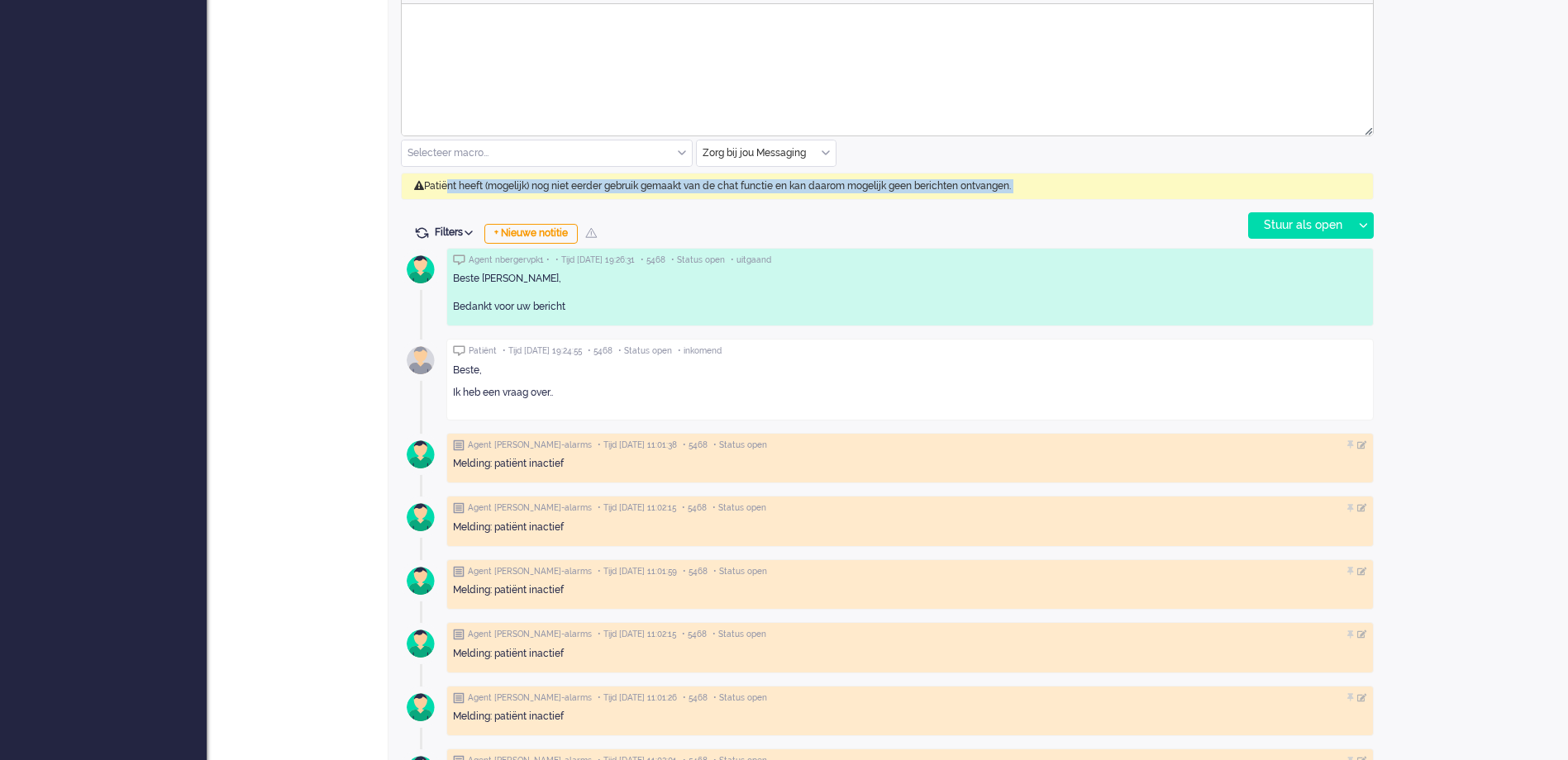 click on "Filters" at bounding box center [456, 232] 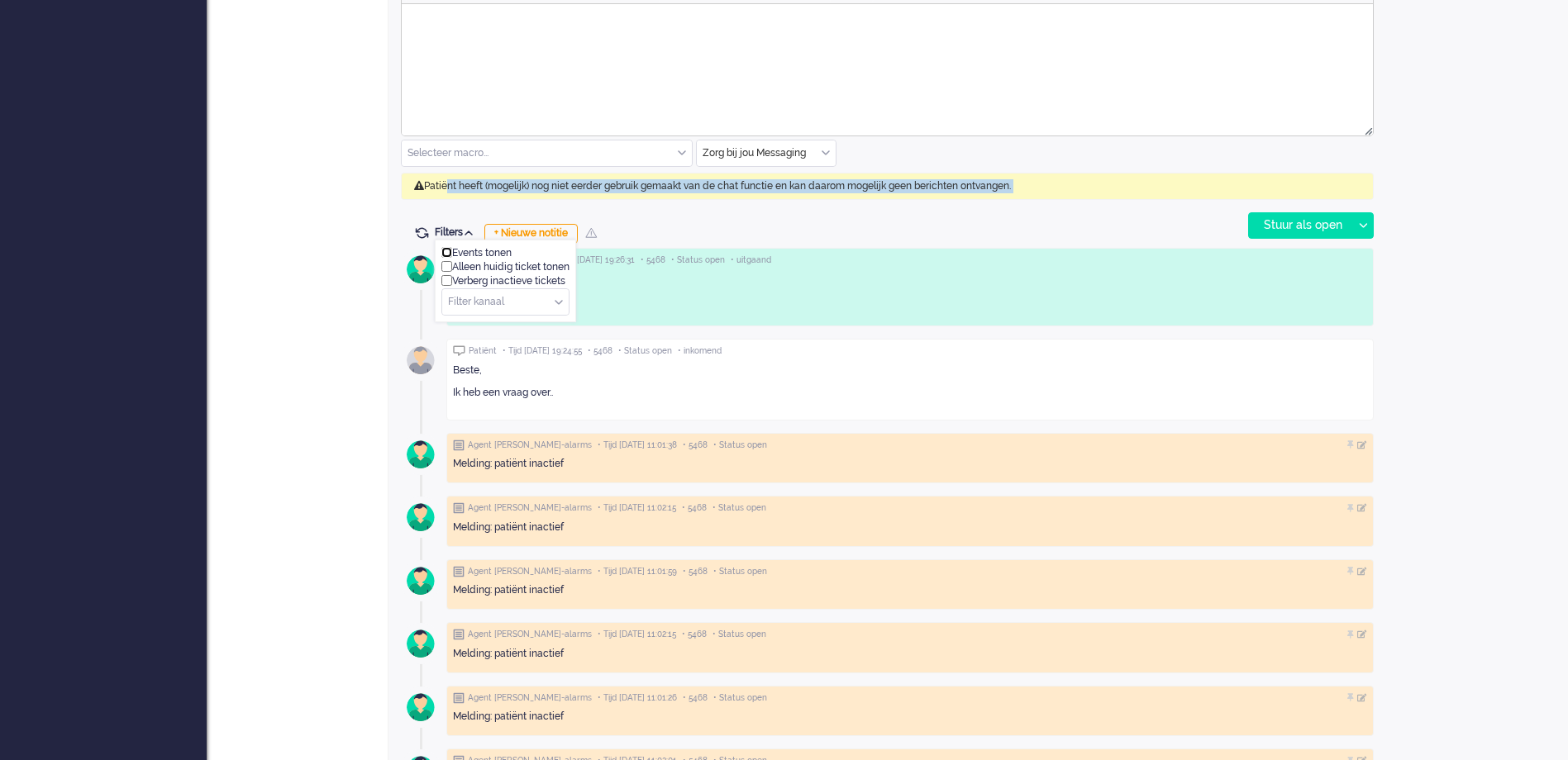 click at bounding box center [446, 252] 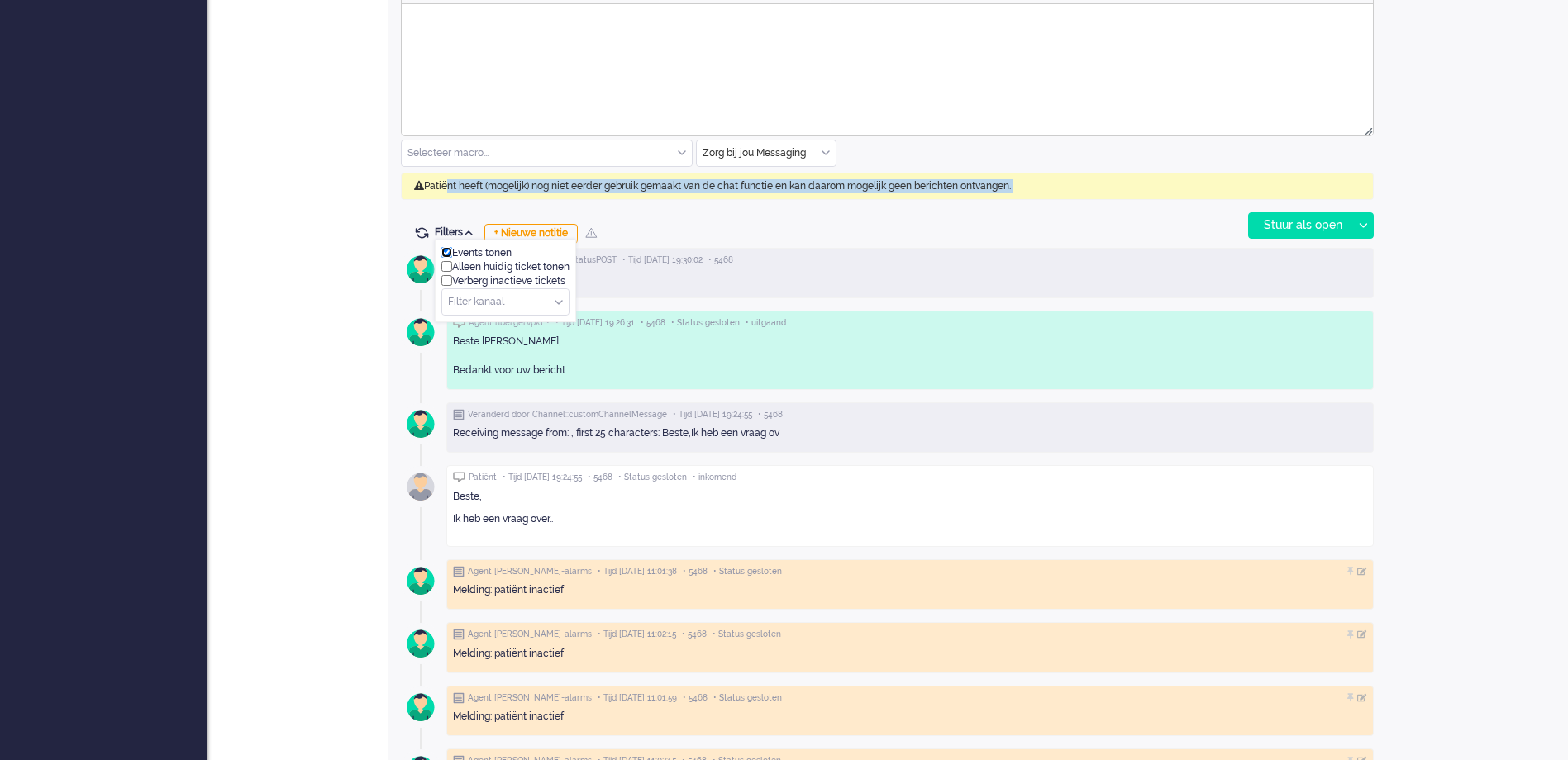 click at bounding box center [446, 252] 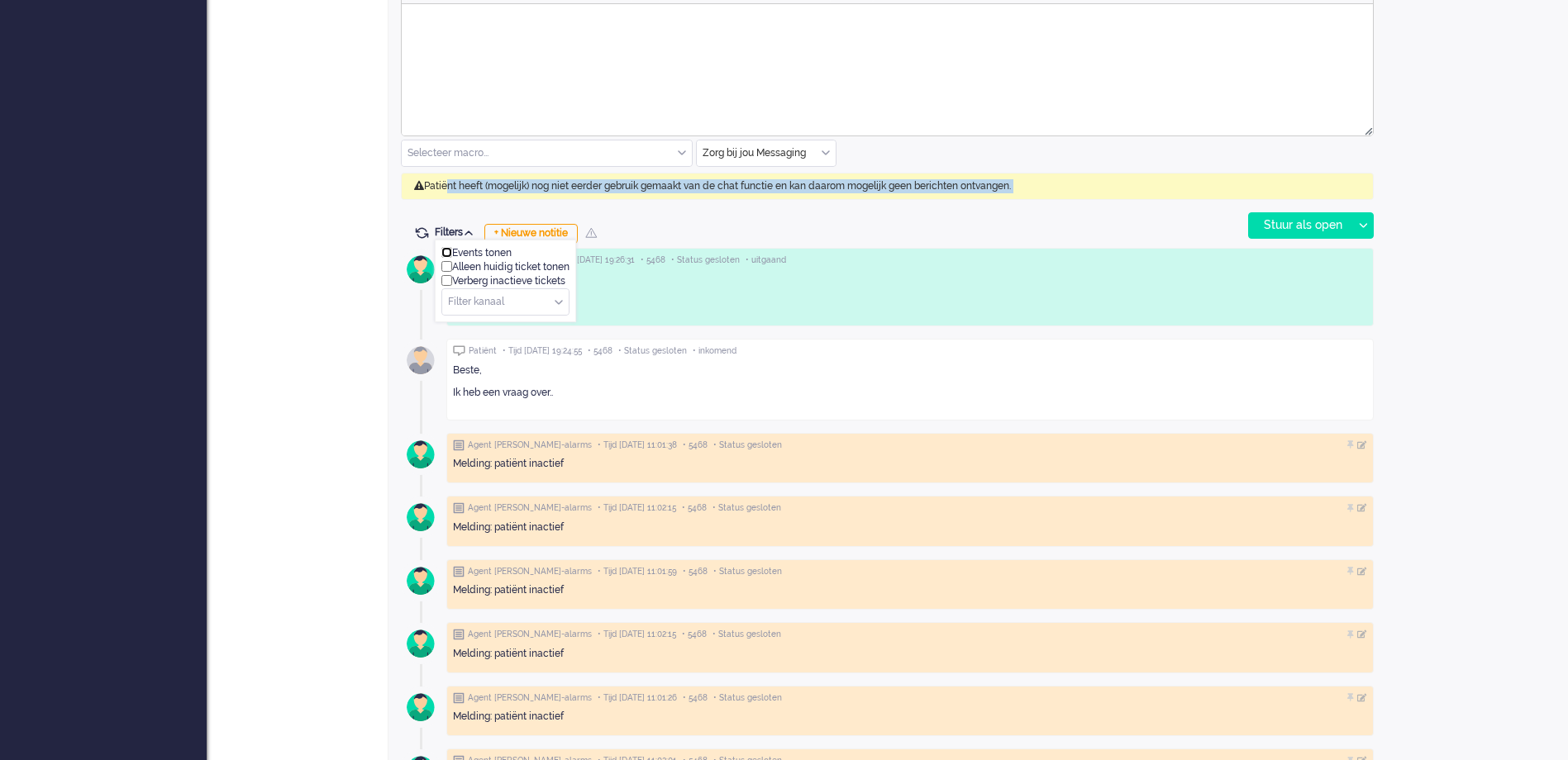 click at bounding box center (446, 252) 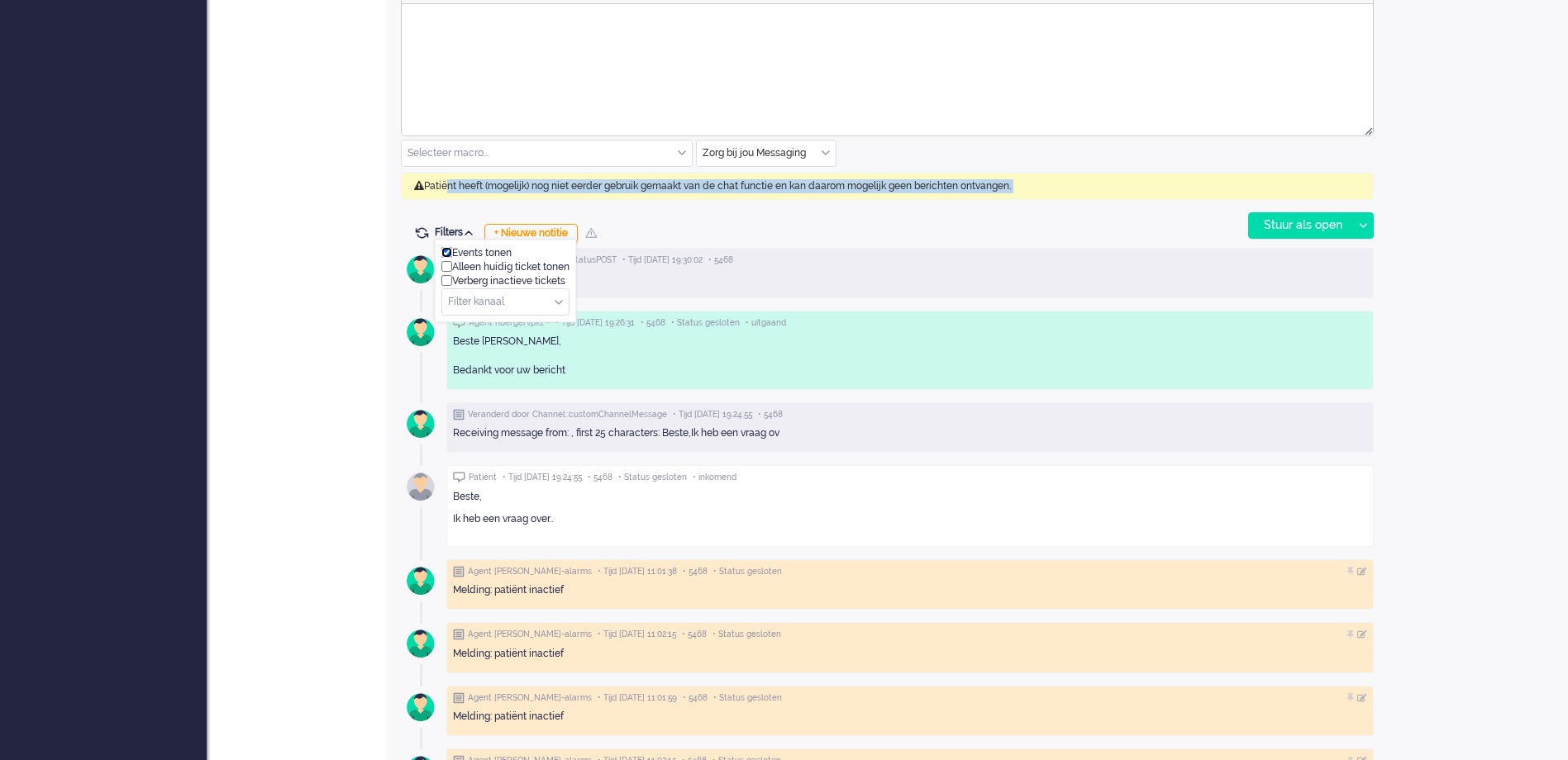 click at bounding box center (446, 252) 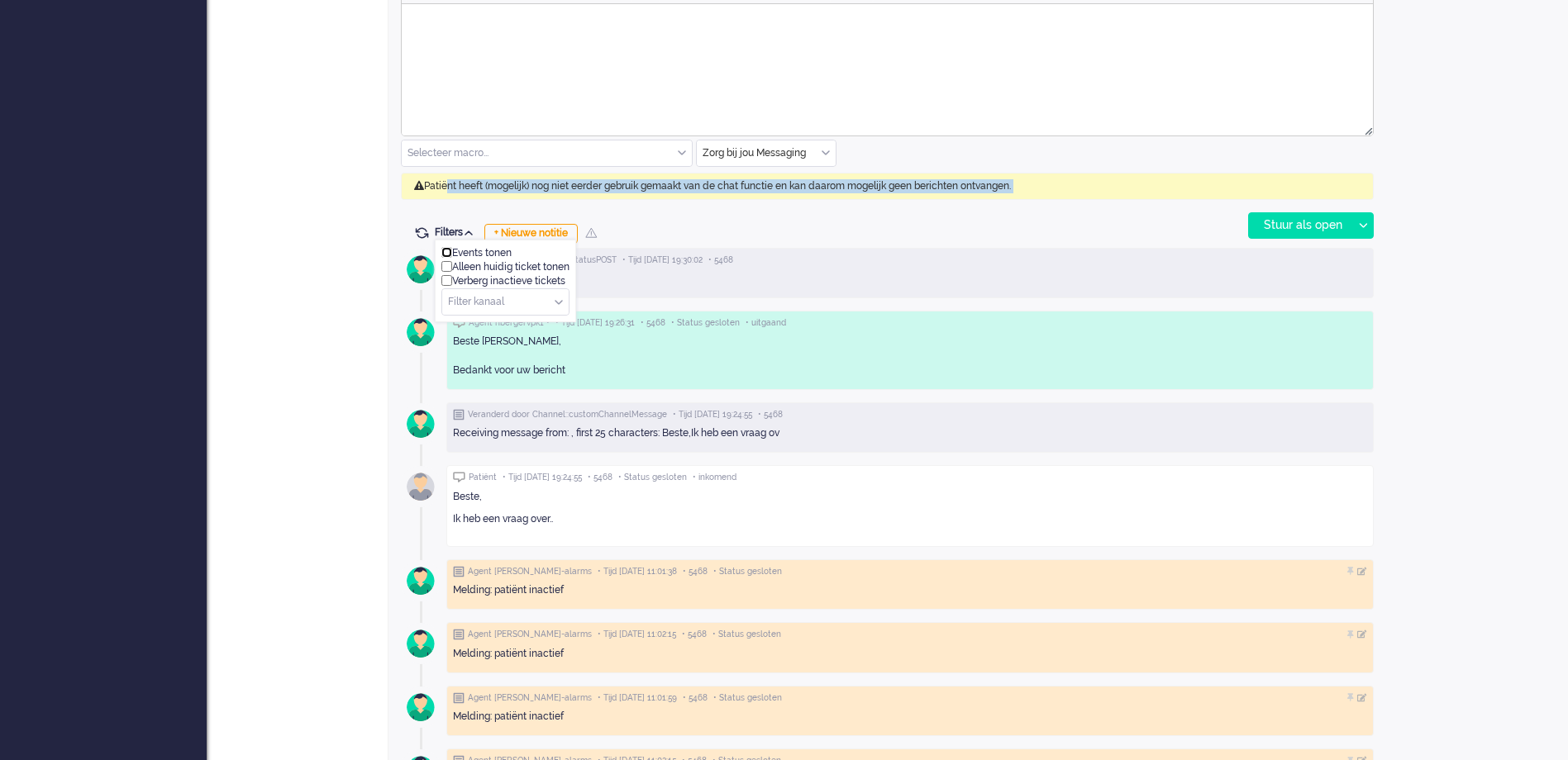 checkbox on "false" 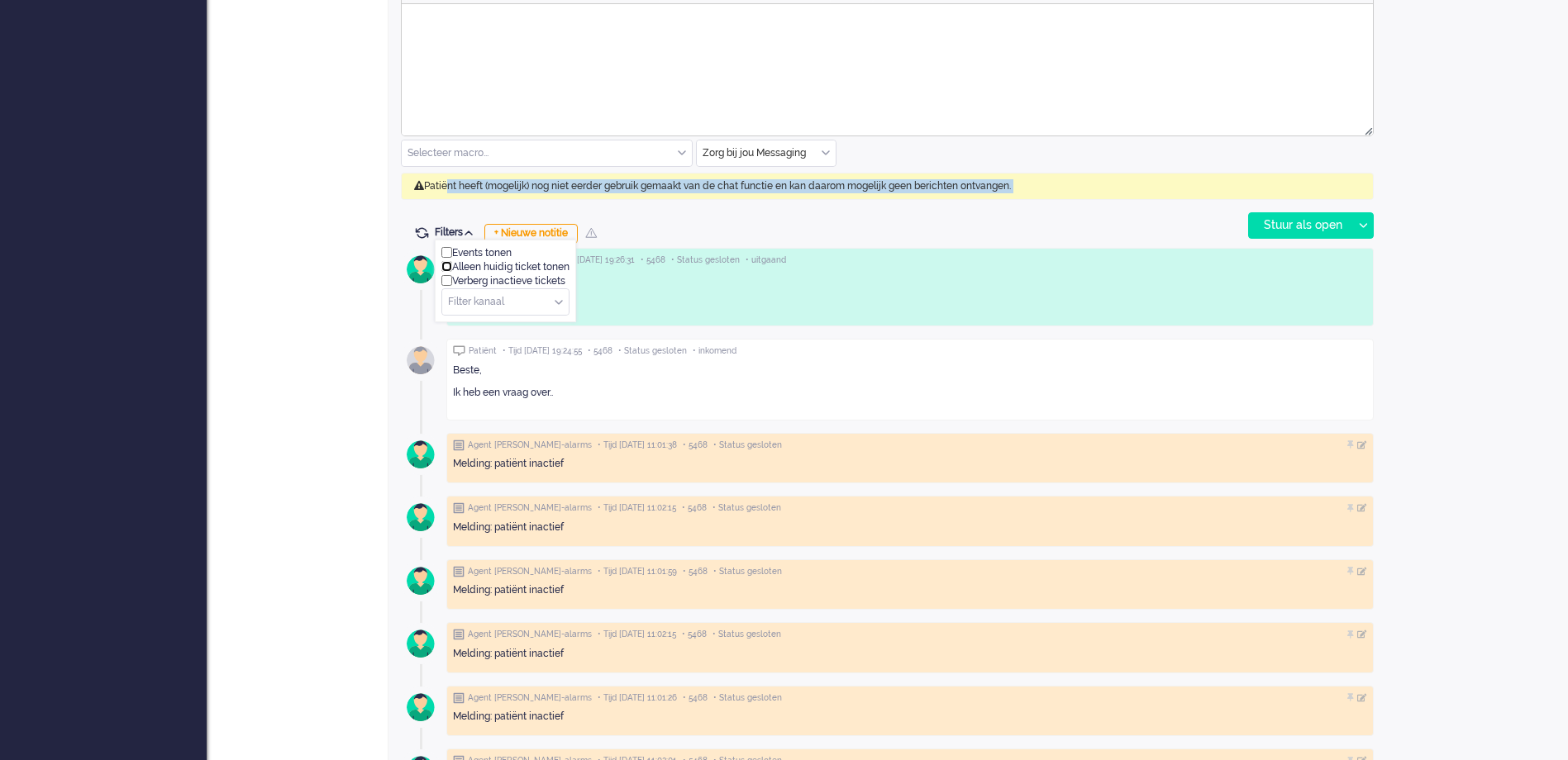 click at bounding box center (446, 266) 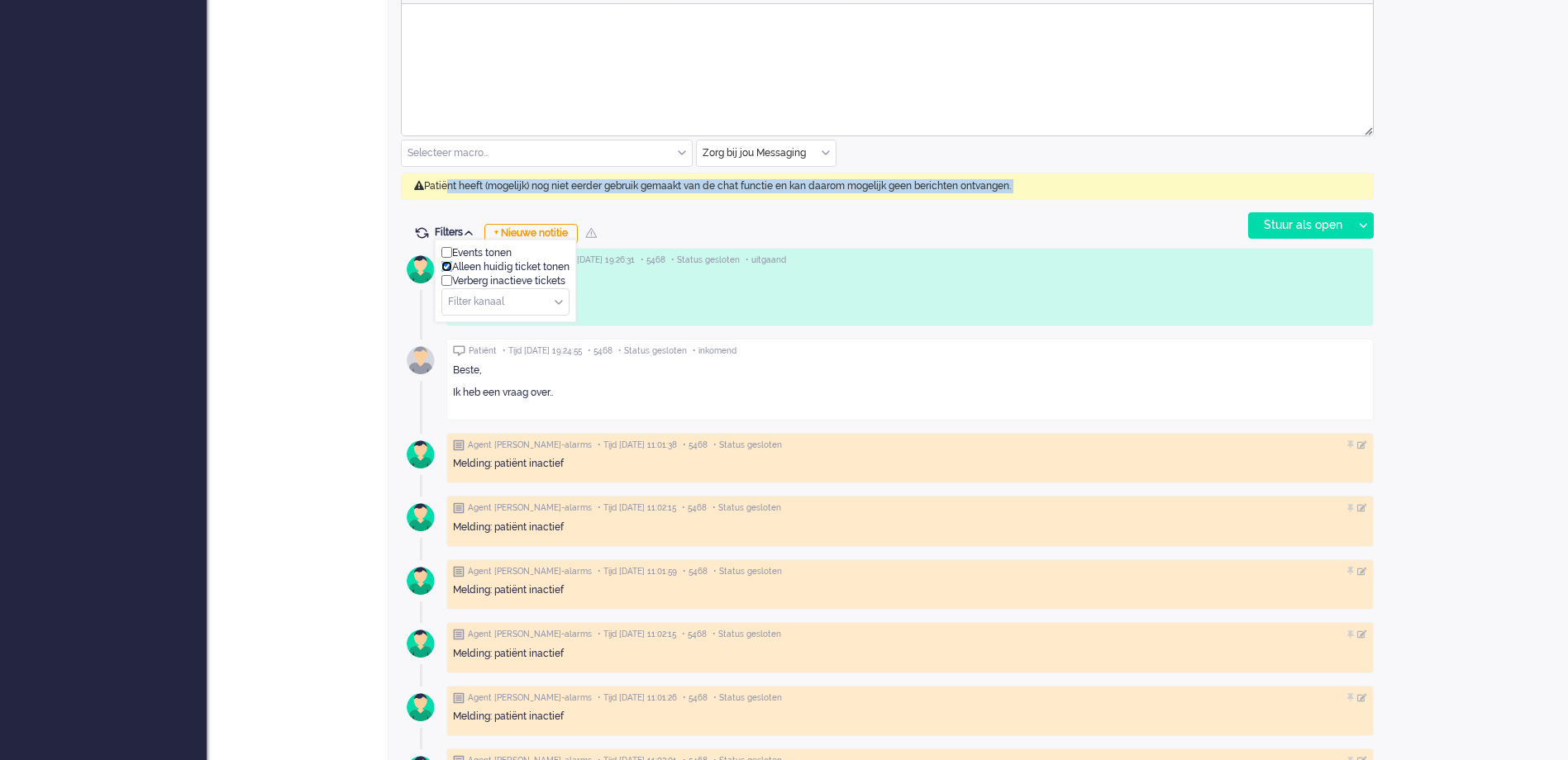scroll, scrollTop: 696, scrollLeft: 0, axis: vertical 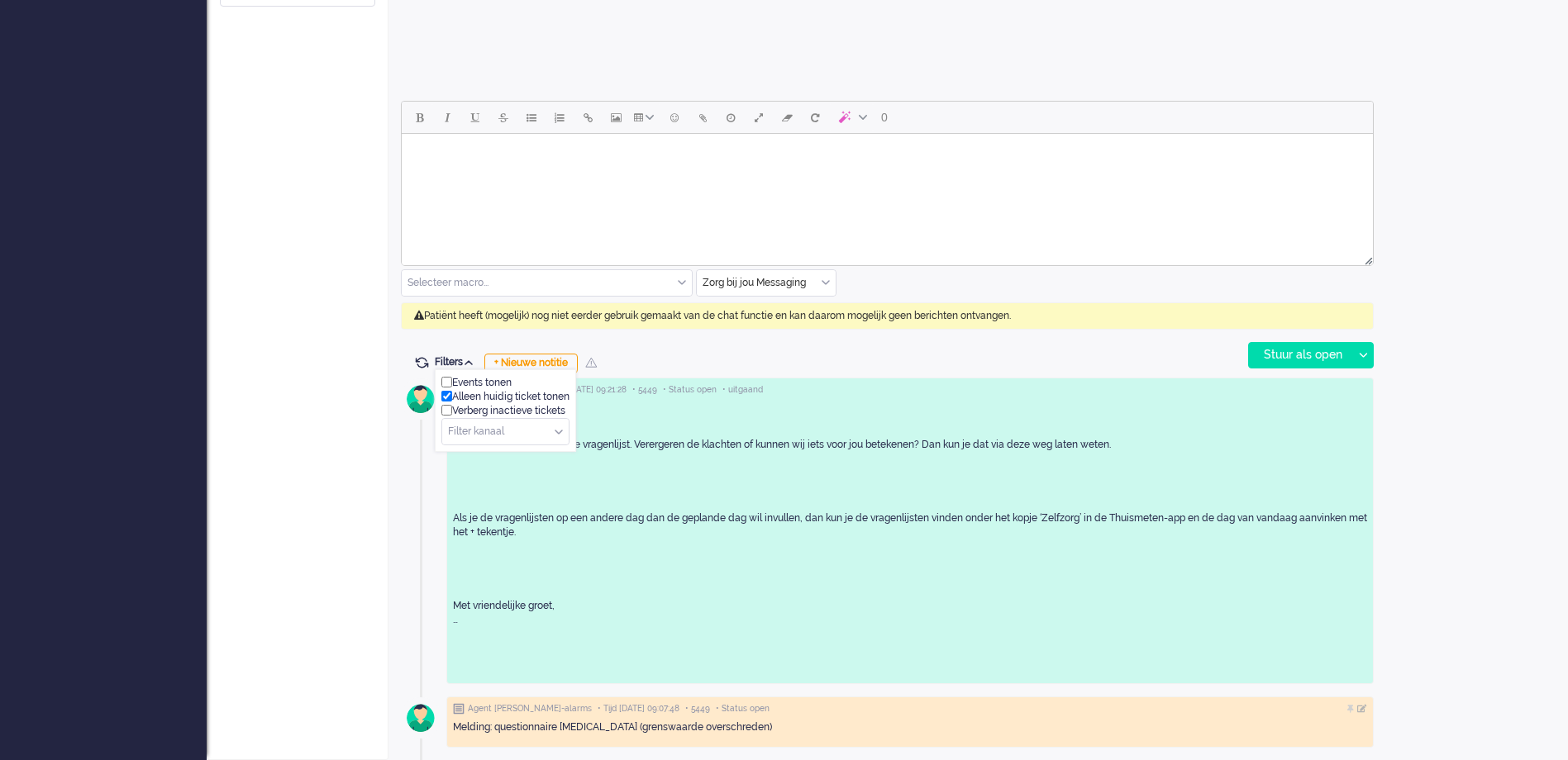 click on "Ticket 5449 open Kijkend Opties... Zet Status Open In afwachting Geparkeerd Opgelost Stel prioriteit Laag Medium Hoog Urgent Snooze Dupliceer Verwijder Toewijzen TM Verpleegkundigen TM Medewerkers TM Verpleegkundigen groep deselecteren TM Verpleegkundigen selecteer... awillemse biancanmsc dgeurs dmeelis dwelman ekloppenburg fbeeremans i.[PERSON_NAME]vanseijen.admin jdyeracc jhidding job.omnidesk joris jpakarinenacc jpakarinenaccnurse jscharp jsloan jspee jverboekend jverboekendnurse jwiersema kburgers kimwillems kimwillemstmmdw kimwillemstmvpk kimwillemstmvpk2 ltas Luscii-alarms lusciialarms miyurugeemalsagarage miyurusagaragetest msagarage msagaragesmoketest nbergermdw1 nbergervpk1 rbuit rkrul shoekstra stanmsc support tvanderzandenmdw1 tvanderzandenvpk1 vvuoriacc [PERSON_NAME] wiebetijsmaacceptance wtijsmaaccnurse yriad zbjcareprofessionalsteam zbjcareprofessionalsteamomnideskchatagent Zorg-bij-jou zorgbijjou gebruiker deselecteren neem ticket volg ticket Merk Zorg bij jou Titel Kanaal Van Aan Tijd" at bounding box center [298, 56] 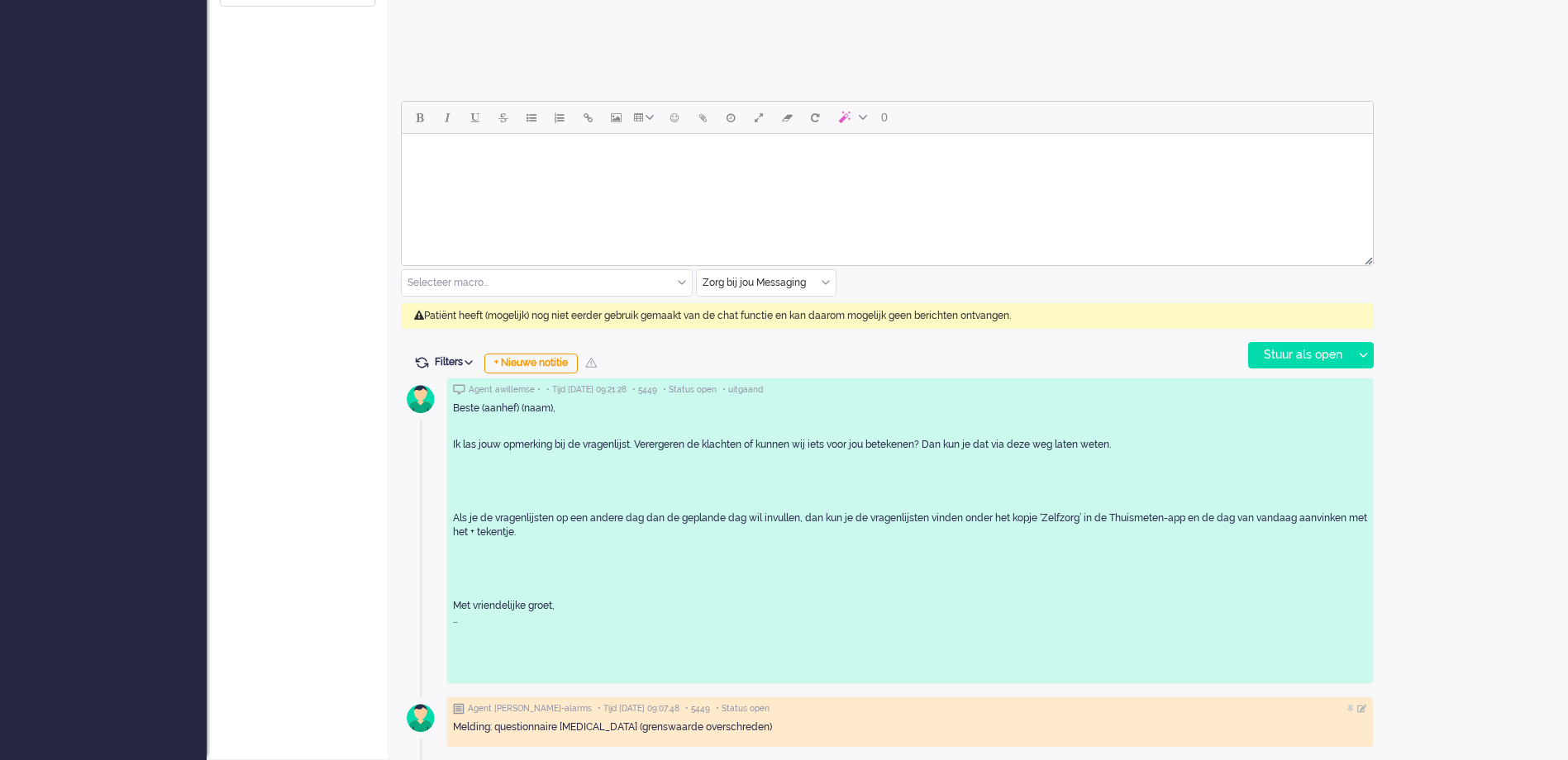 click on "Filters" at bounding box center (456, 362) 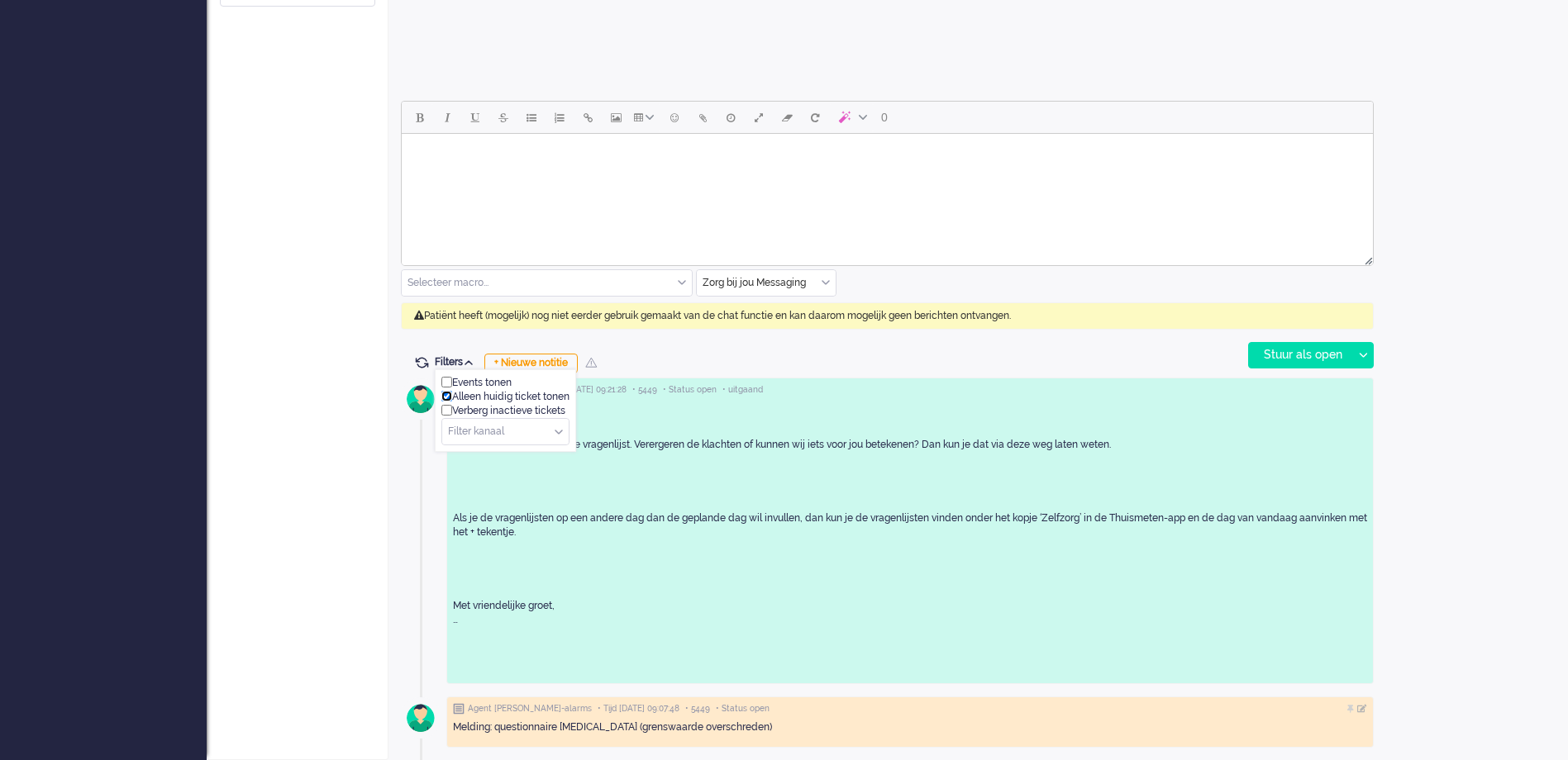 click at bounding box center (446, 396) 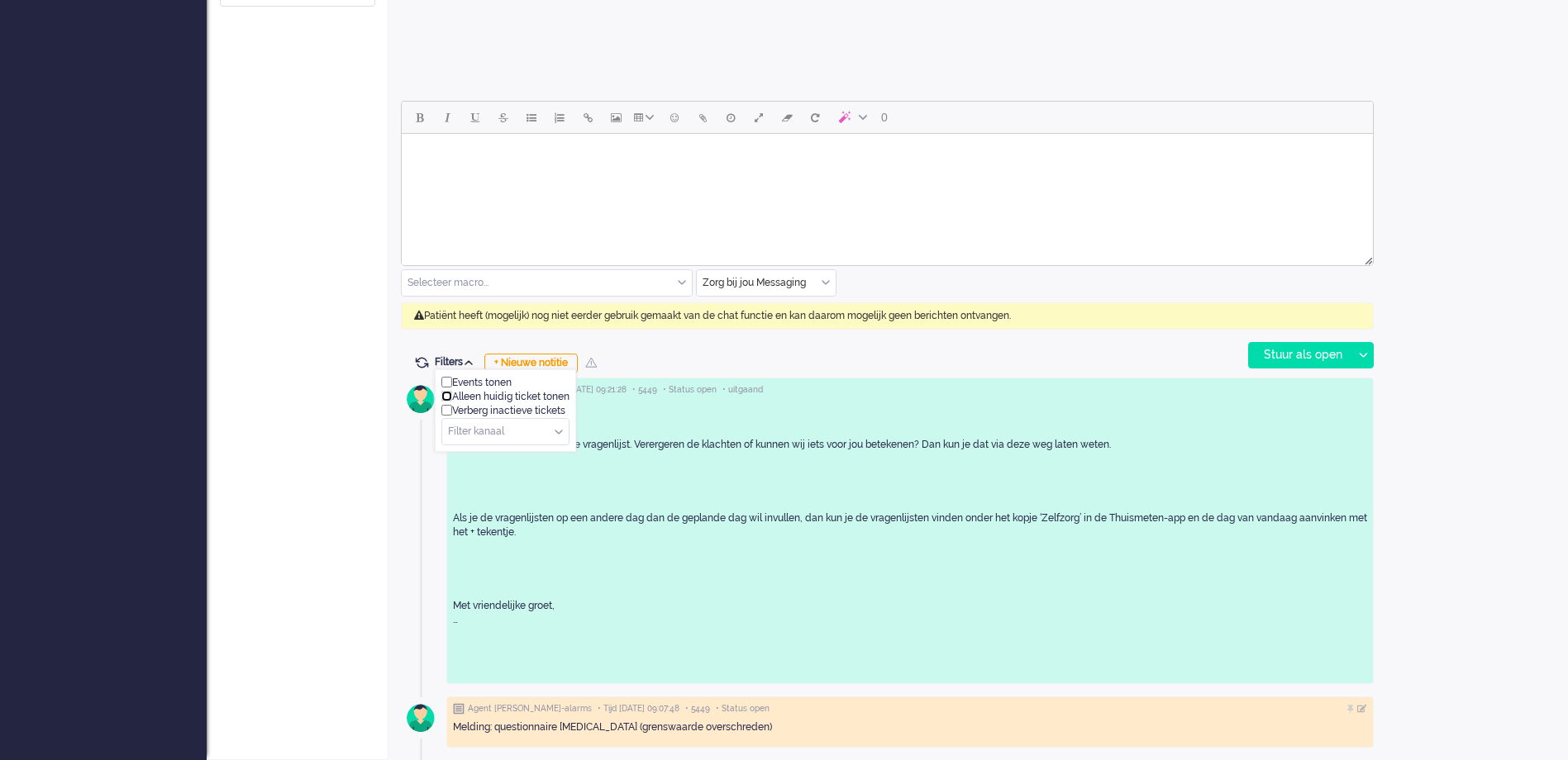 checkbox on "false" 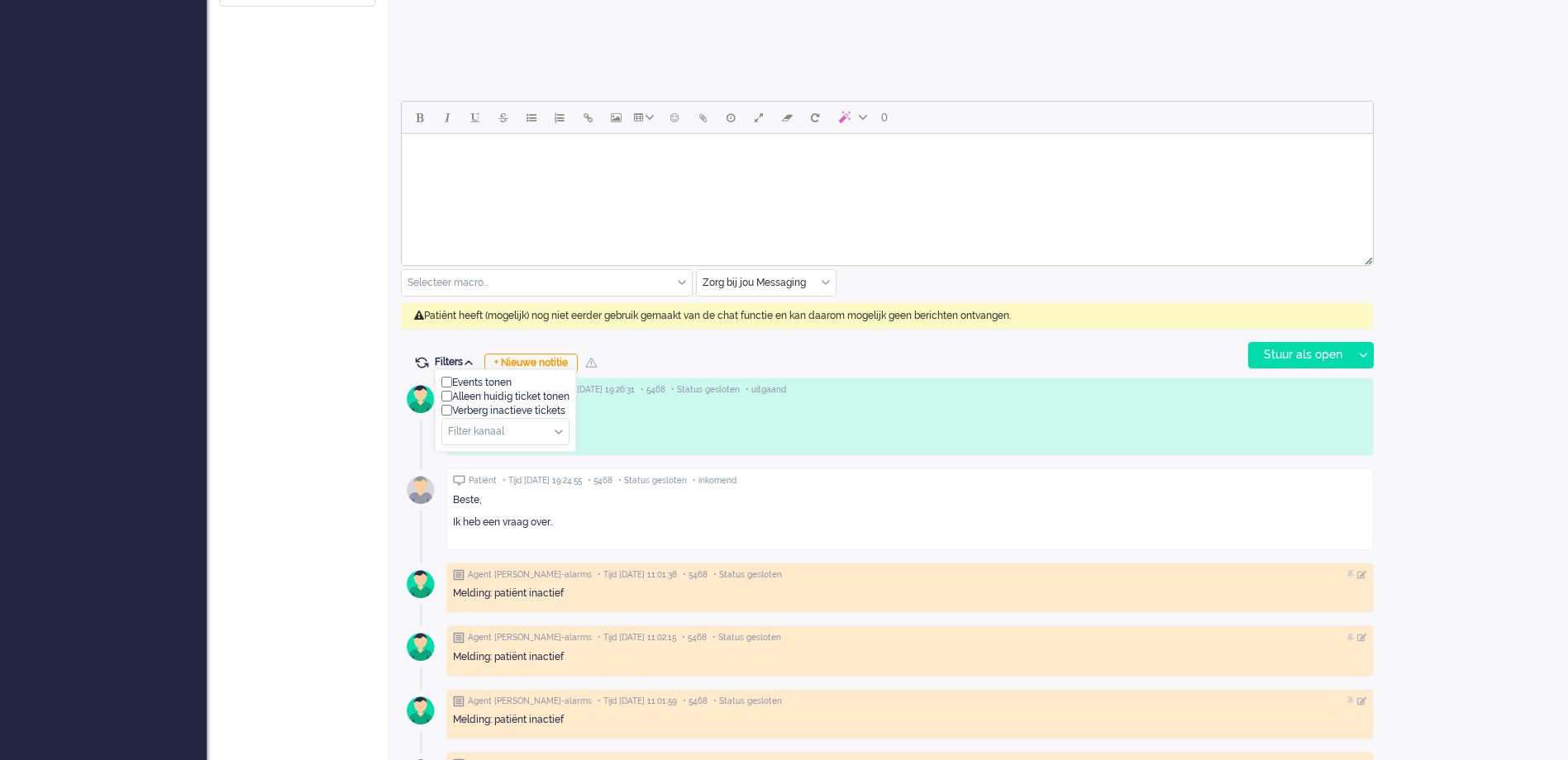 click on "Ticket 5449 open Kijkend Opties... Zet Status Open In afwachting Geparkeerd Opgelost Stel prioriteit Laag Medium Hoog Urgent Snooze Dupliceer Verwijder Toewijzen TM Verpleegkundigen TM Medewerkers TM Verpleegkundigen groep deselecteren TM Verpleegkundigen selecteer... awillemse biancanmsc dgeurs dmeelis dwelman ekloppenburg fbeeremans i.[PERSON_NAME]vanseijen.admin jdyeracc jhidding job.omnidesk joris jpakarinenacc jpakarinenaccnurse jscharp jsloan jspee jverboekend jverboekendnurse jwiersema kburgers kimwillems kimwillemstmmdw kimwillemstmvpk kimwillemstmvpk2 ltas Luscii-alarms lusciialarms miyurugeemalsagarage miyurusagaragetest msagarage msagaragesmoketest nbergermdw1 nbergervpk1 rbuit rkrul shoekstra stanmsc support tvanderzandenmdw1 tvanderzandenvpk1 vvuoriacc [PERSON_NAME] wiebetijsmaacceptance wtijsmaaccnurse yriad zbjcareprofessionalsteam zbjcareprofessionalsteamomnideskchatagent Zorg-bij-jou zorgbijjou gebruiker deselecteren neem ticket volg ticket Merk Zorg bij jou Titel Kanaal Van Aan Tijd" at bounding box center [298, 2643] 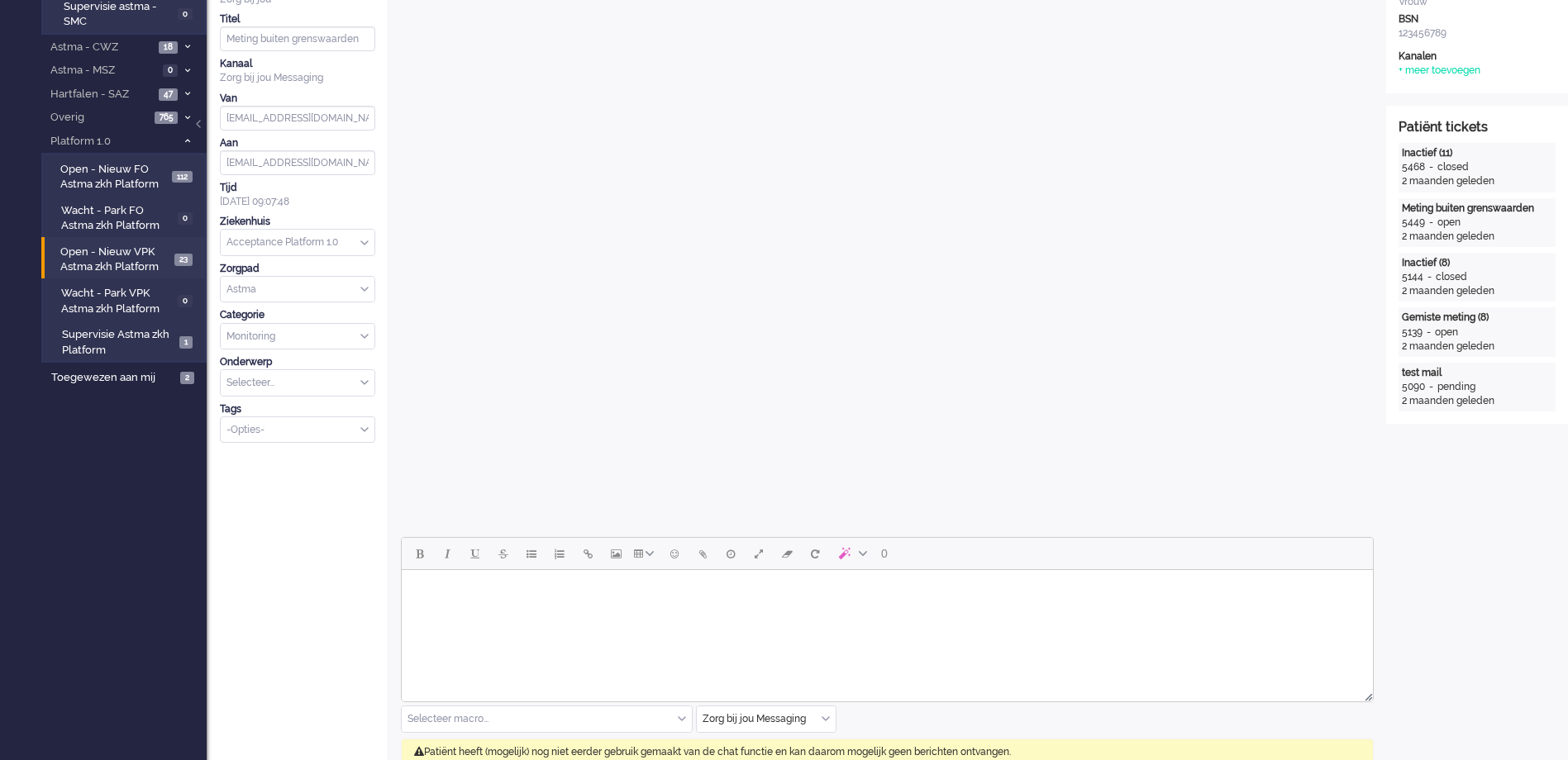 scroll, scrollTop: 0, scrollLeft: 0, axis: both 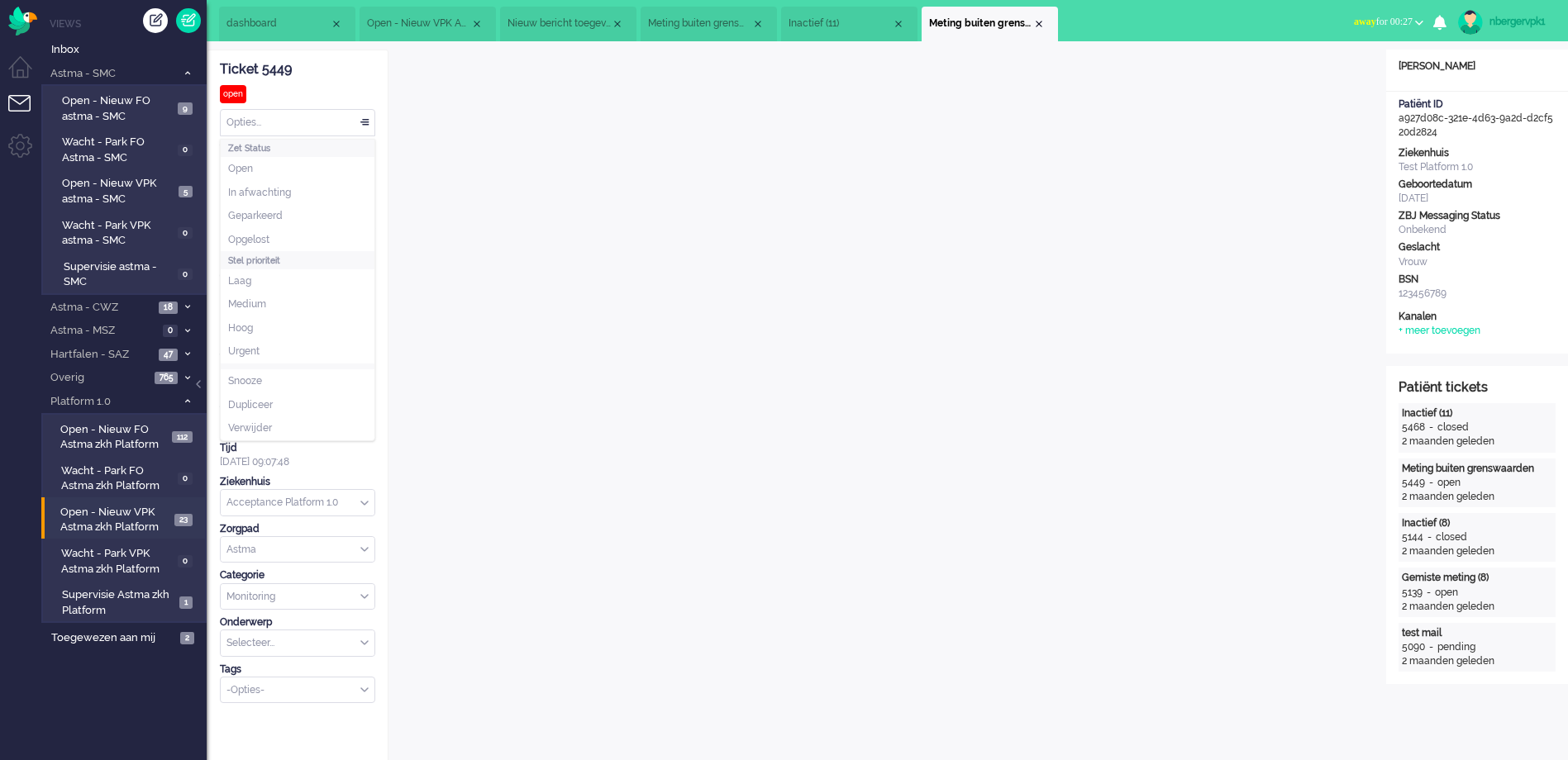 click on "Opties..." at bounding box center (298, 122) 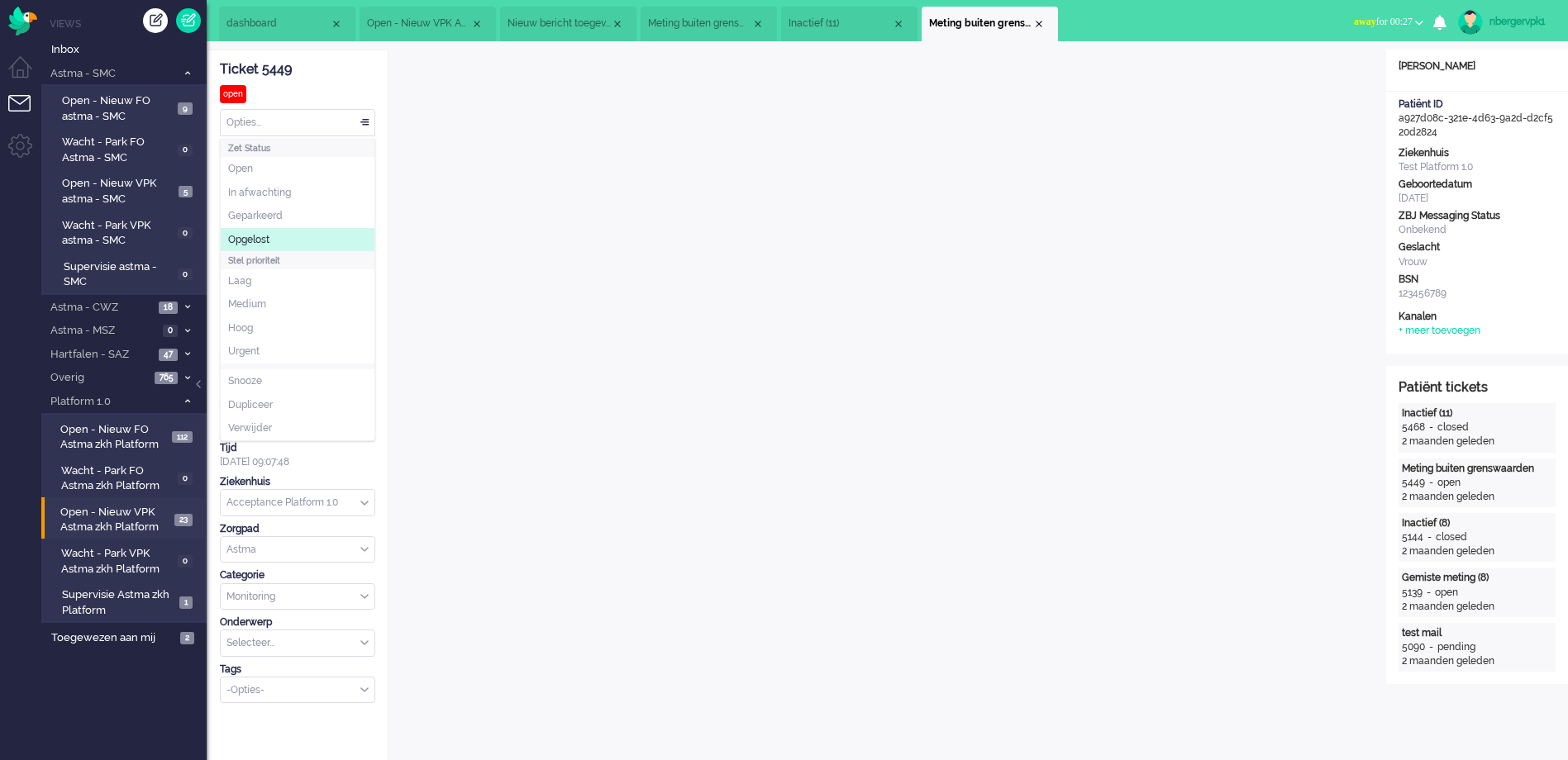 click on "Opgelost" 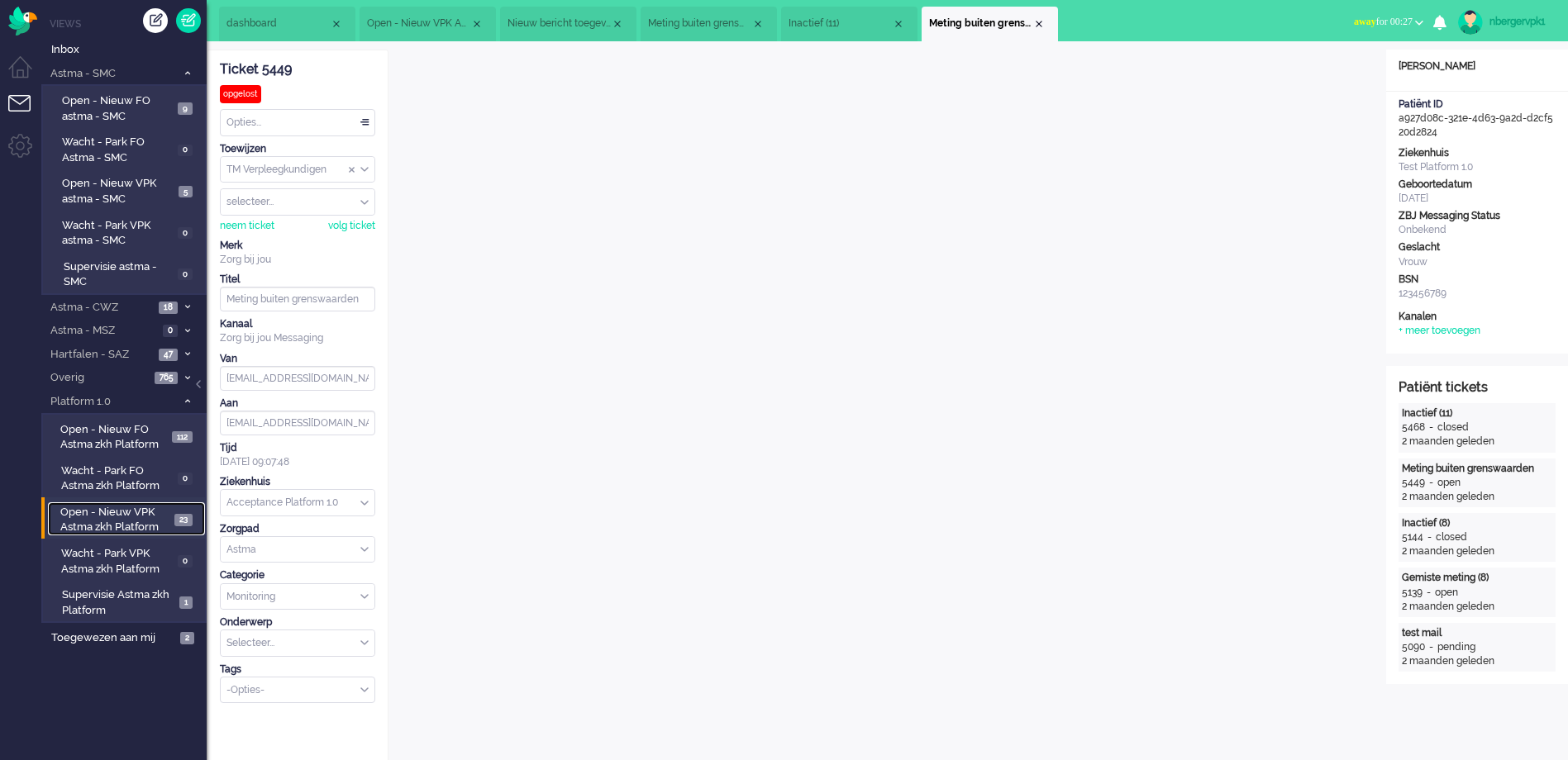 click on "Open - Nieuw VPK Astma zkh Platform" at bounding box center [115, 520] 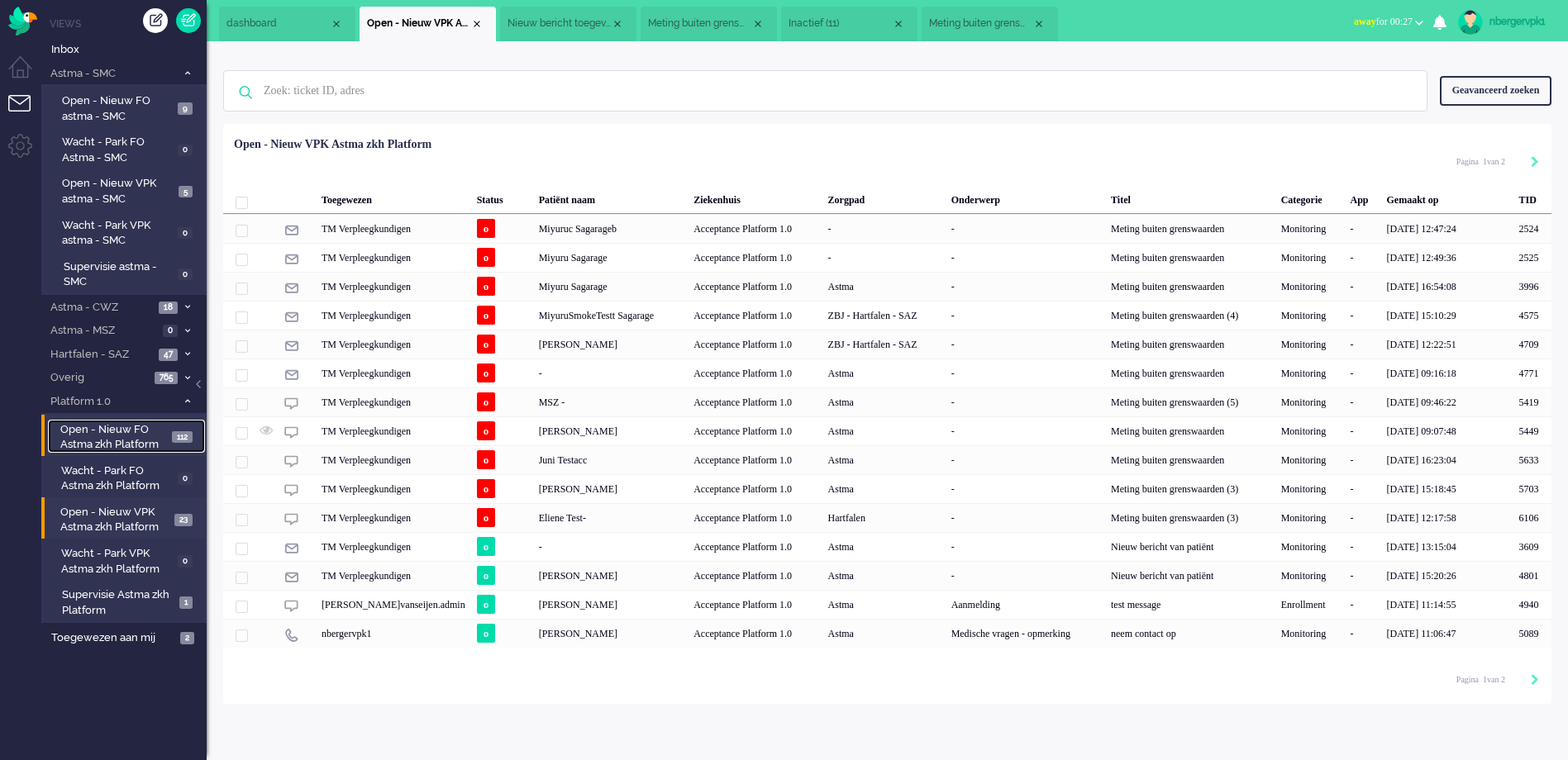 click on "Open - Nieuw FO Astma zkh Platform" at bounding box center [113, 437] 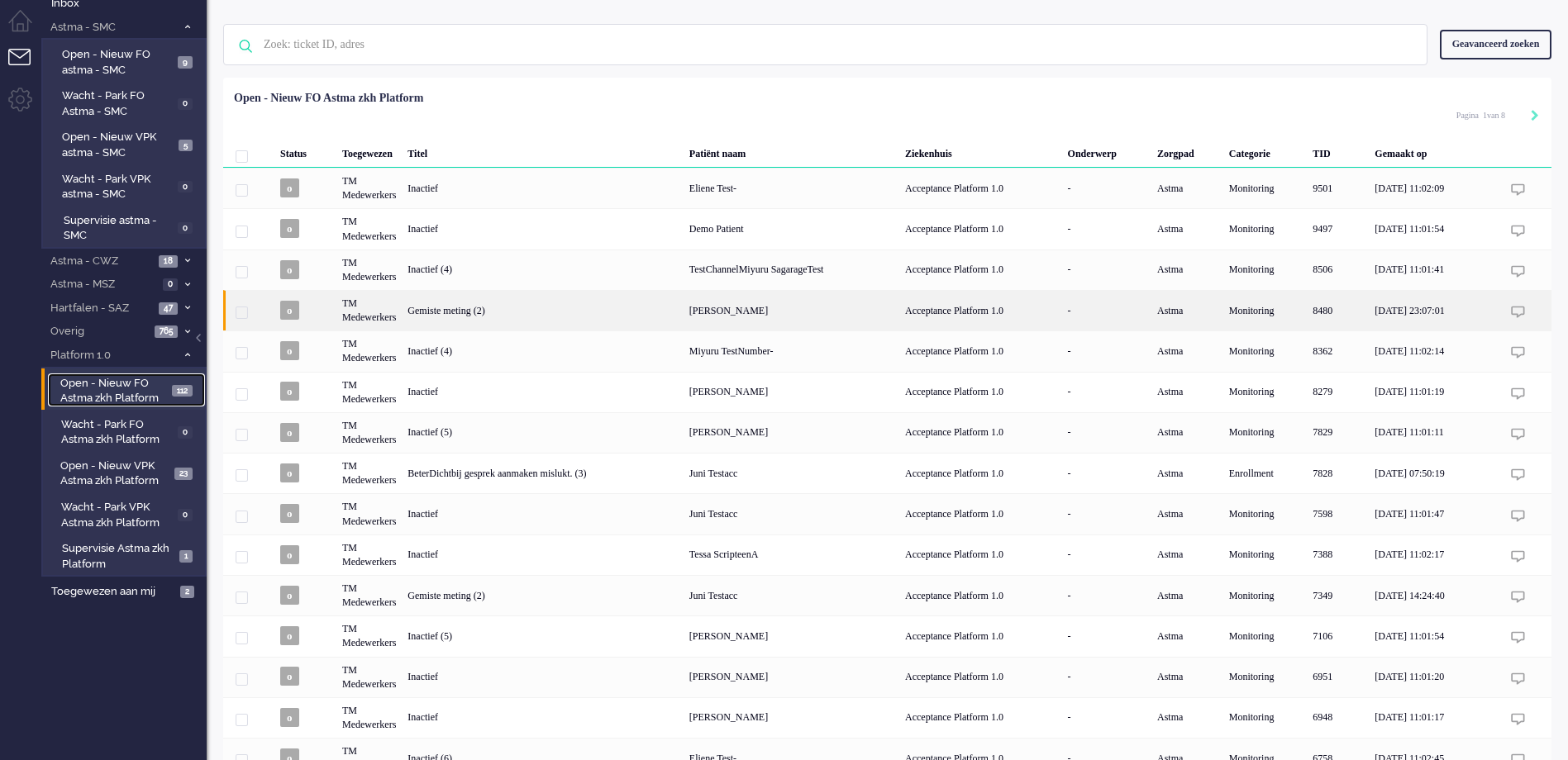 scroll, scrollTop: 0, scrollLeft: 0, axis: both 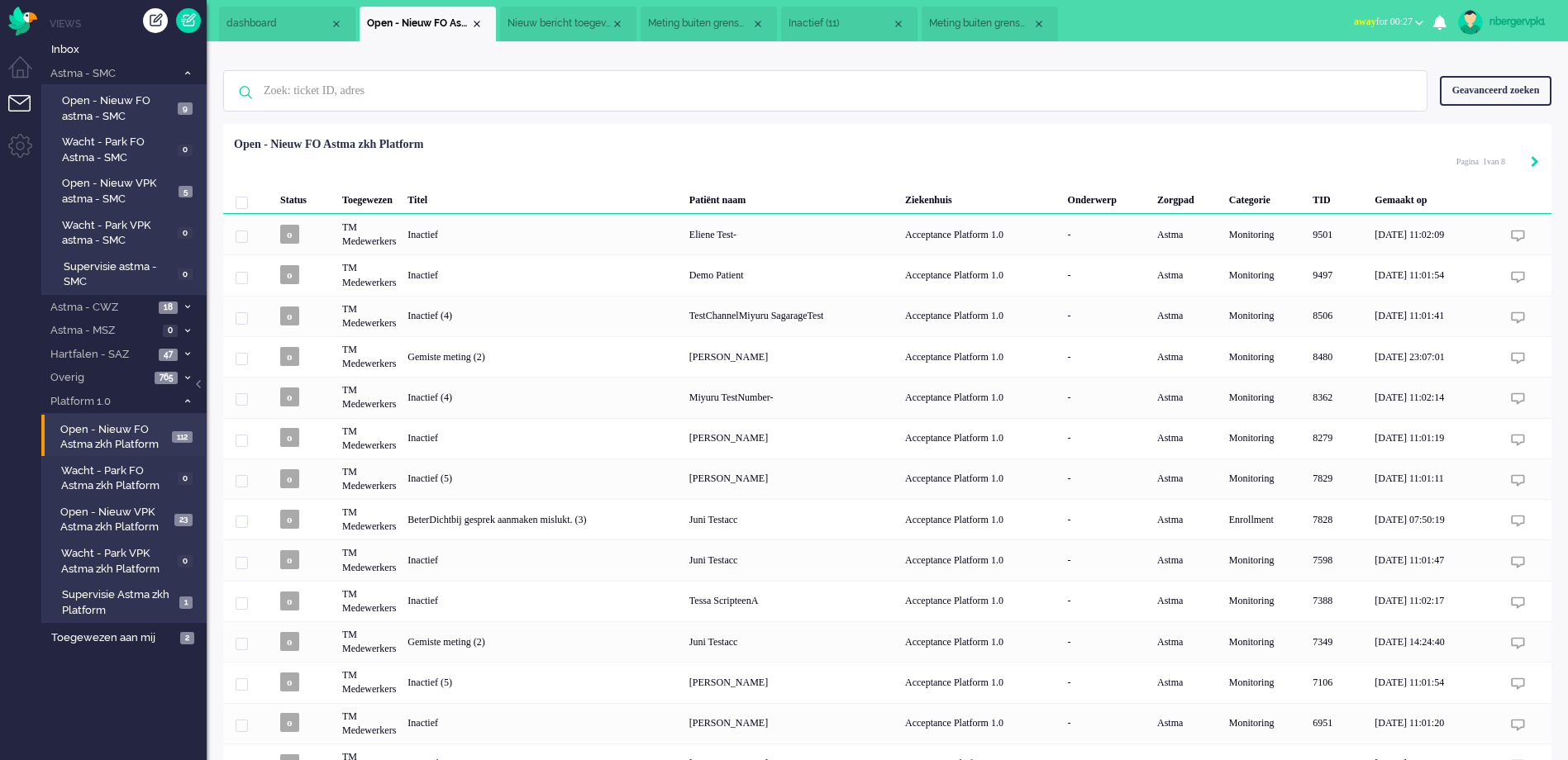 drag, startPoint x: 1542, startPoint y: 172, endPoint x: 1532, endPoint y: 164, distance: 12.8062 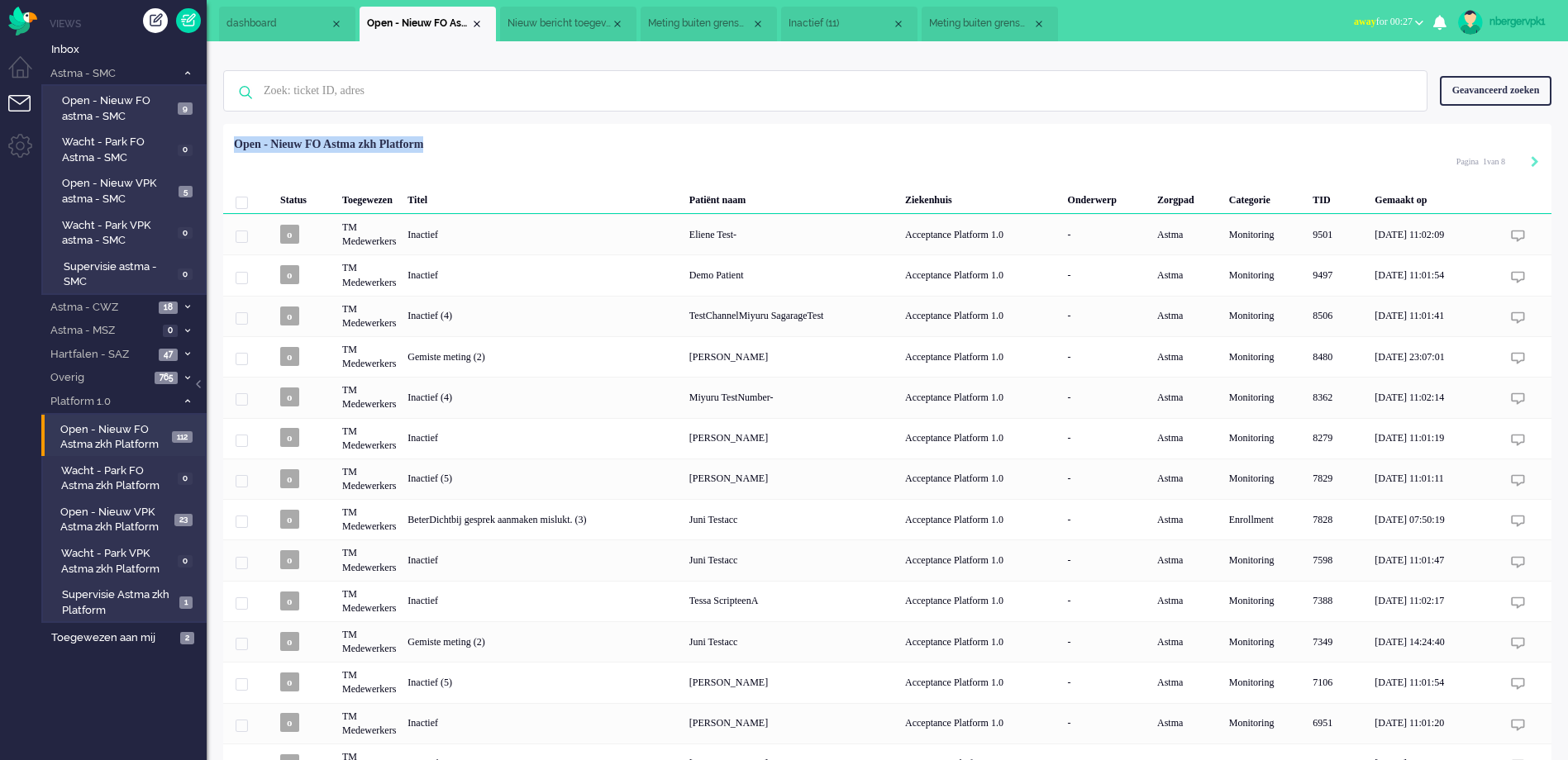 click 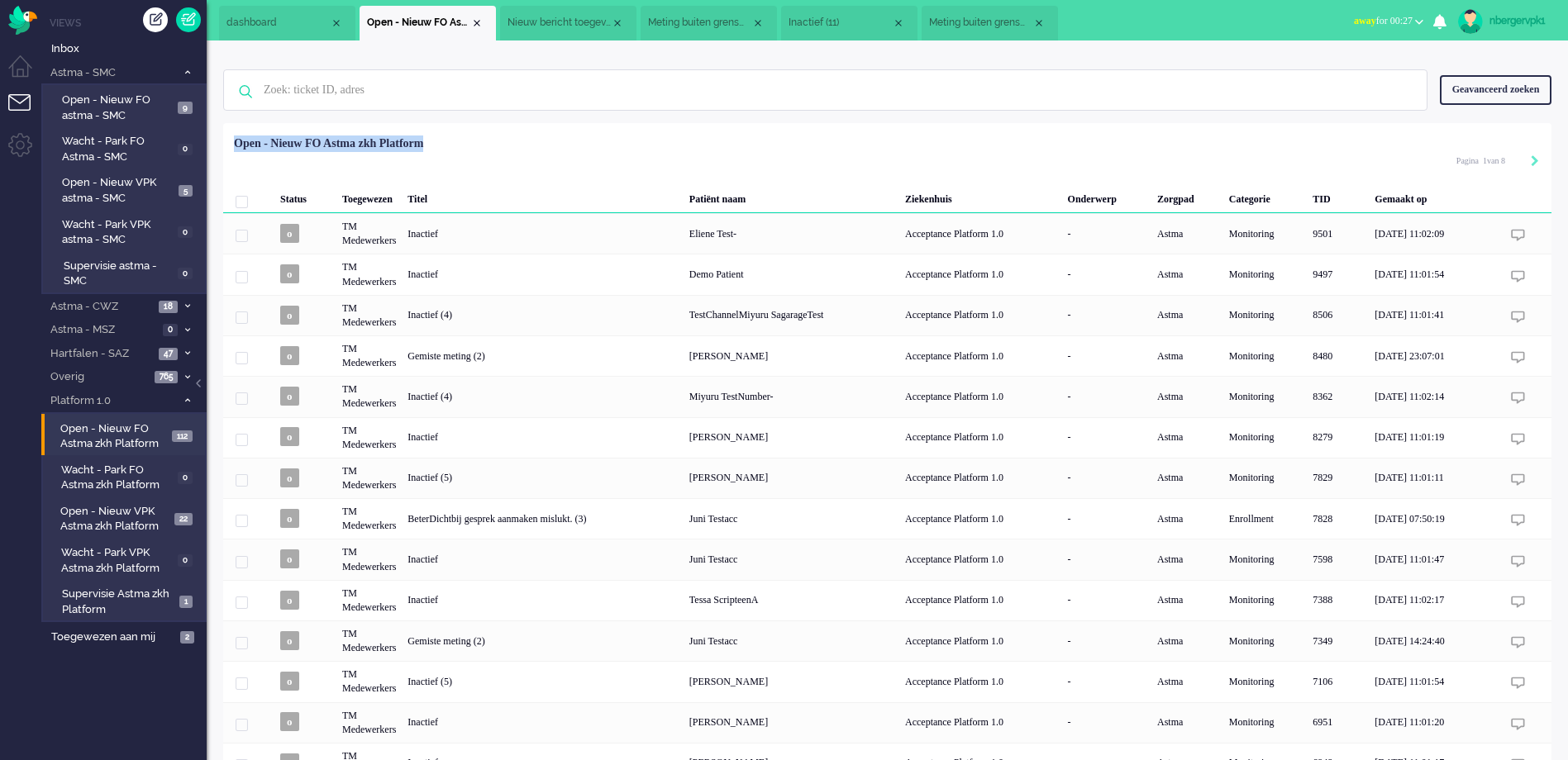 scroll, scrollTop: 0, scrollLeft: 0, axis: both 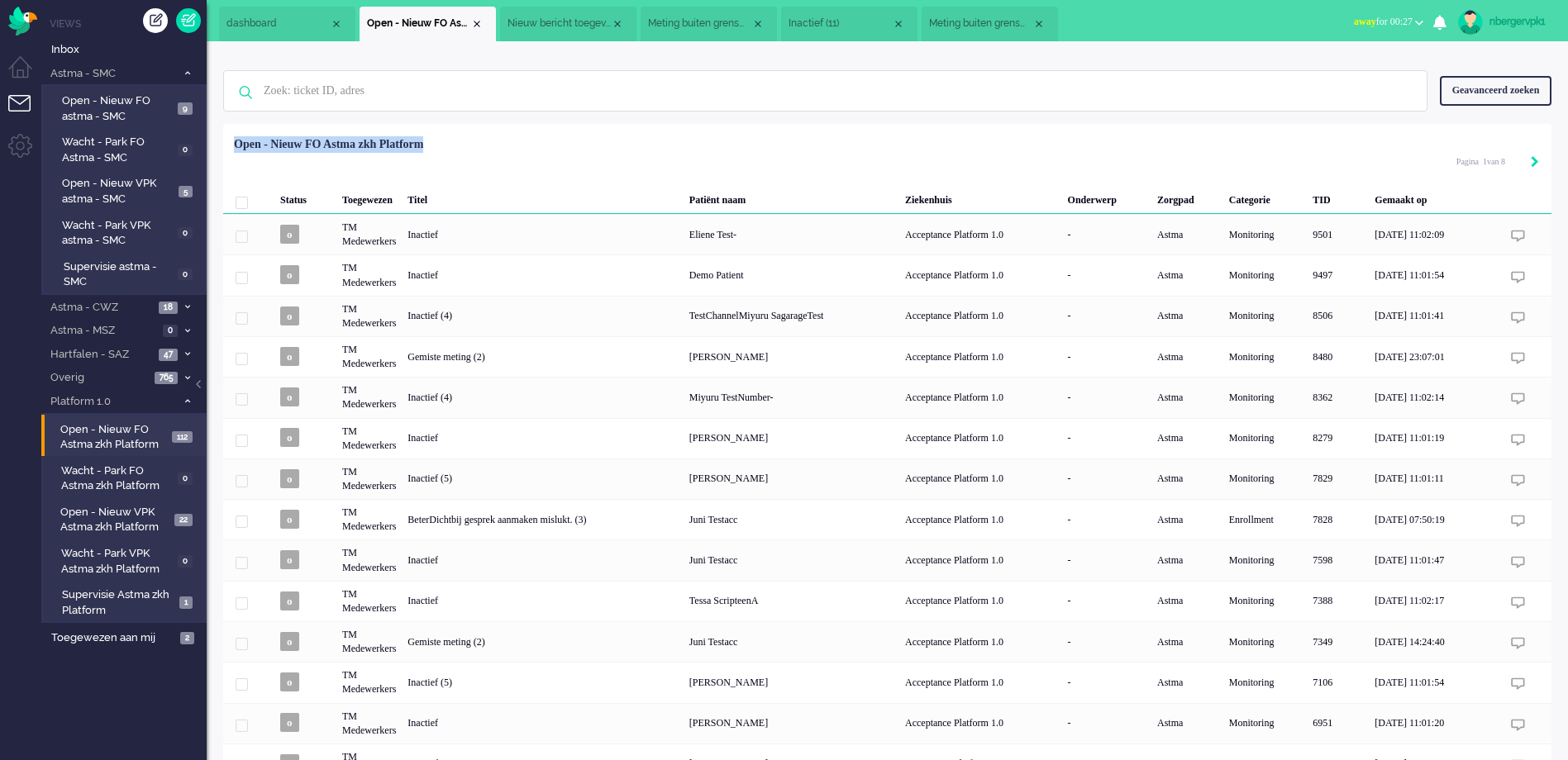 click 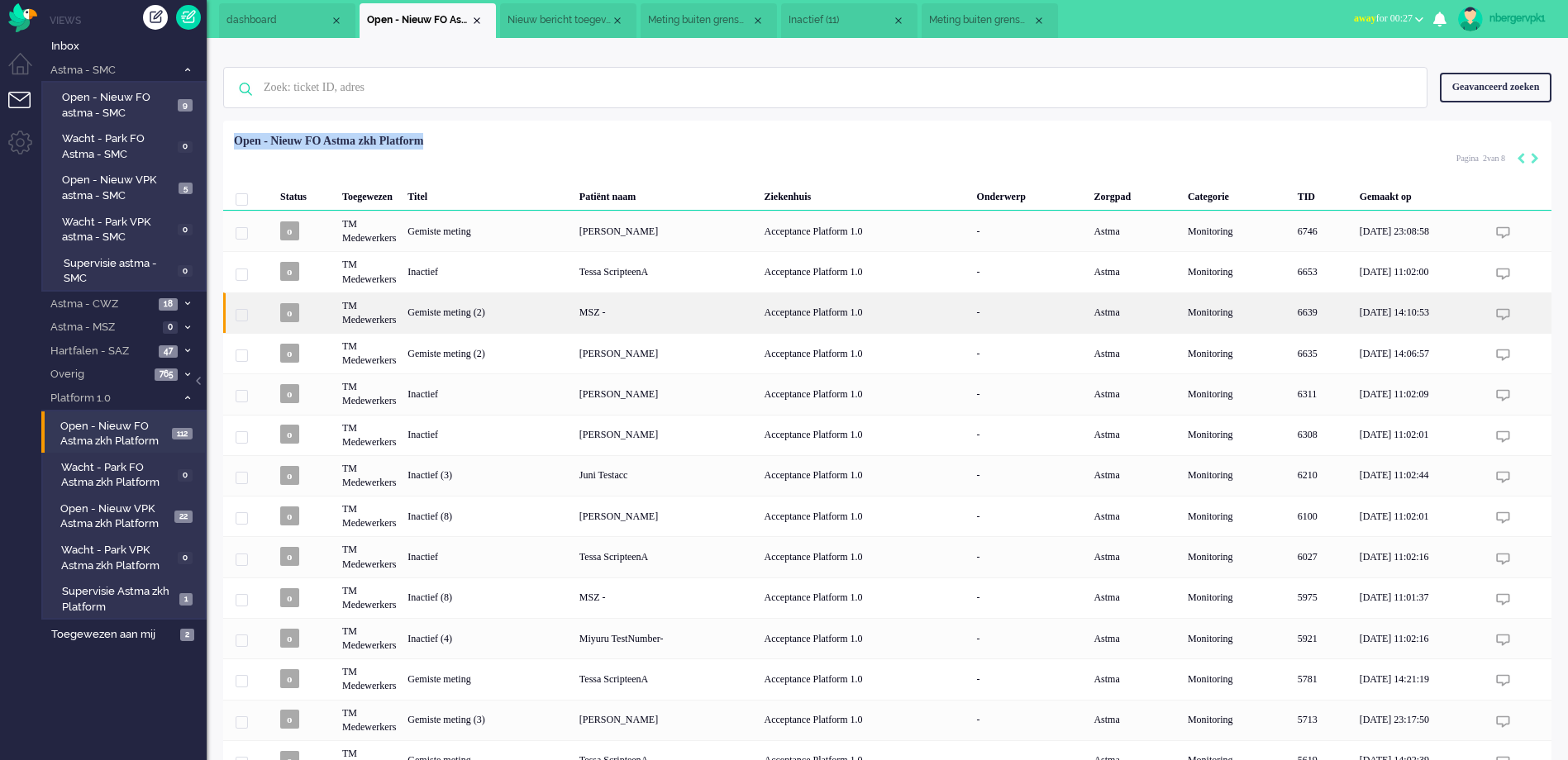 scroll, scrollTop: 0, scrollLeft: 0, axis: both 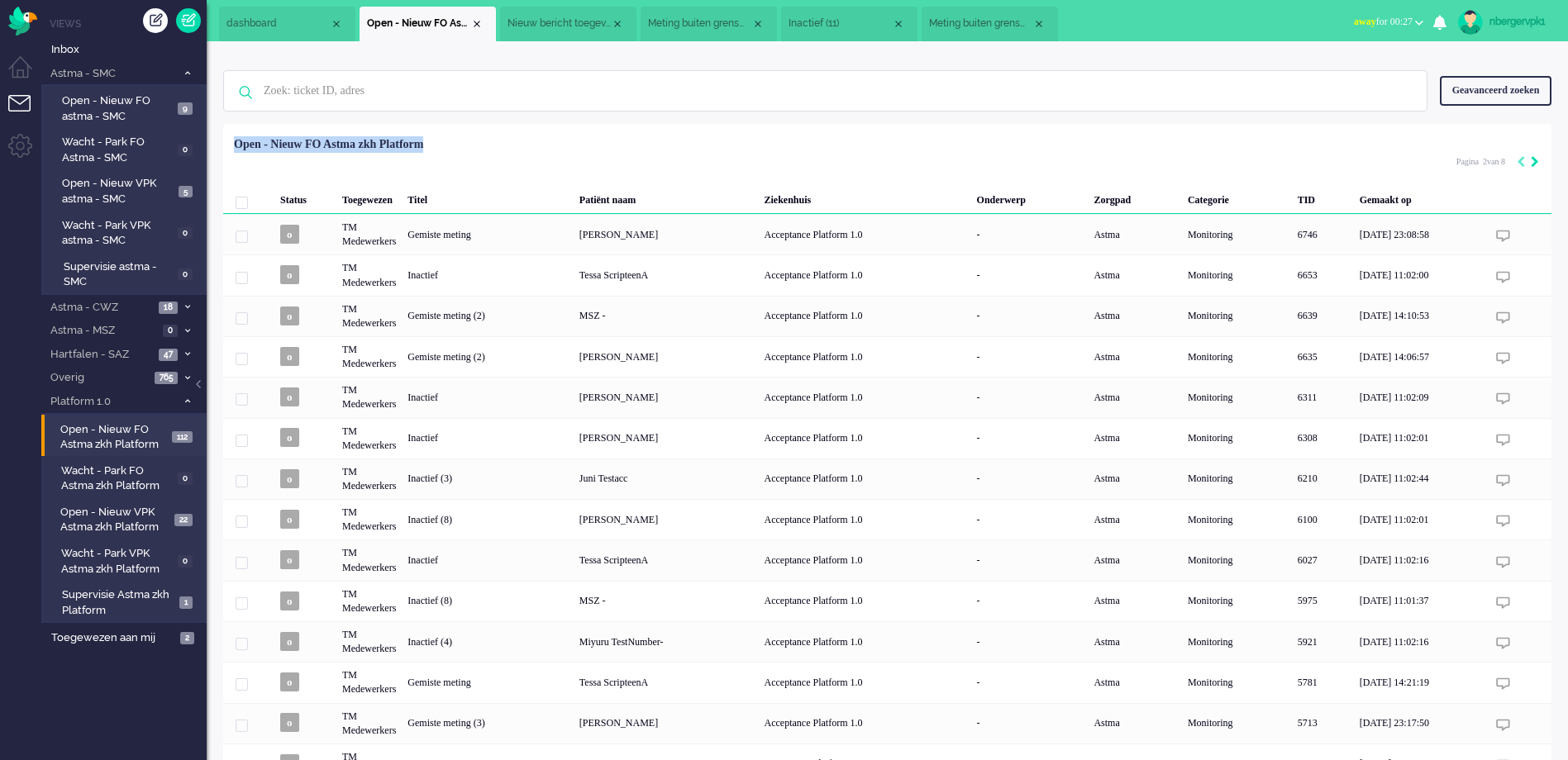 click 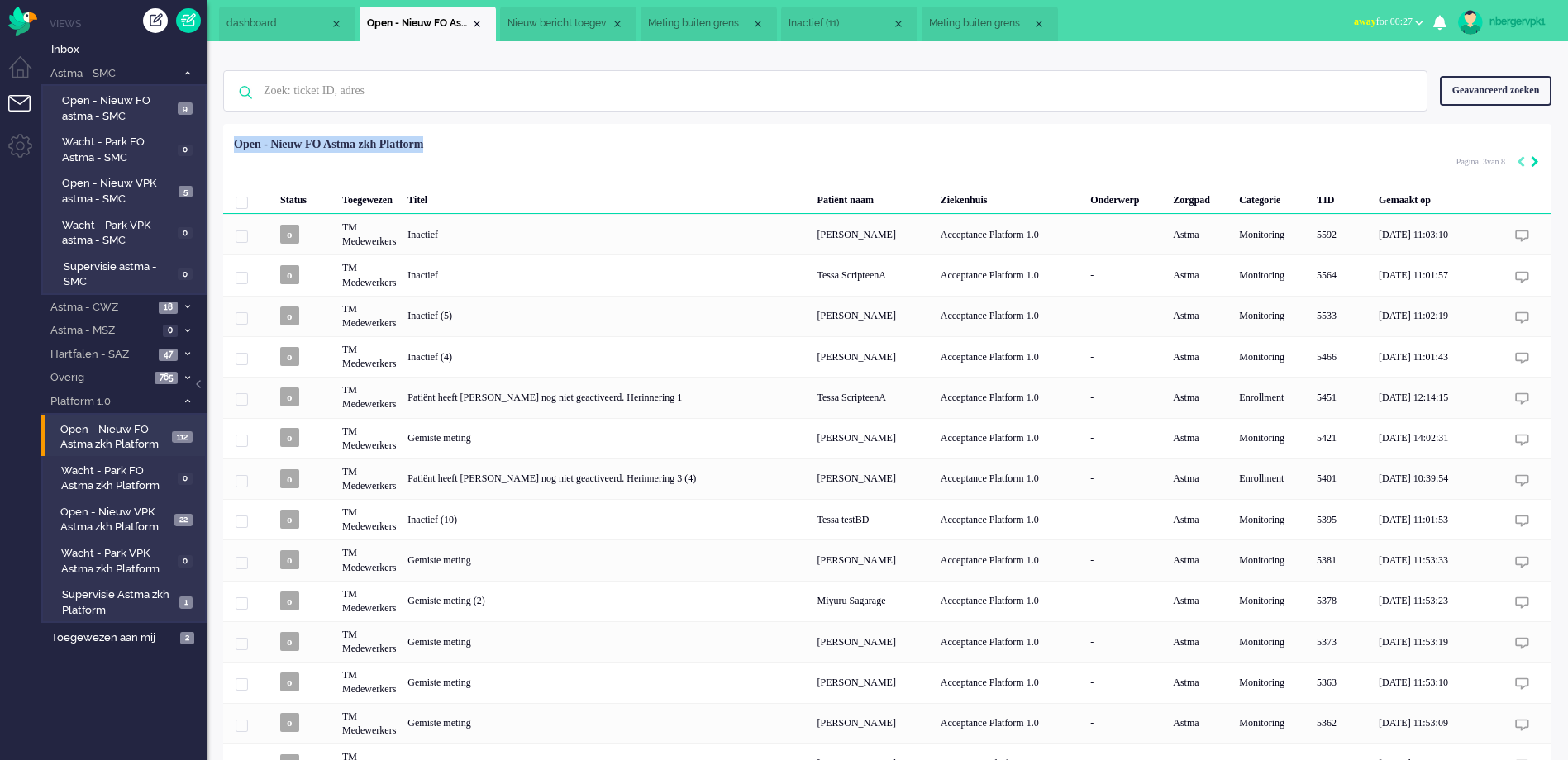 click 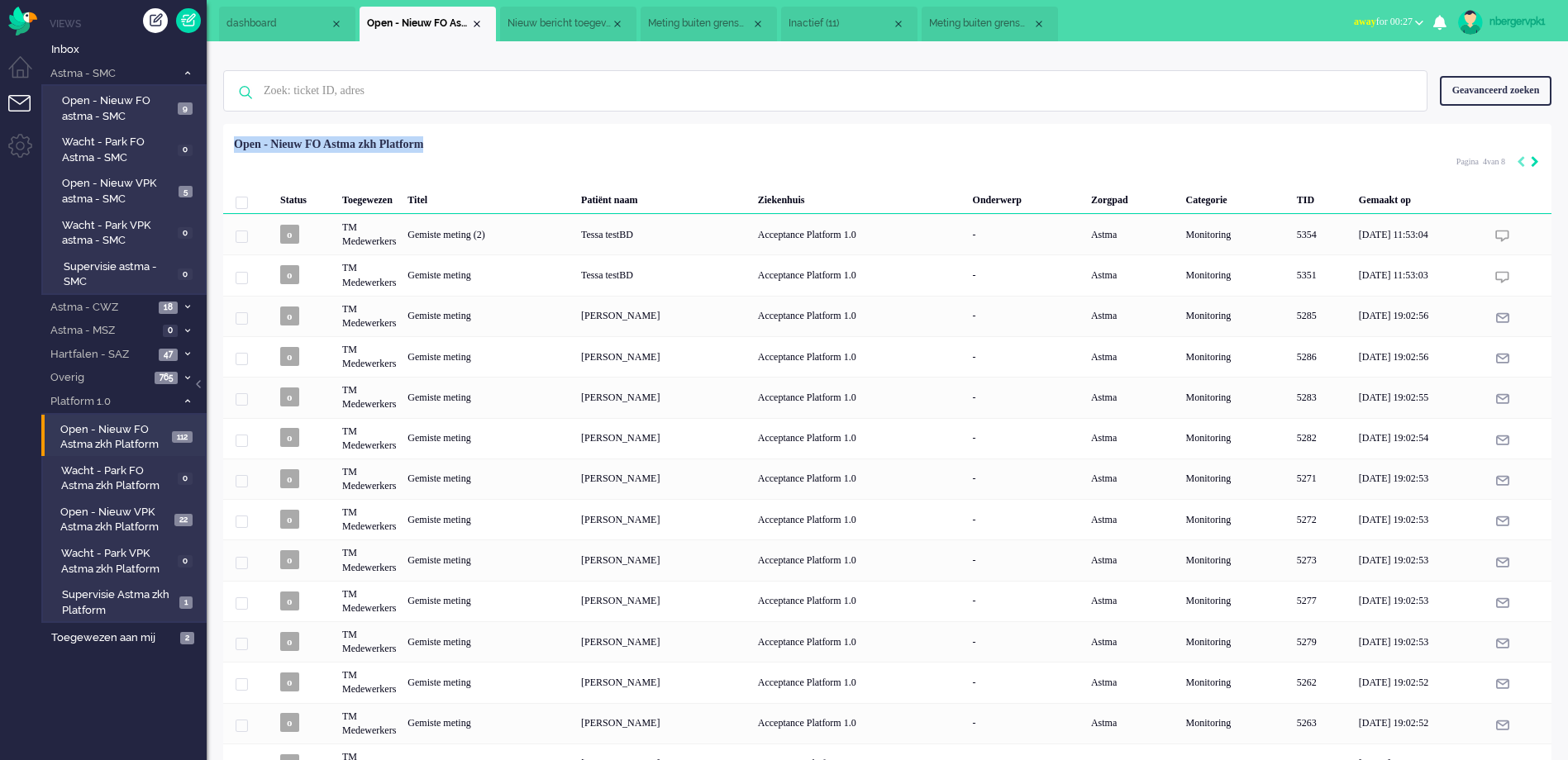 click 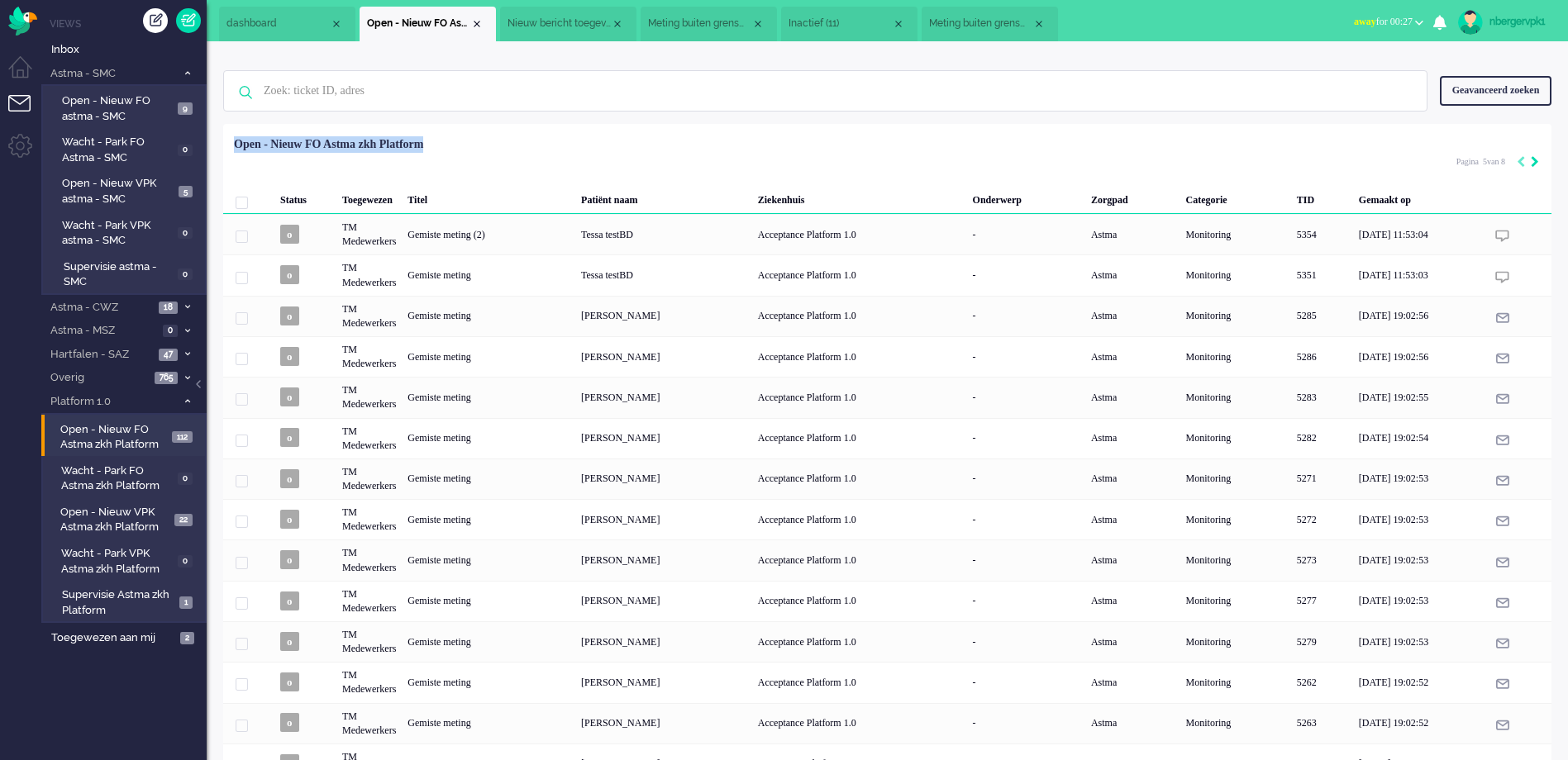 click 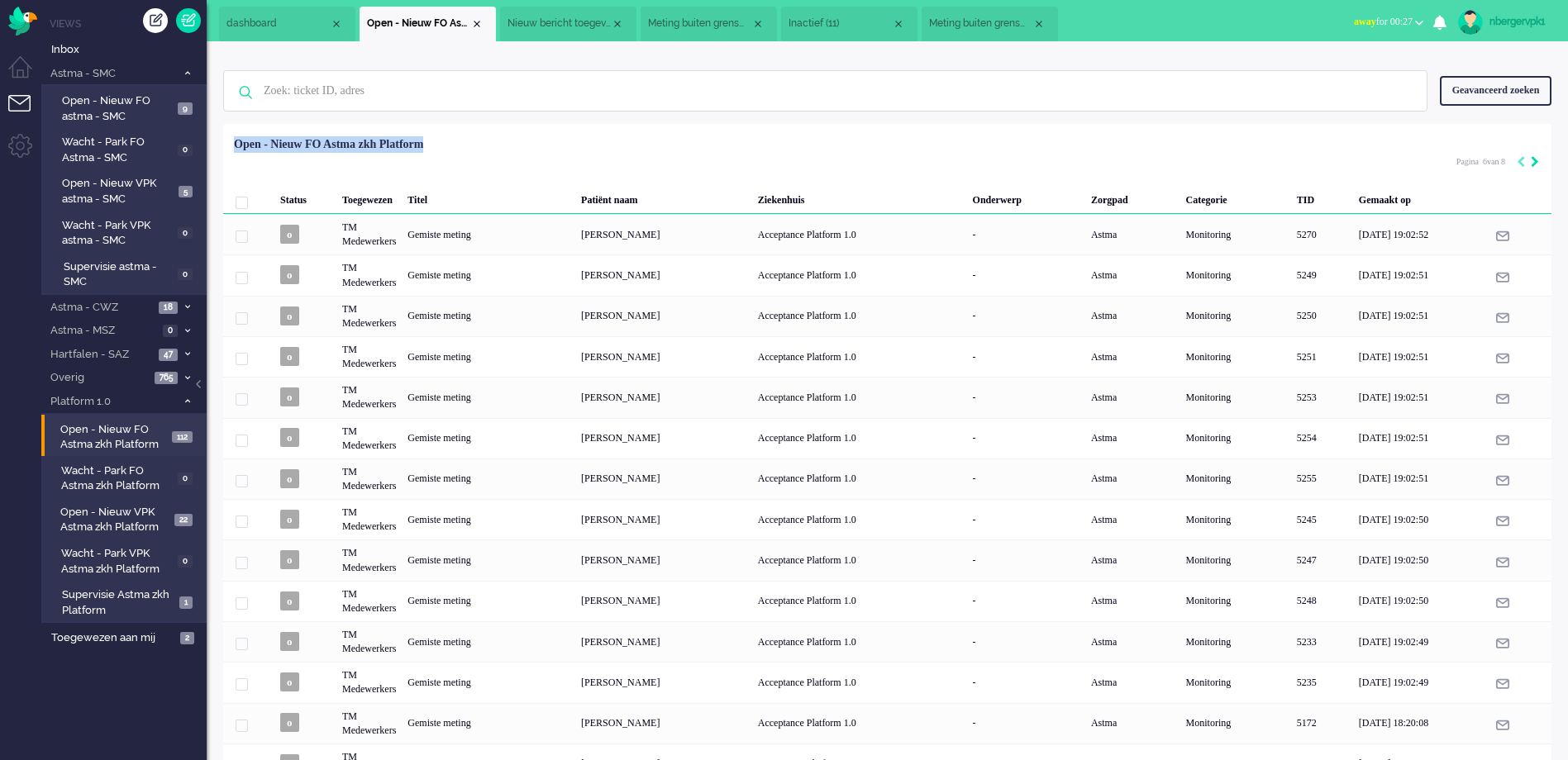 click 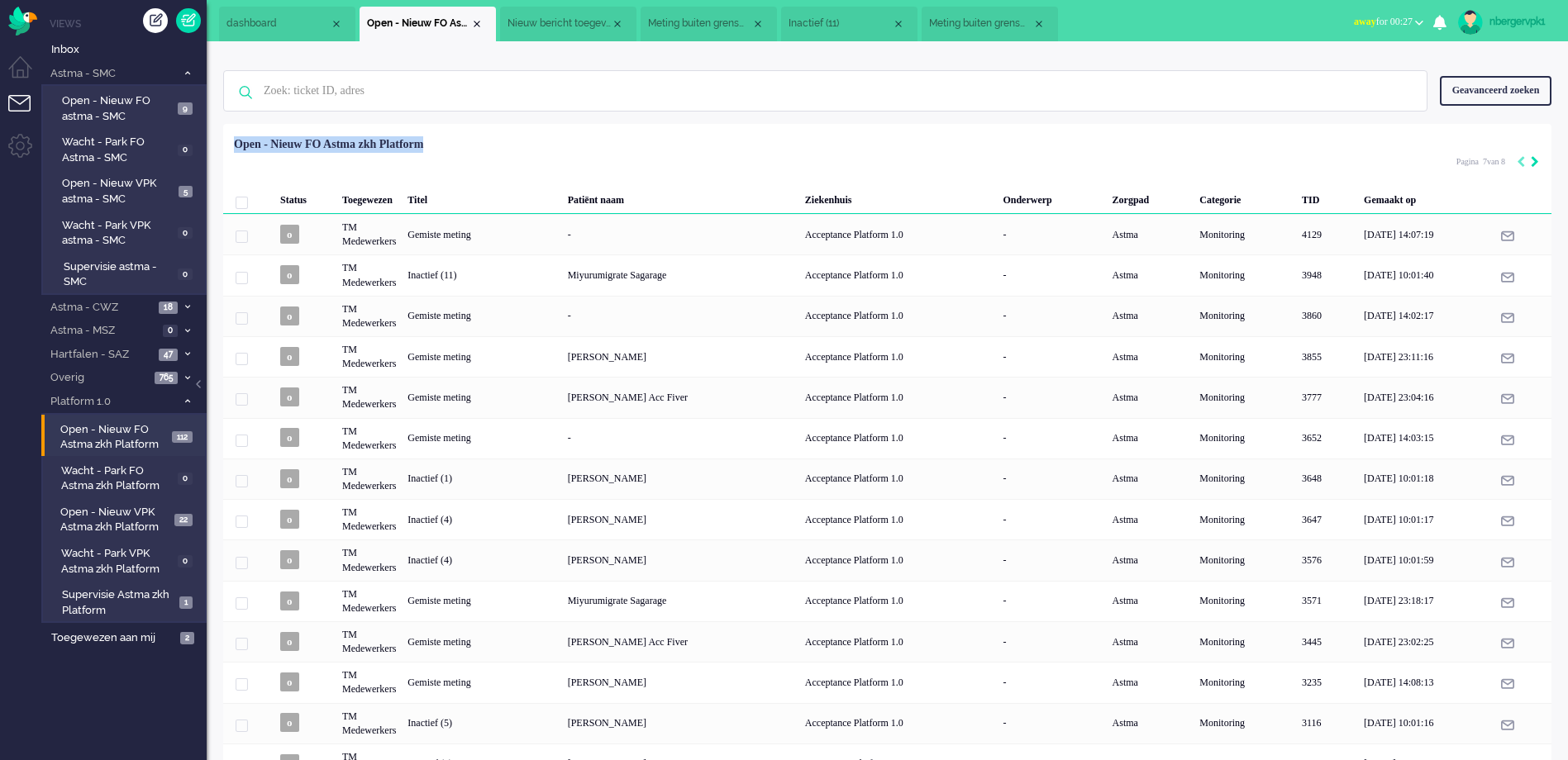 click 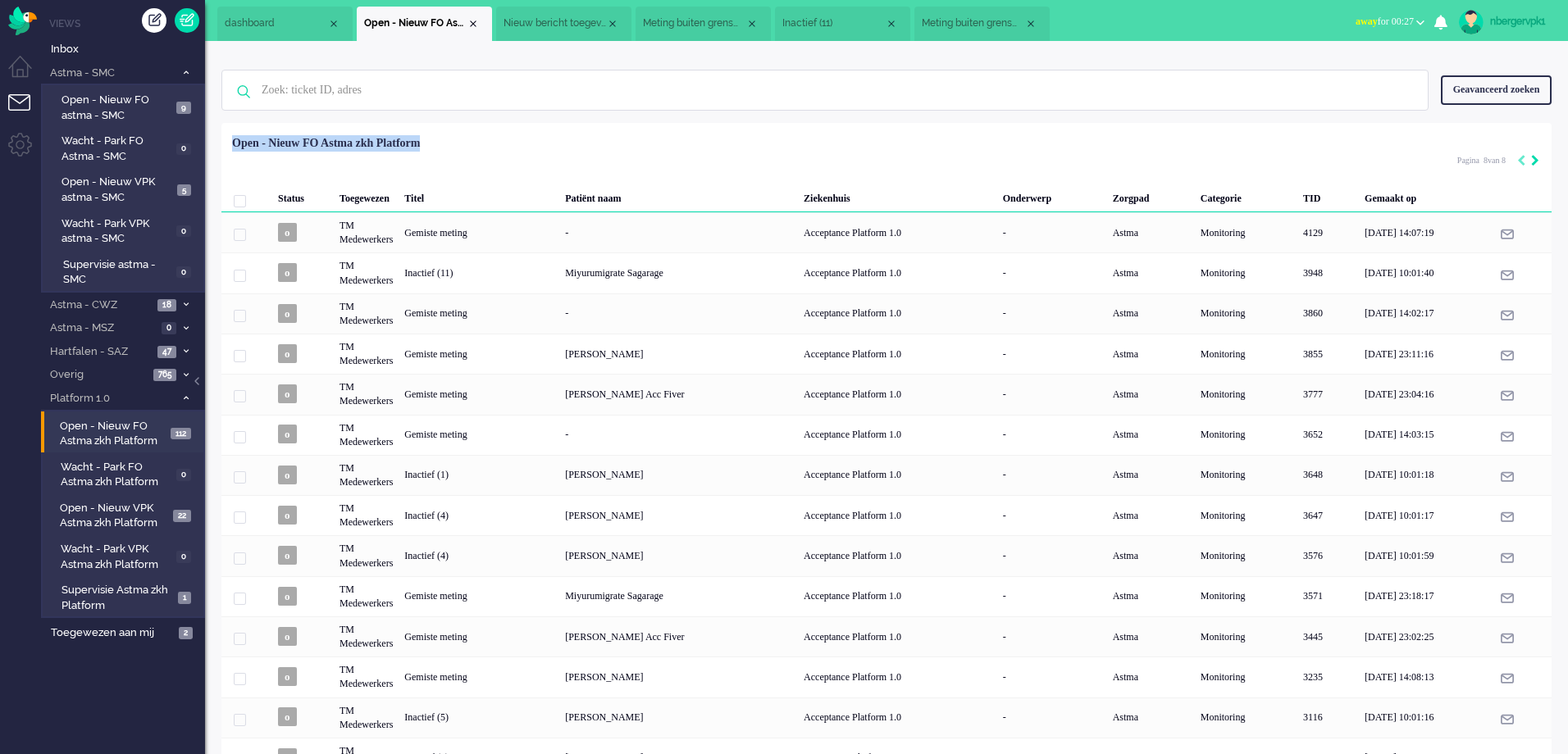 click 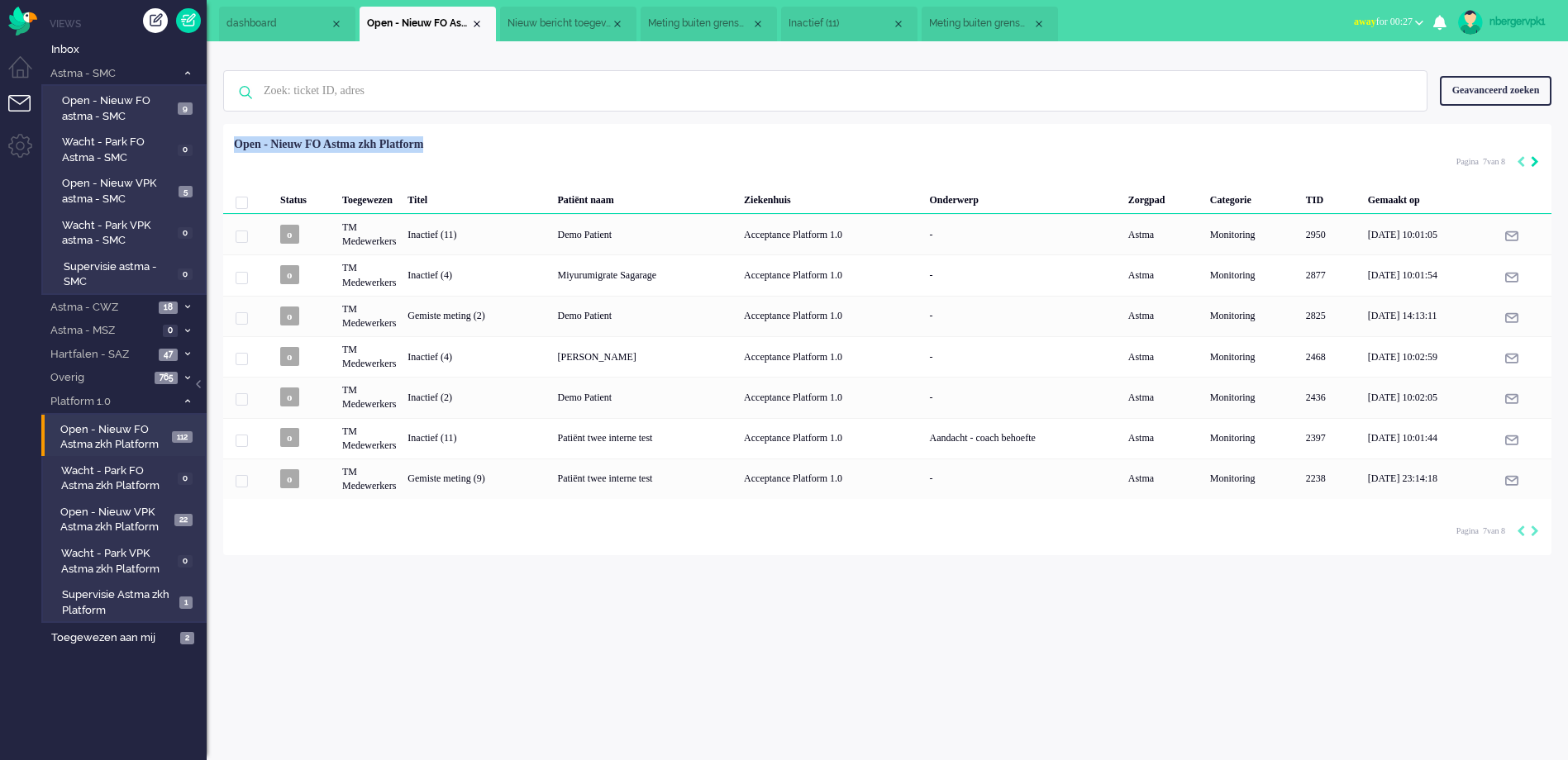 click 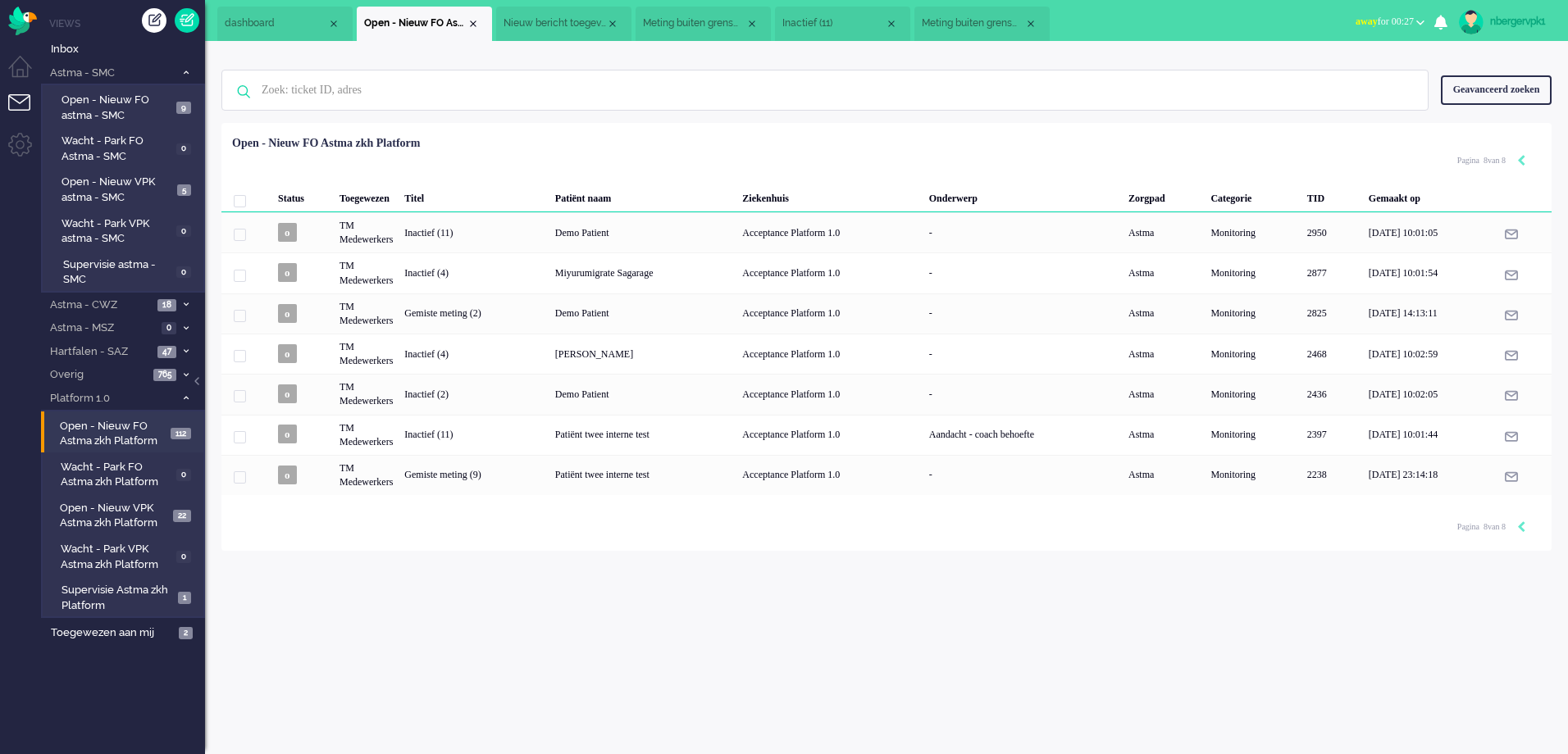 click on "Gemaakt op" 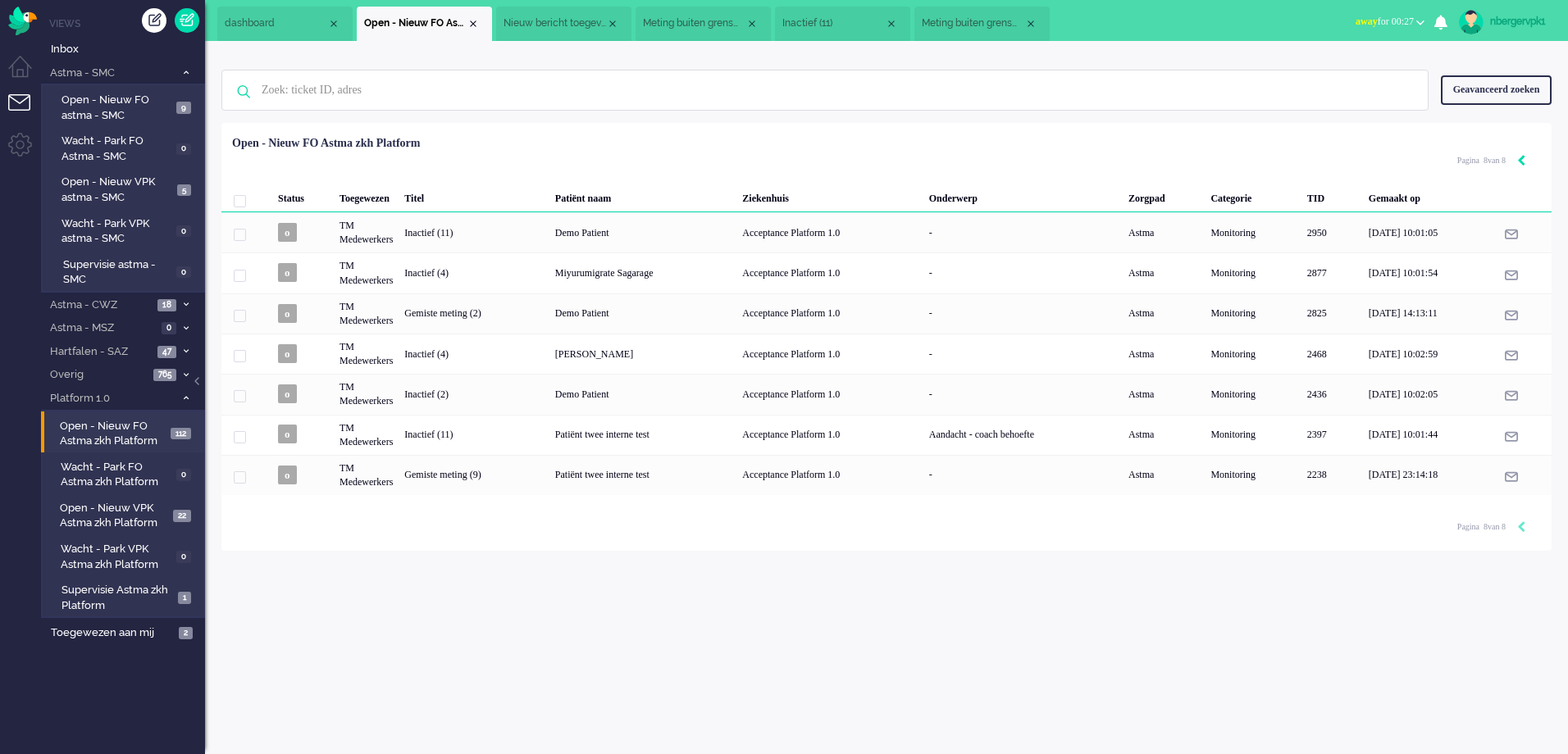 click 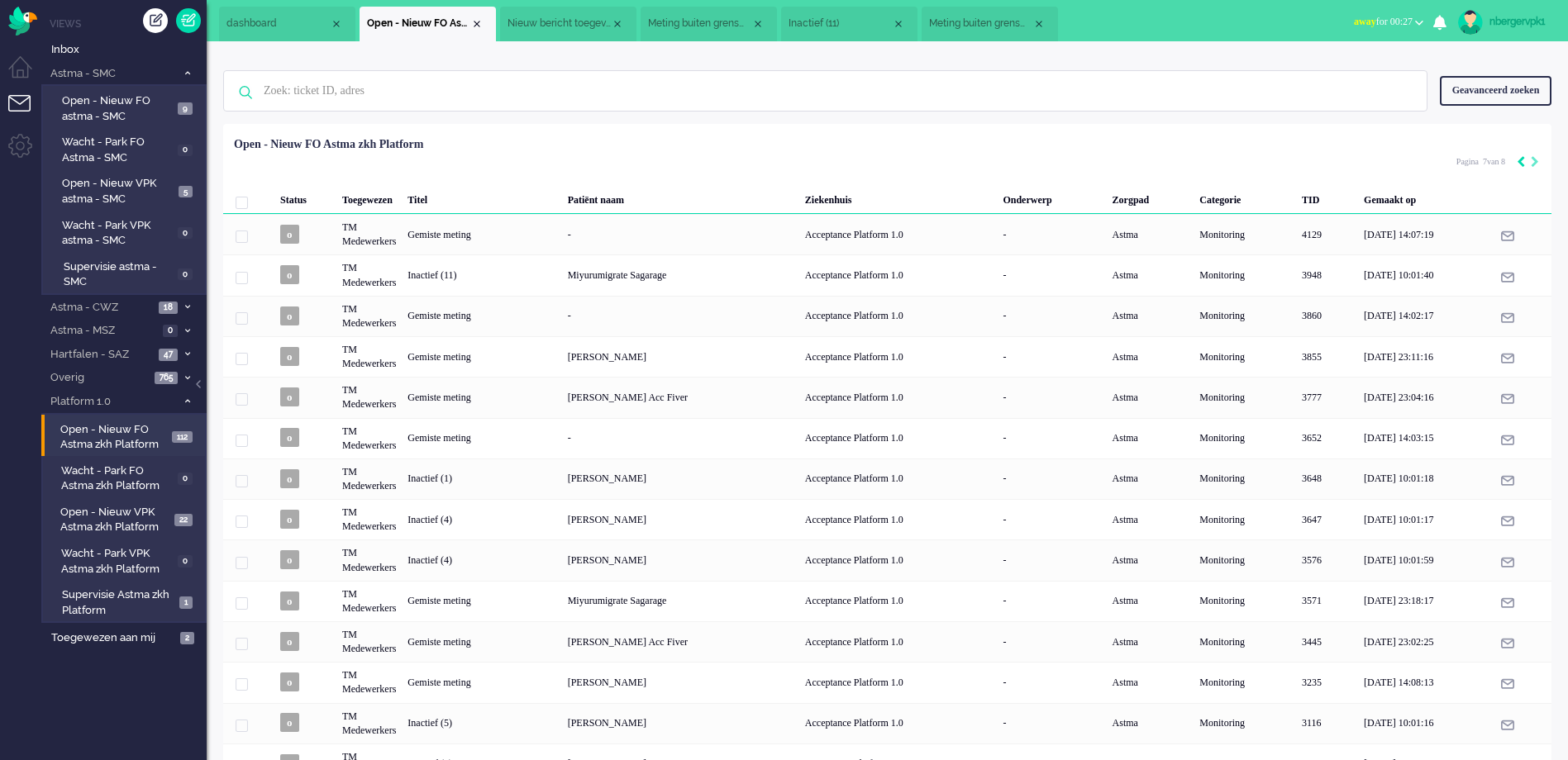 click 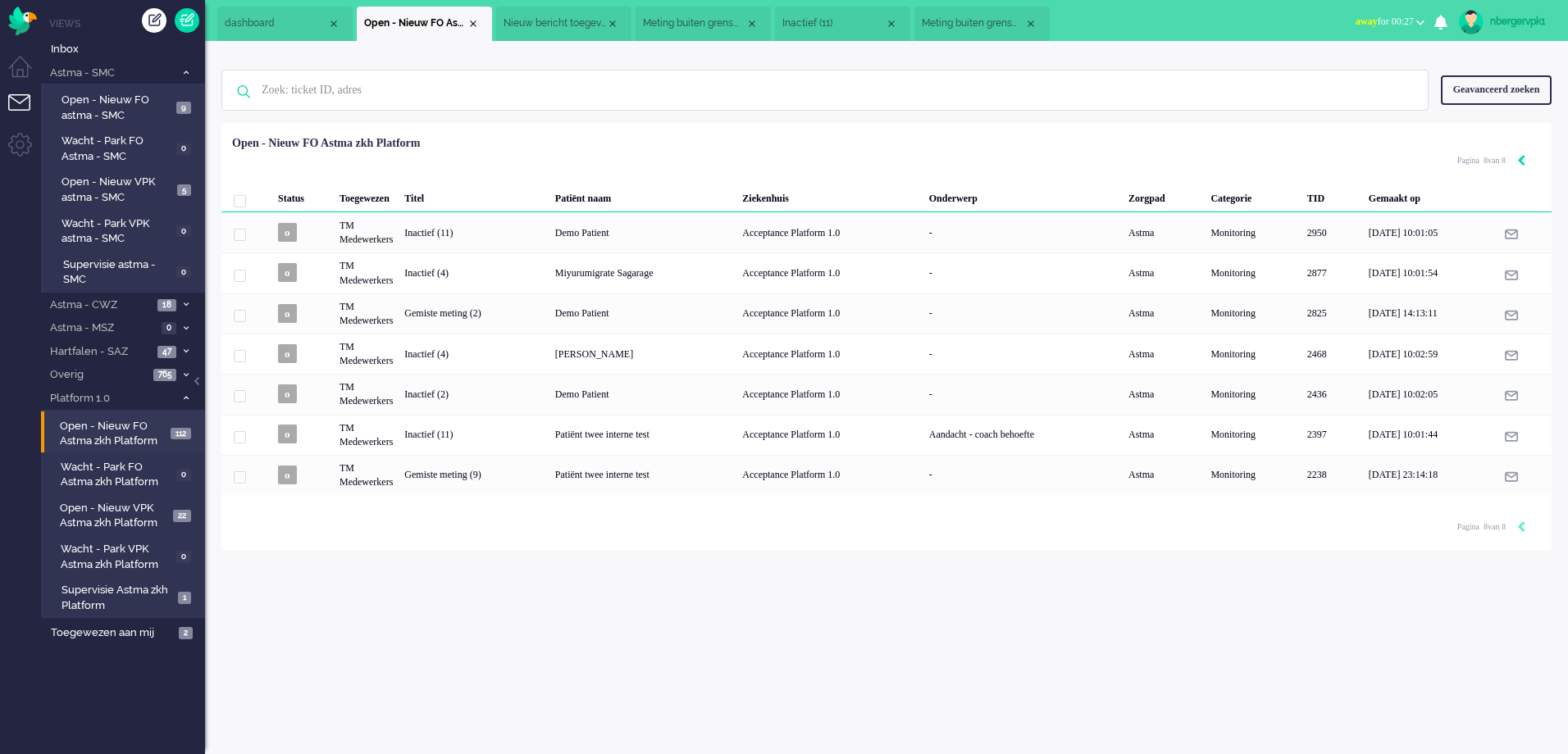 click 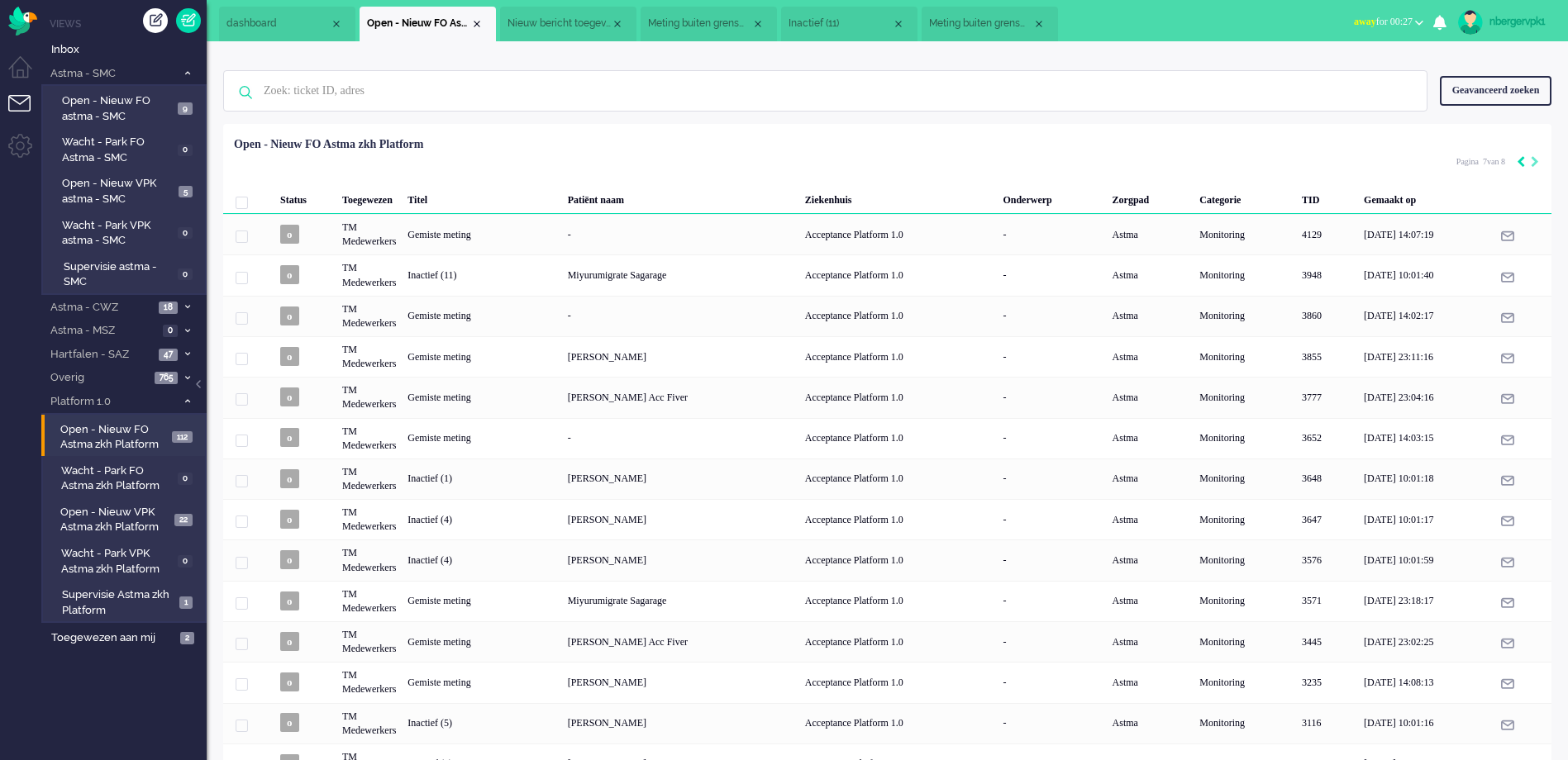 click 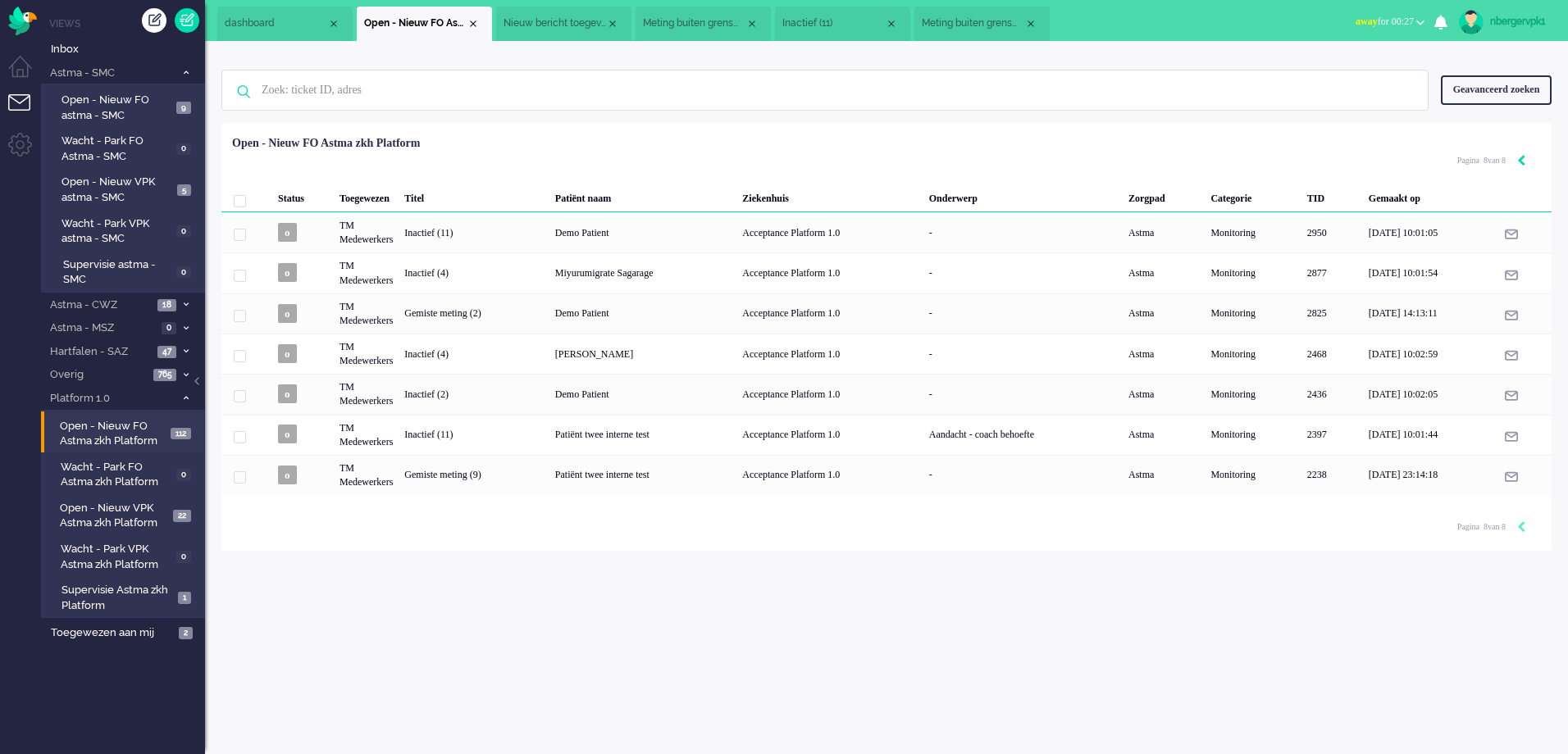 click 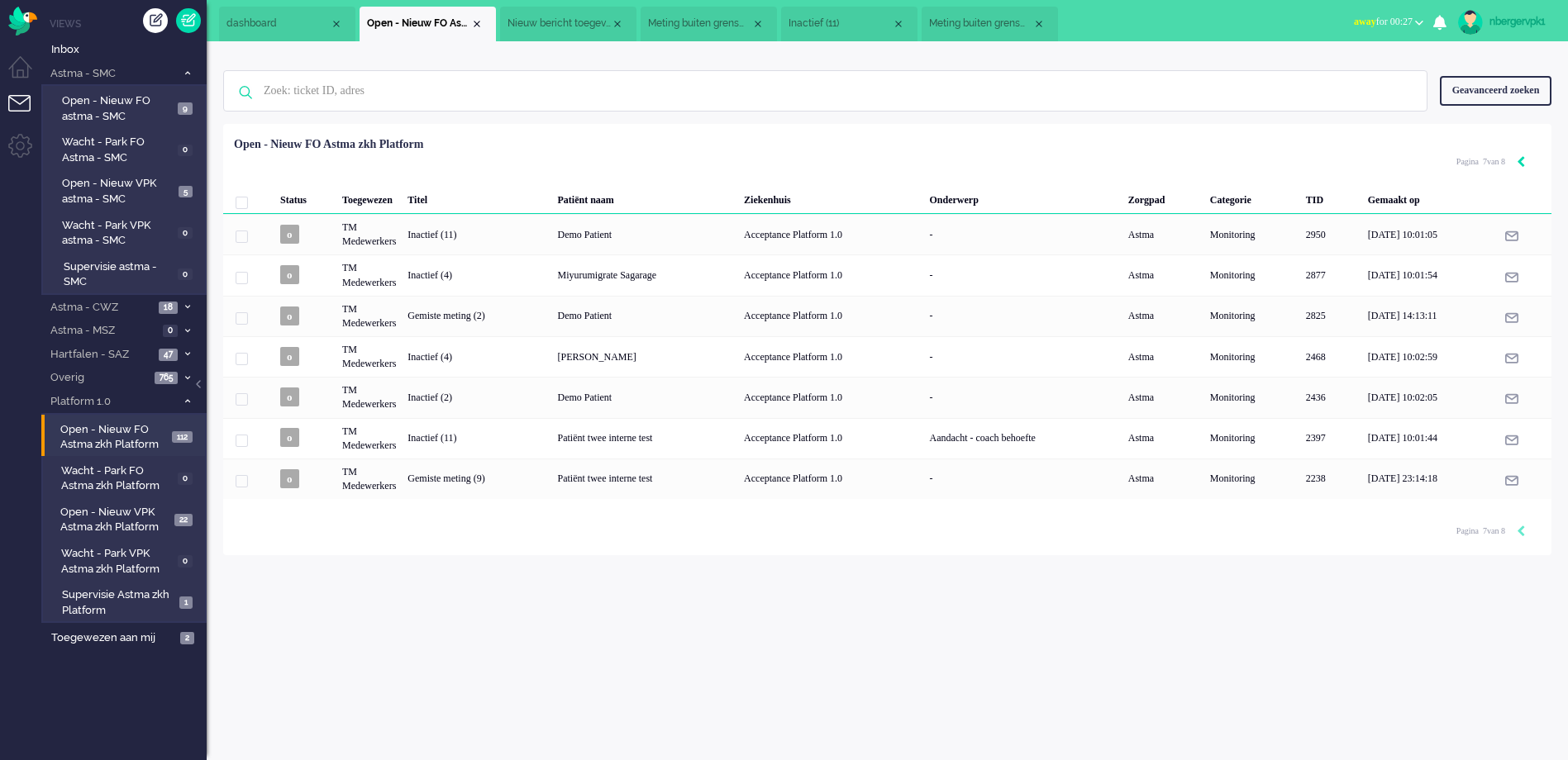 click 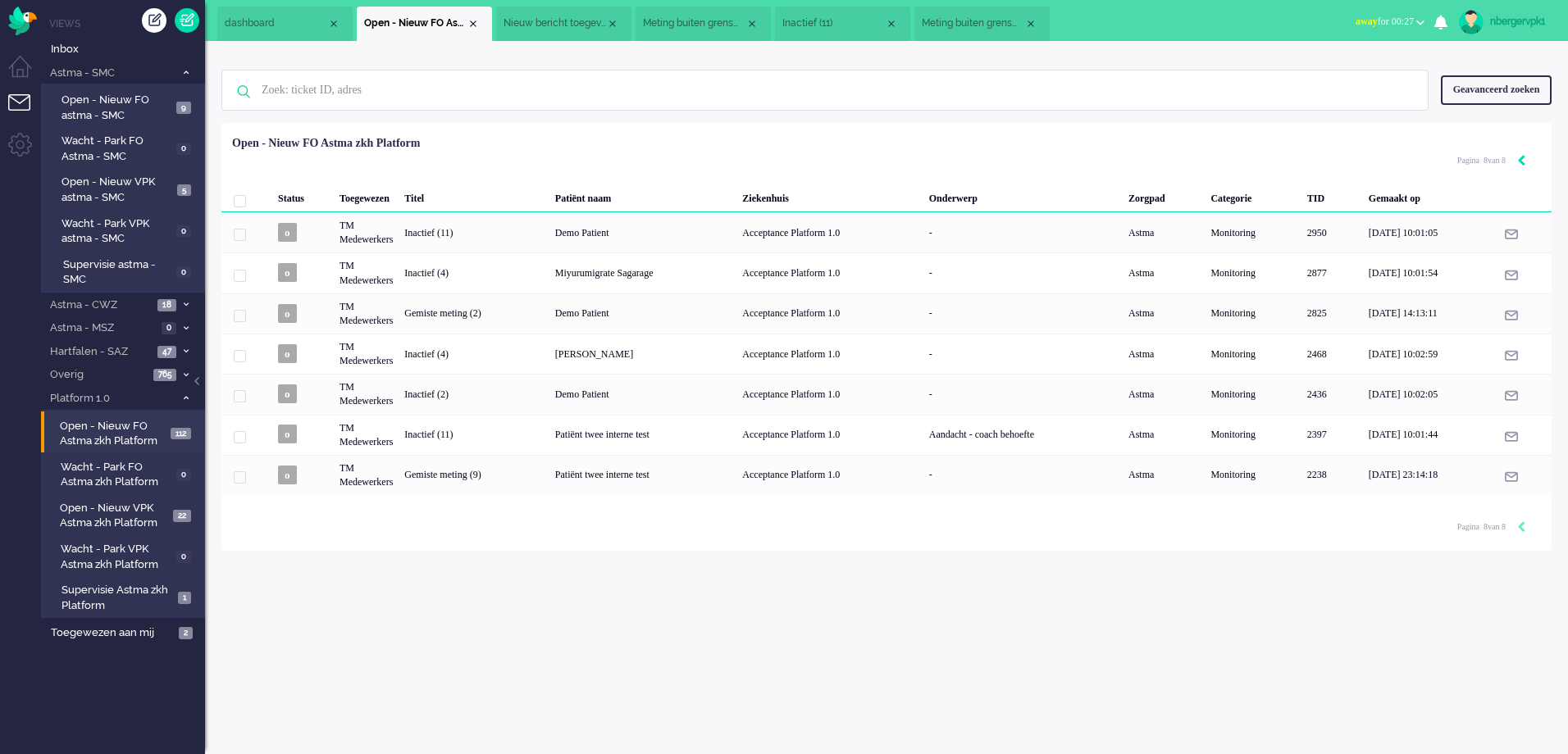 click 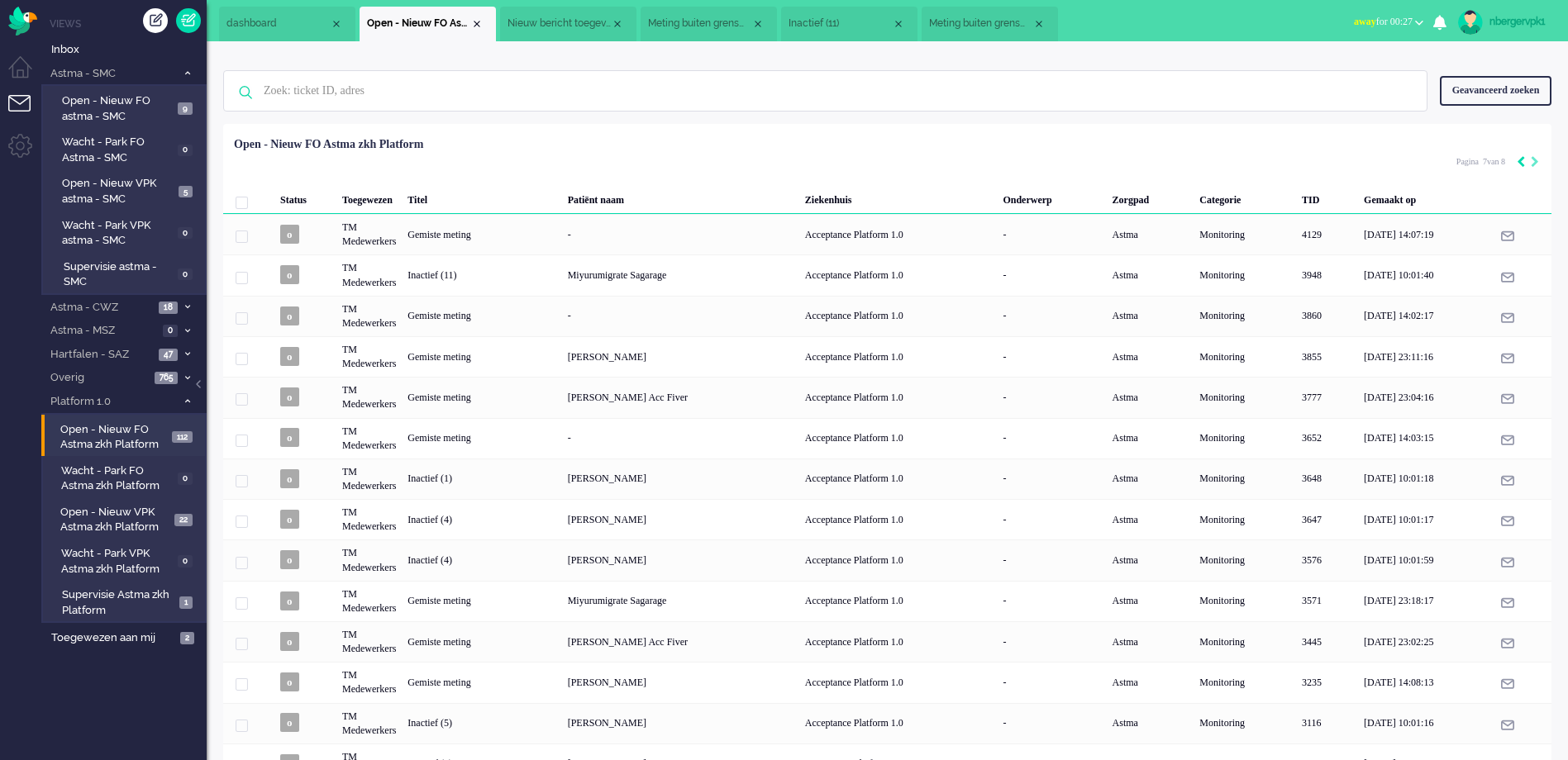click 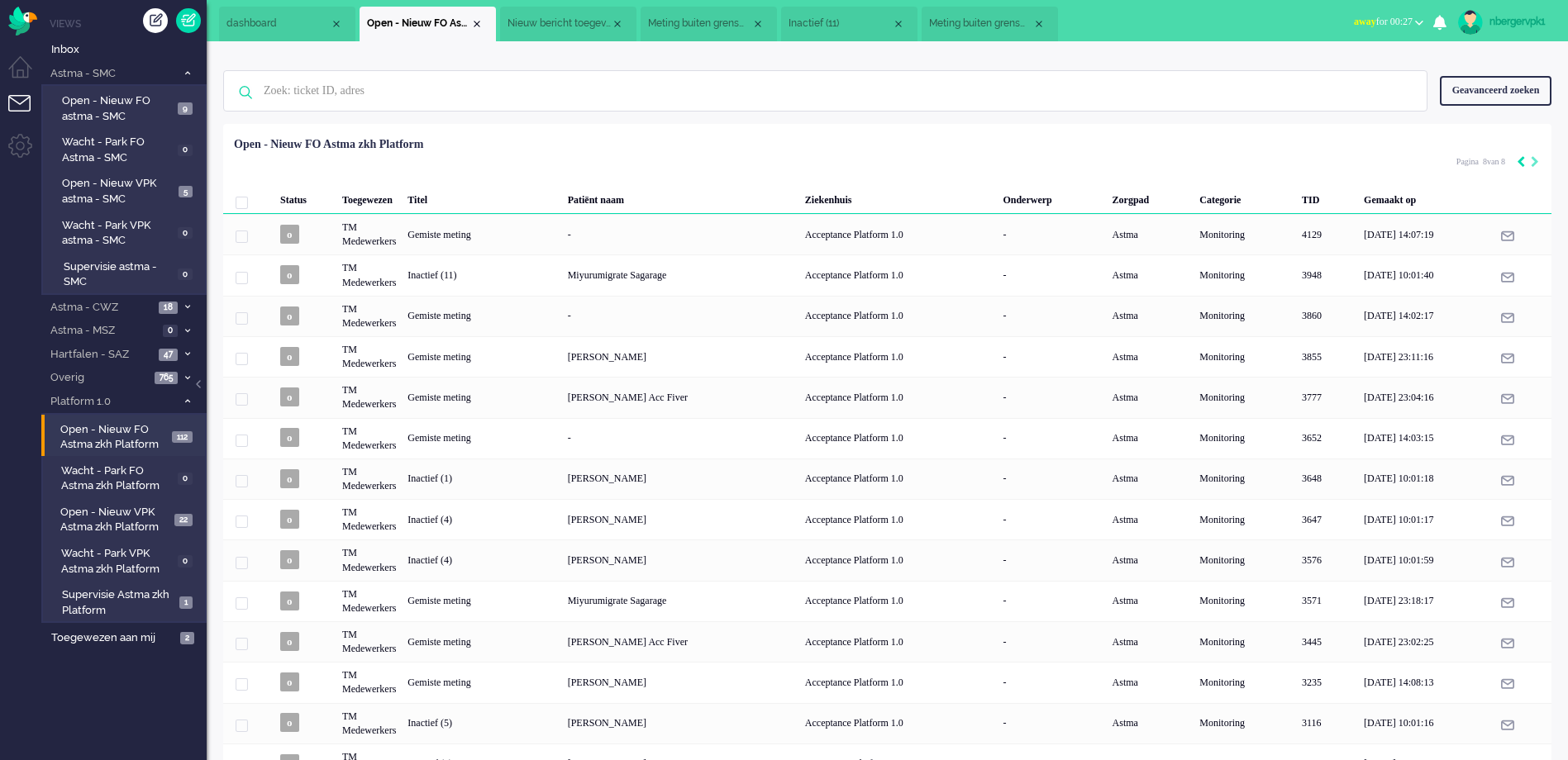type on "8" 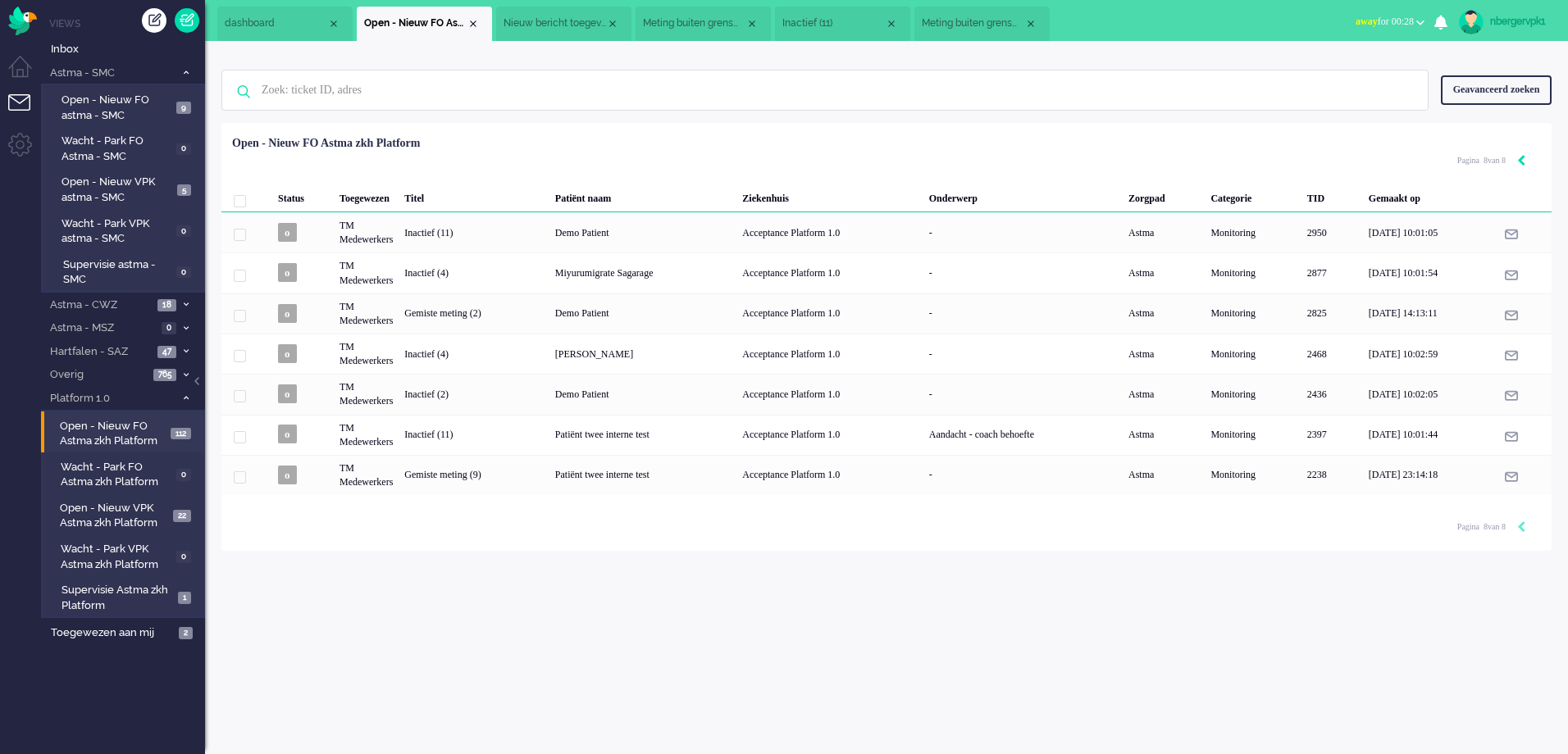 click 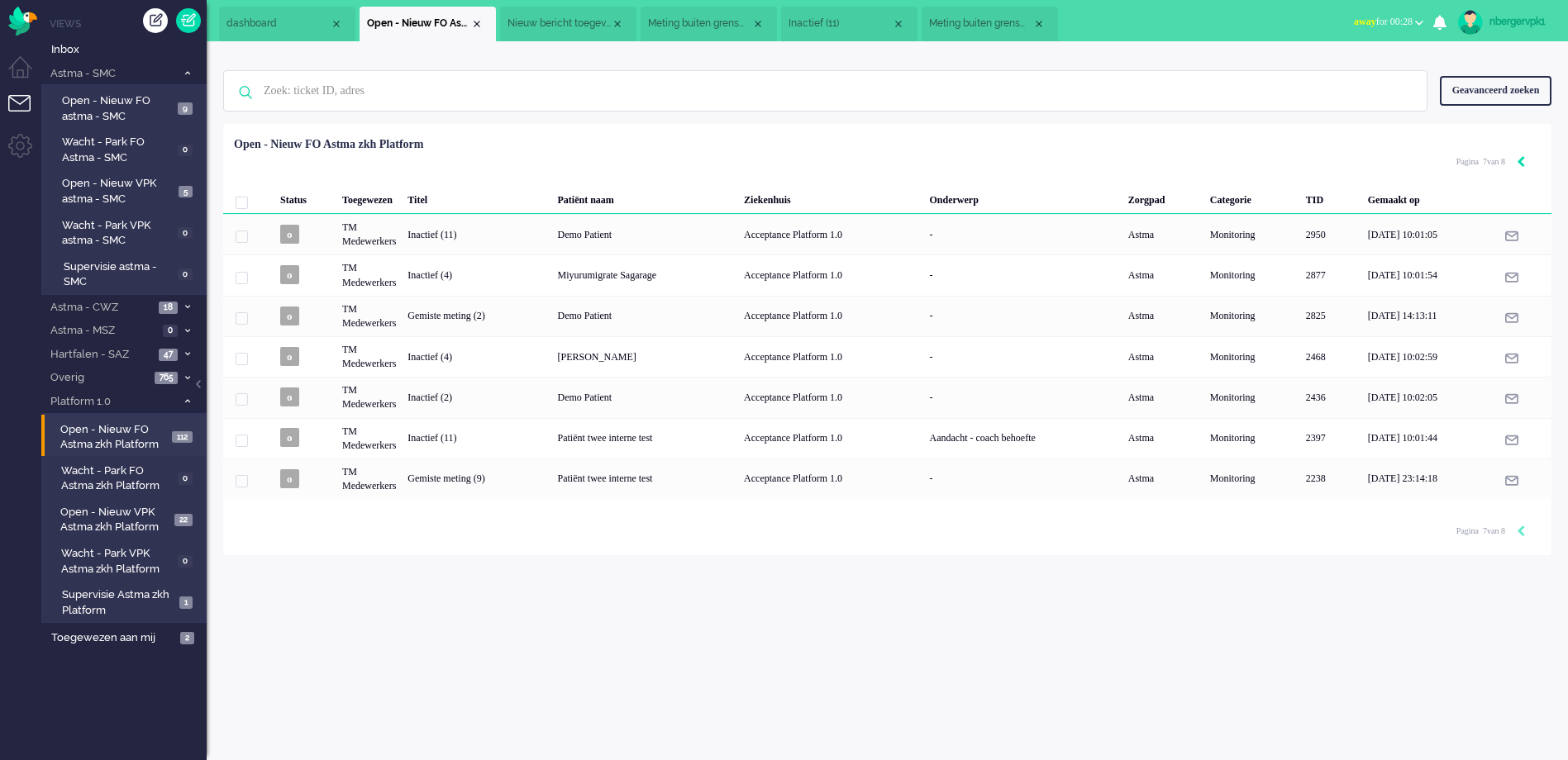 click 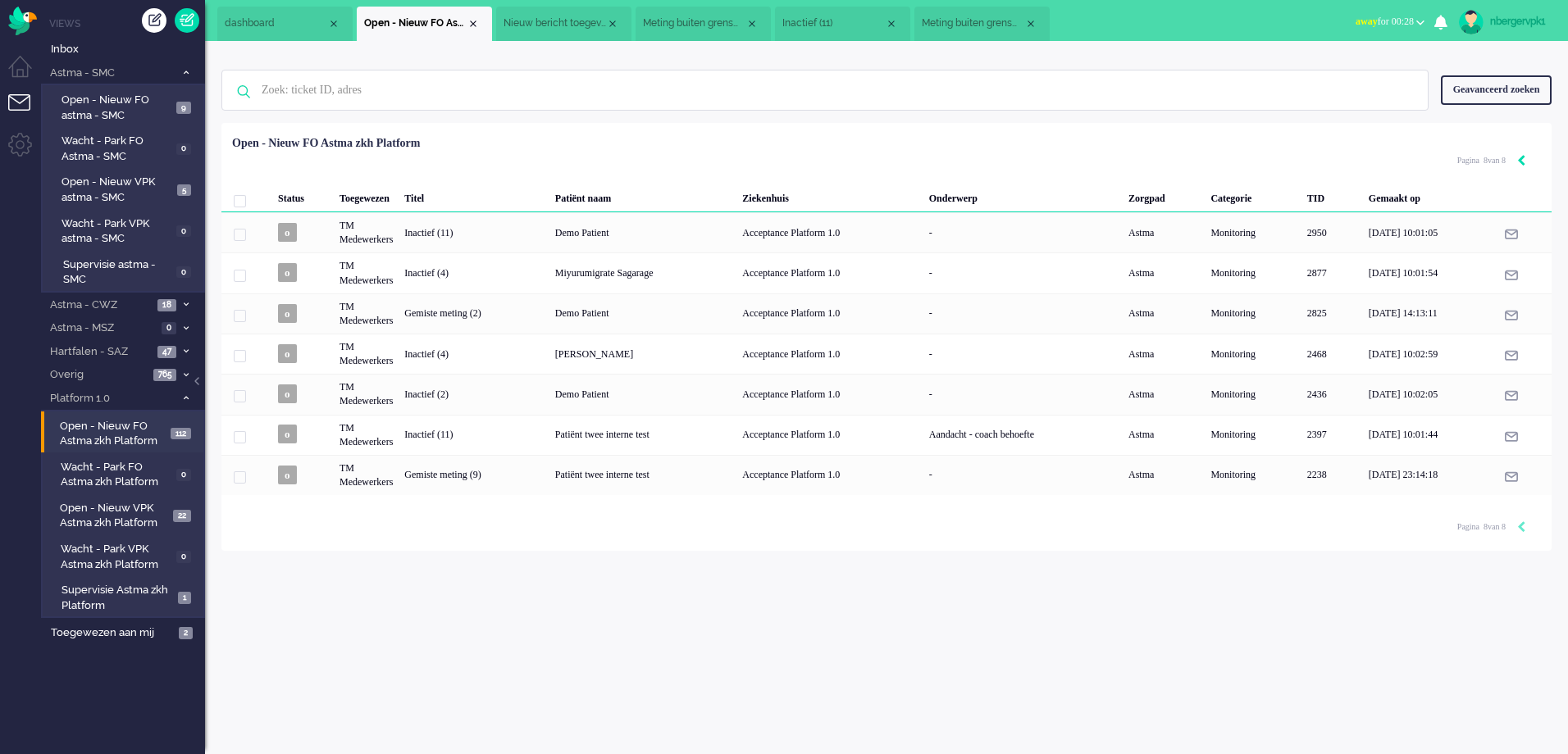 click 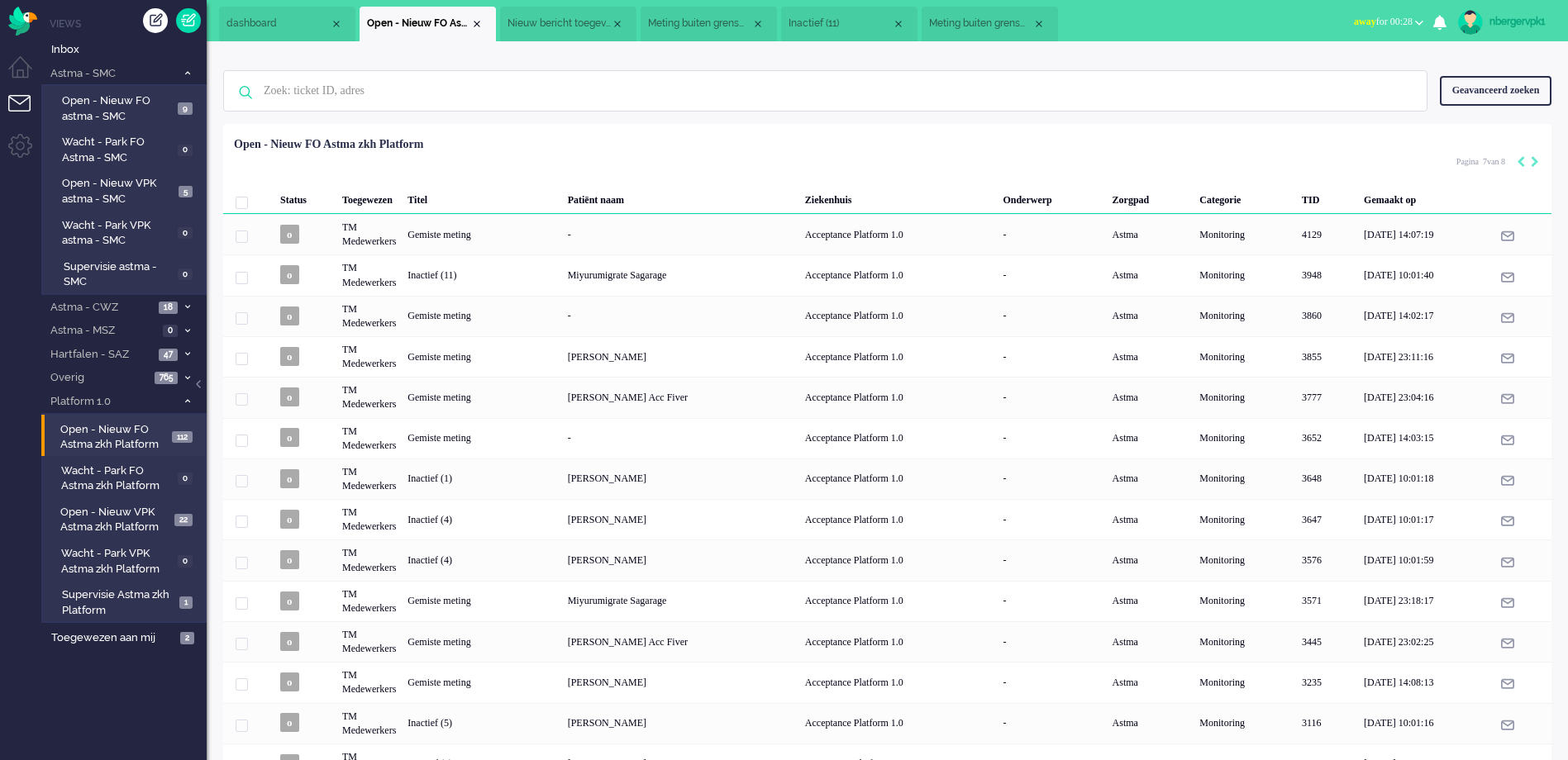 click 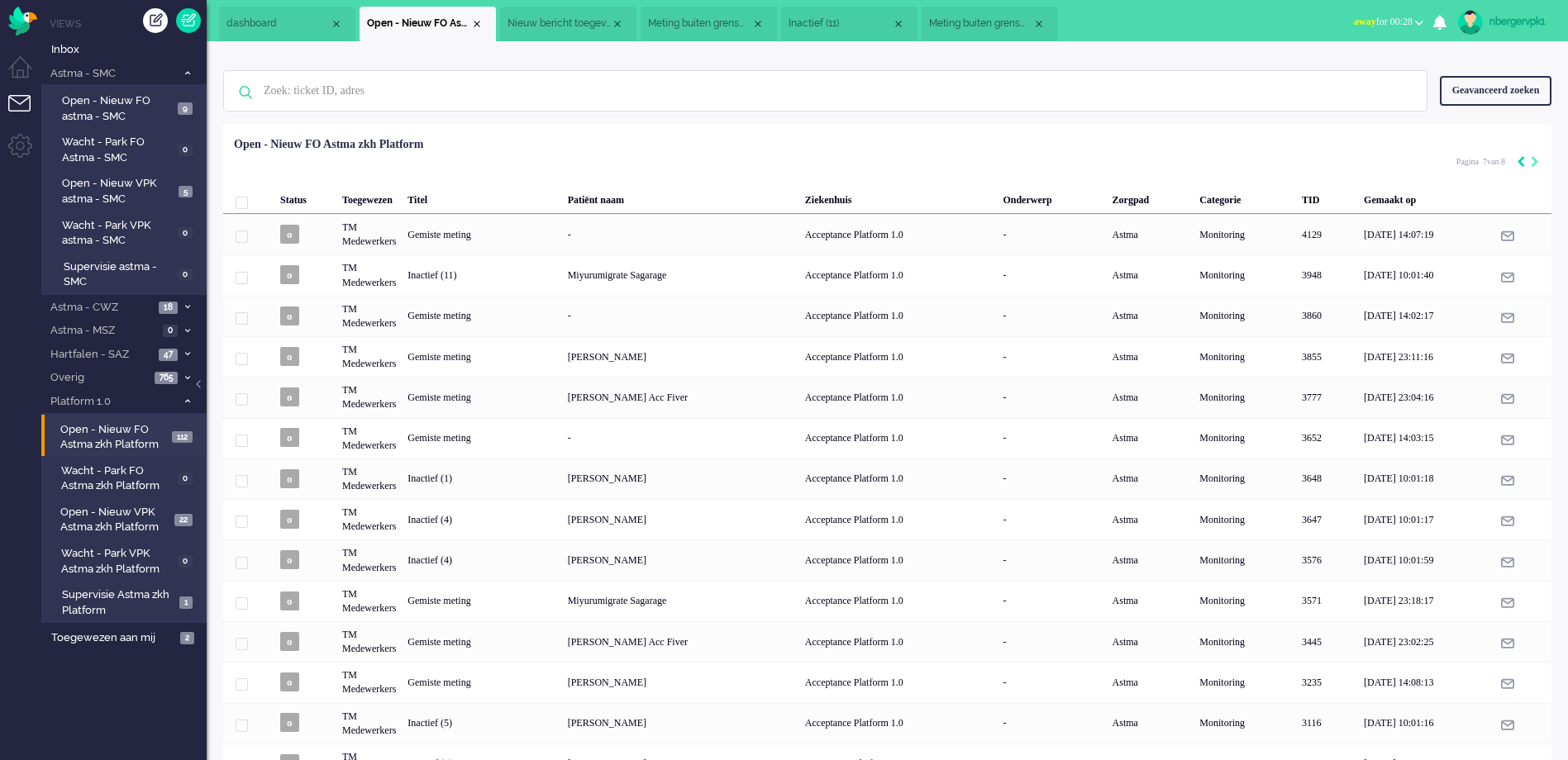 click 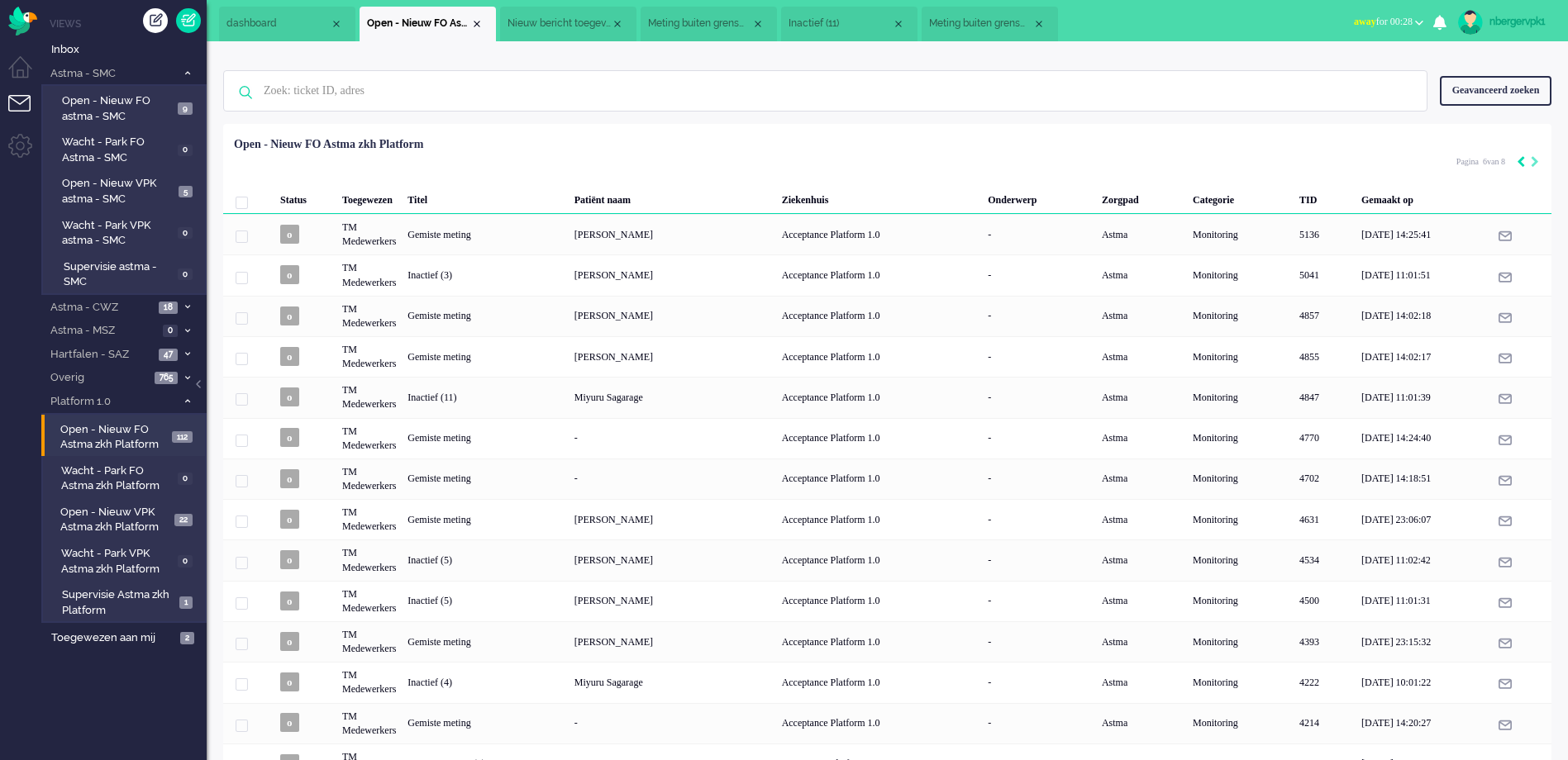click 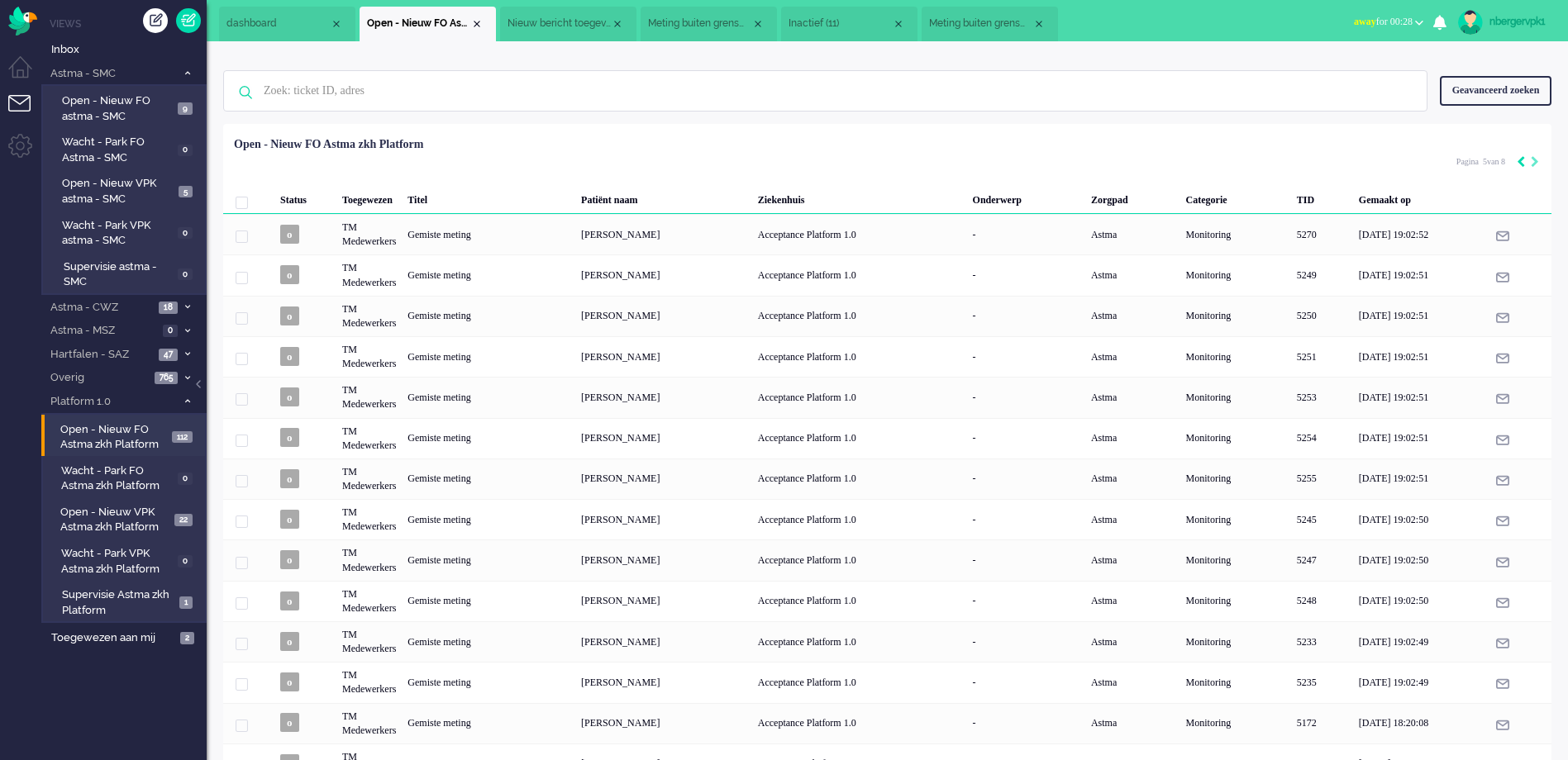 click 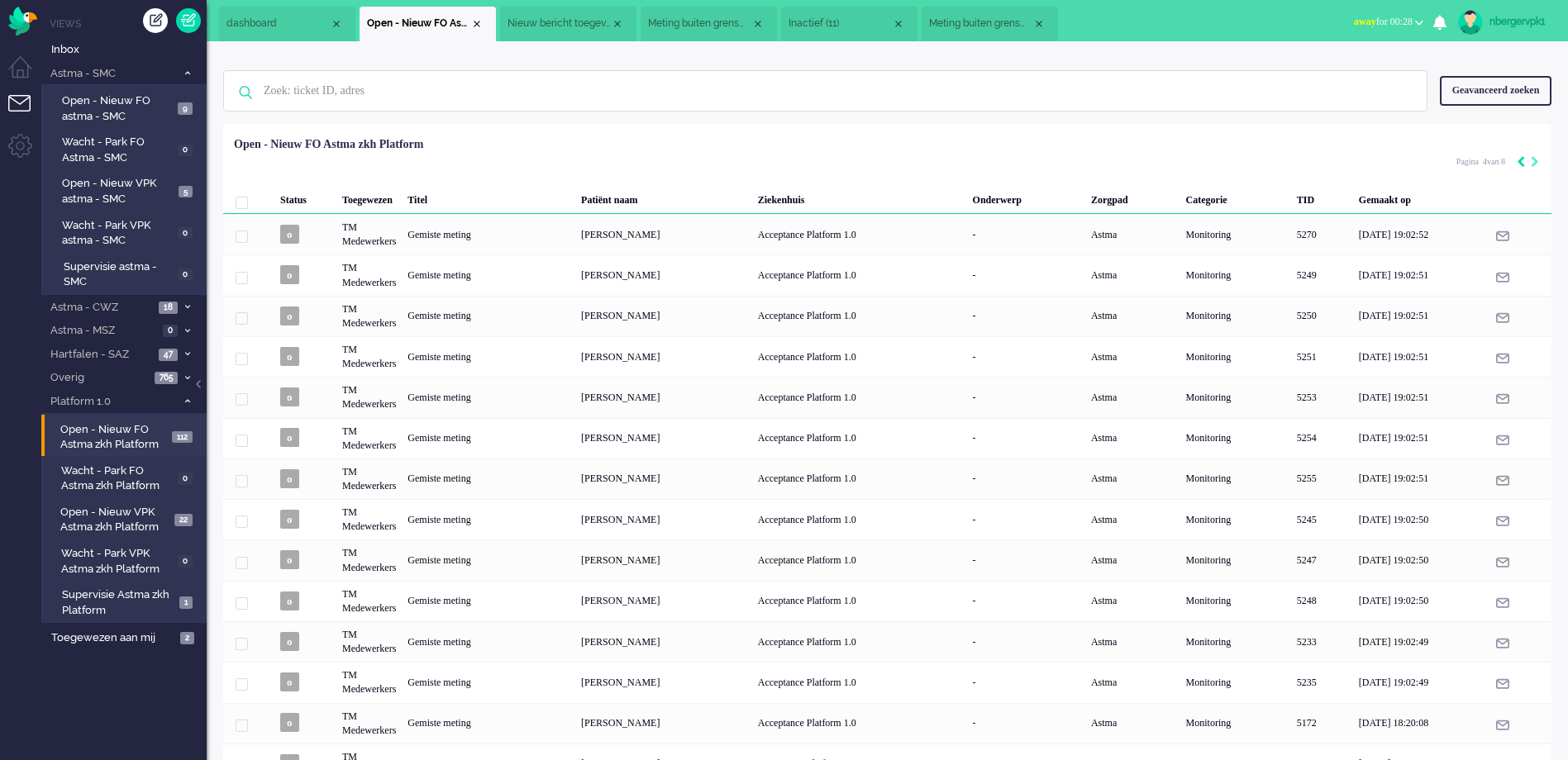click 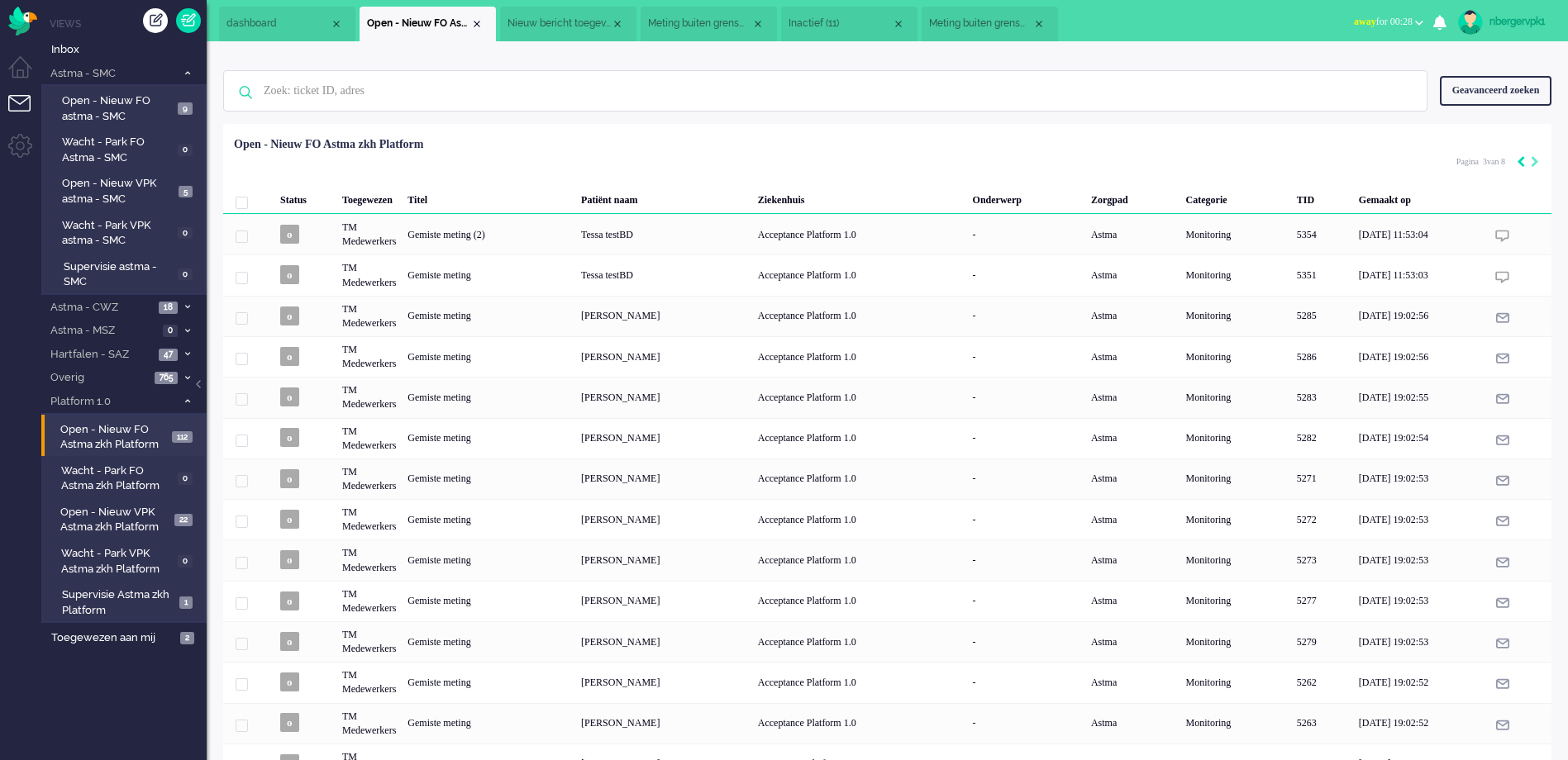 click 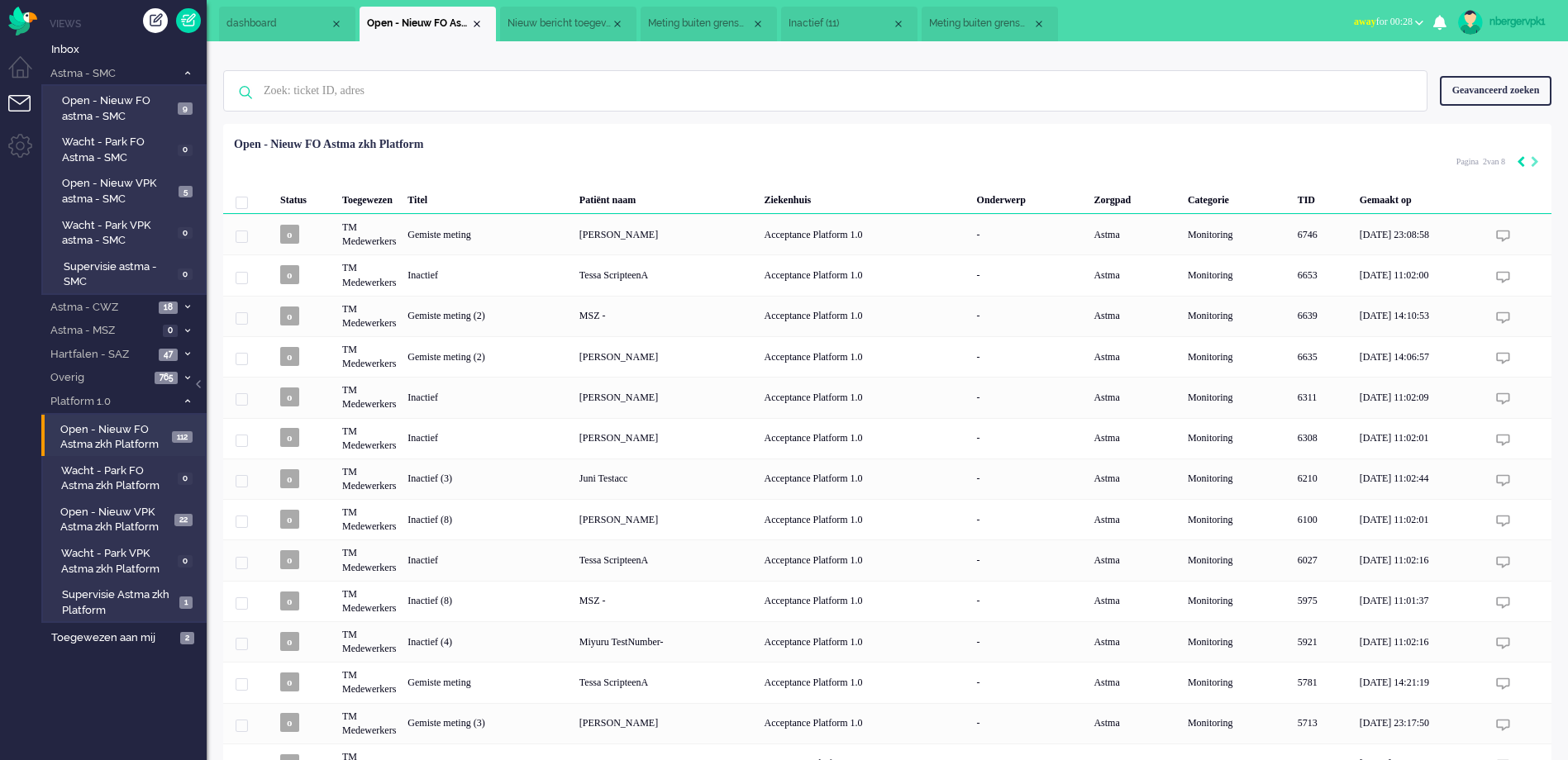 click 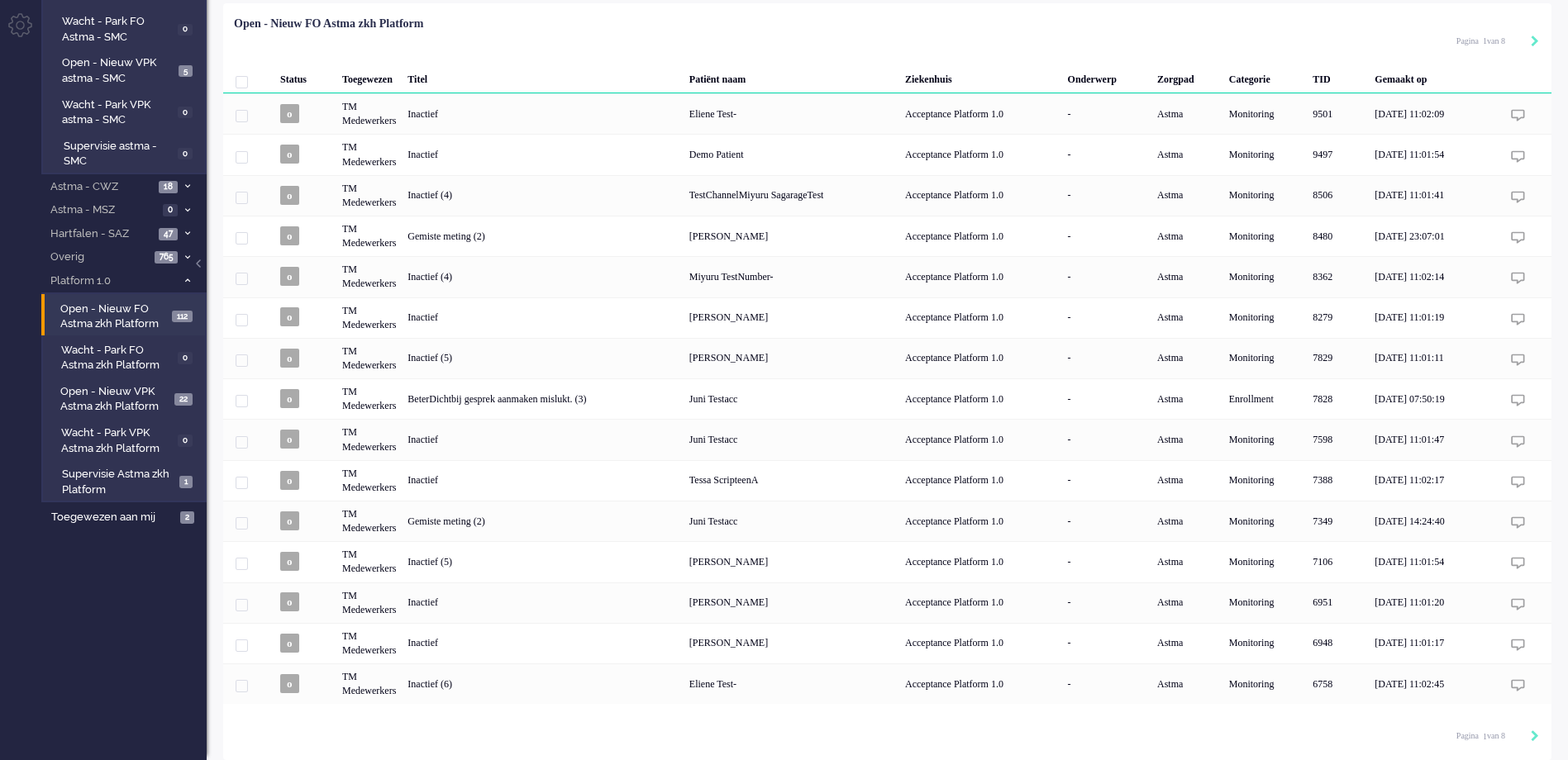 scroll, scrollTop: 123, scrollLeft: 0, axis: vertical 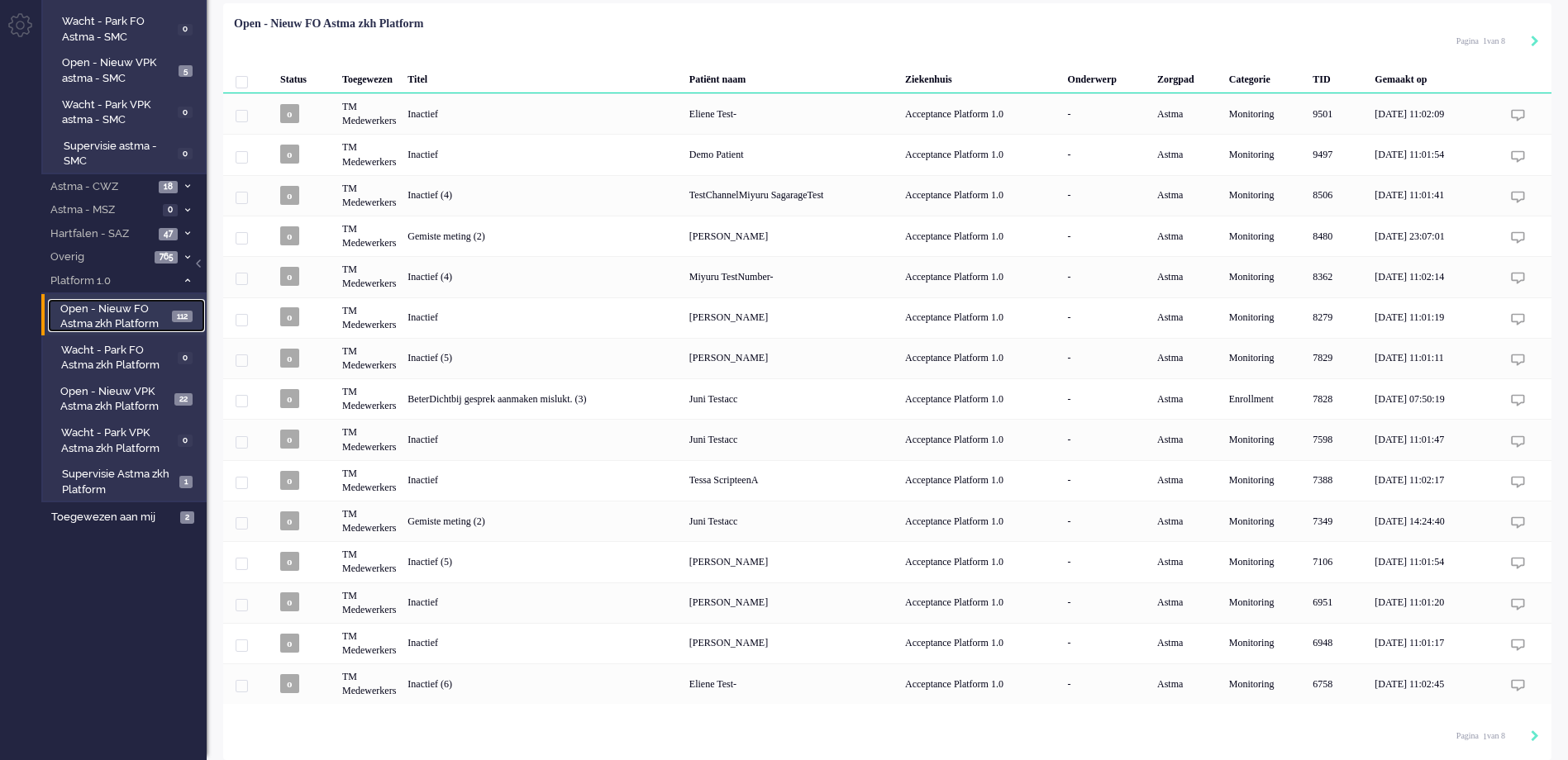 click on "Open - Nieuw FO Astma zkh Platform" at bounding box center (113, 316) 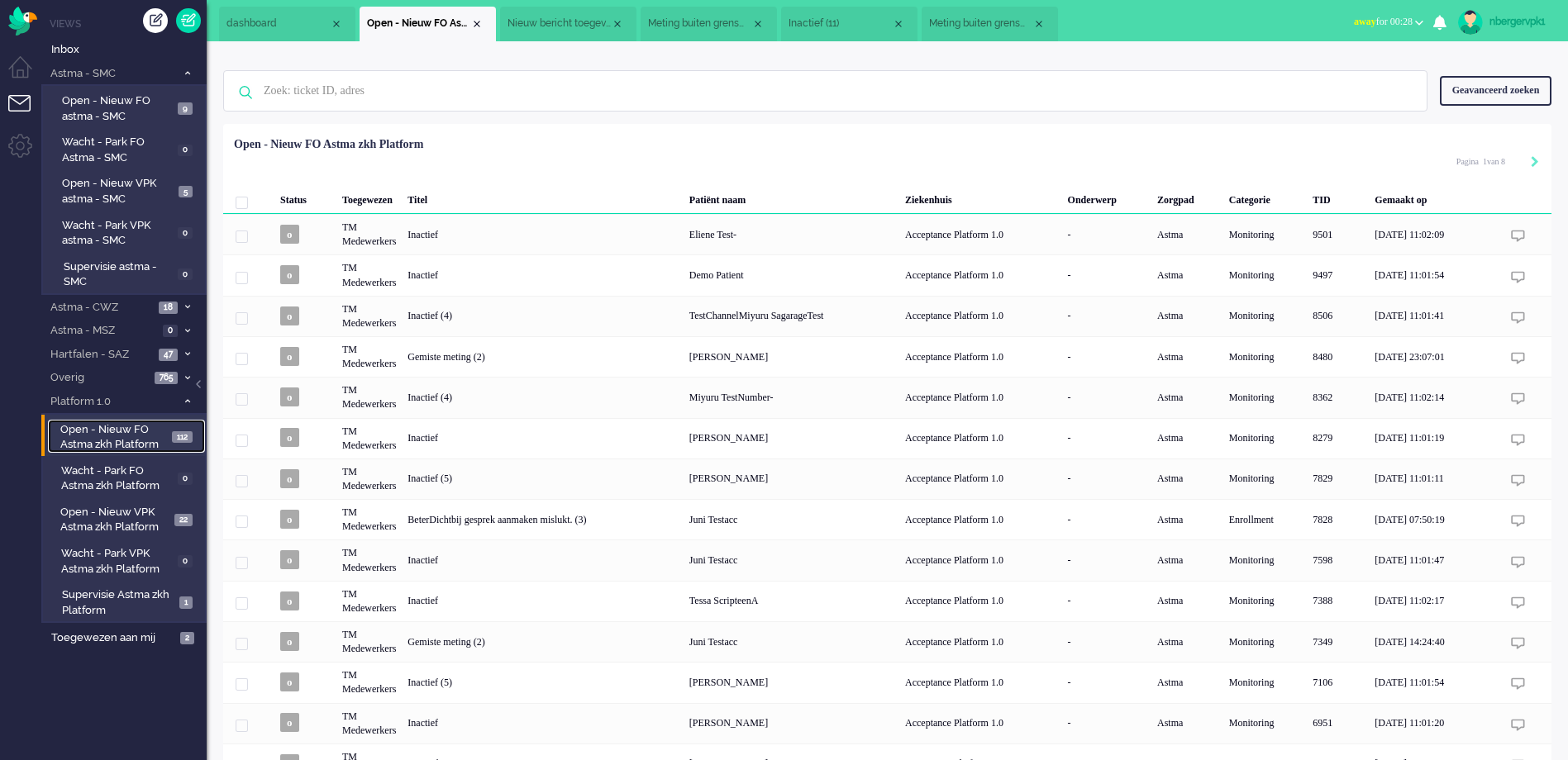 click on "Open - Nieuw FO Astma zkh Platform" at bounding box center [113, 437] 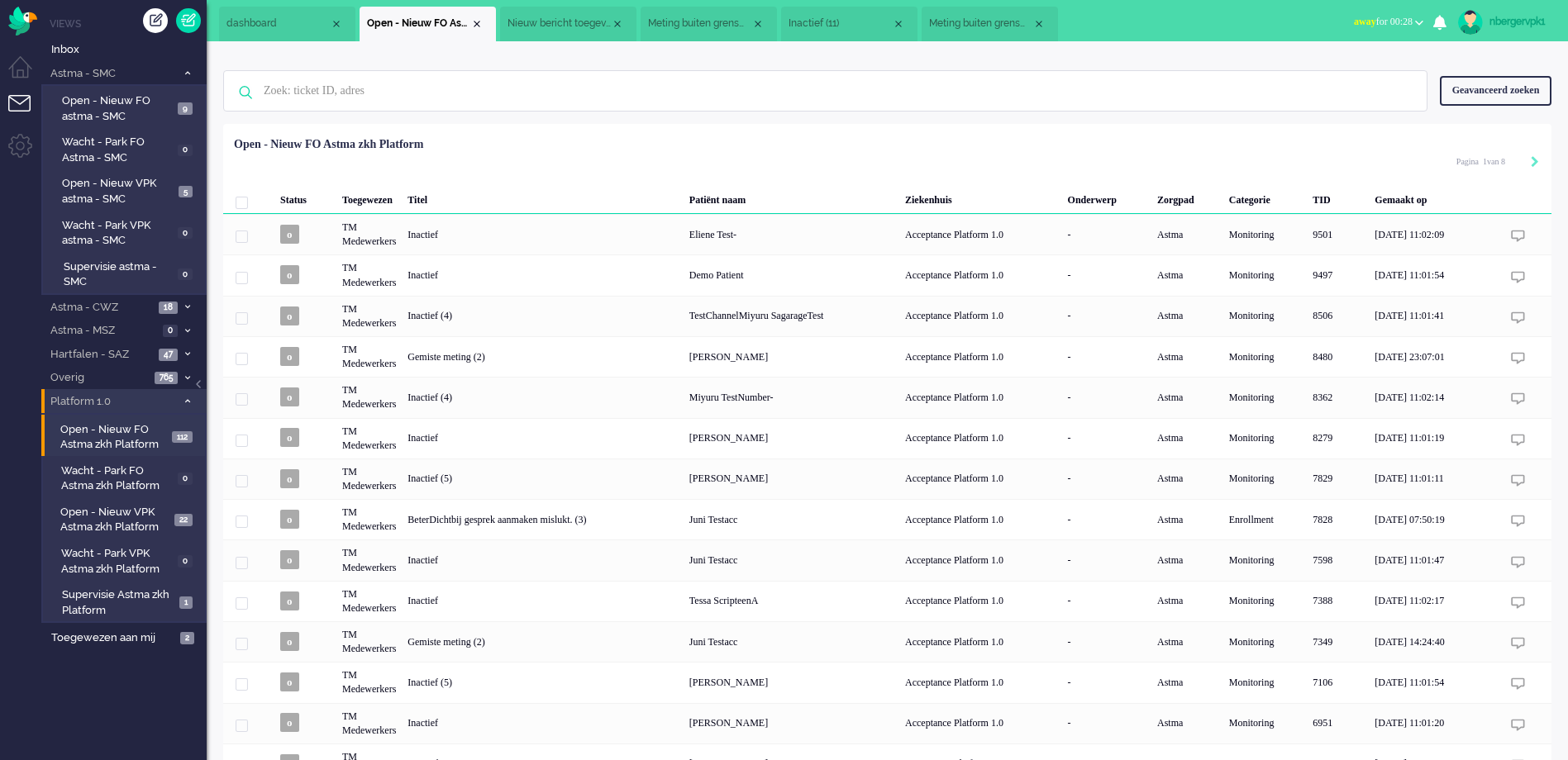 click on "Platform 1.0" at bounding box center (112, 401) 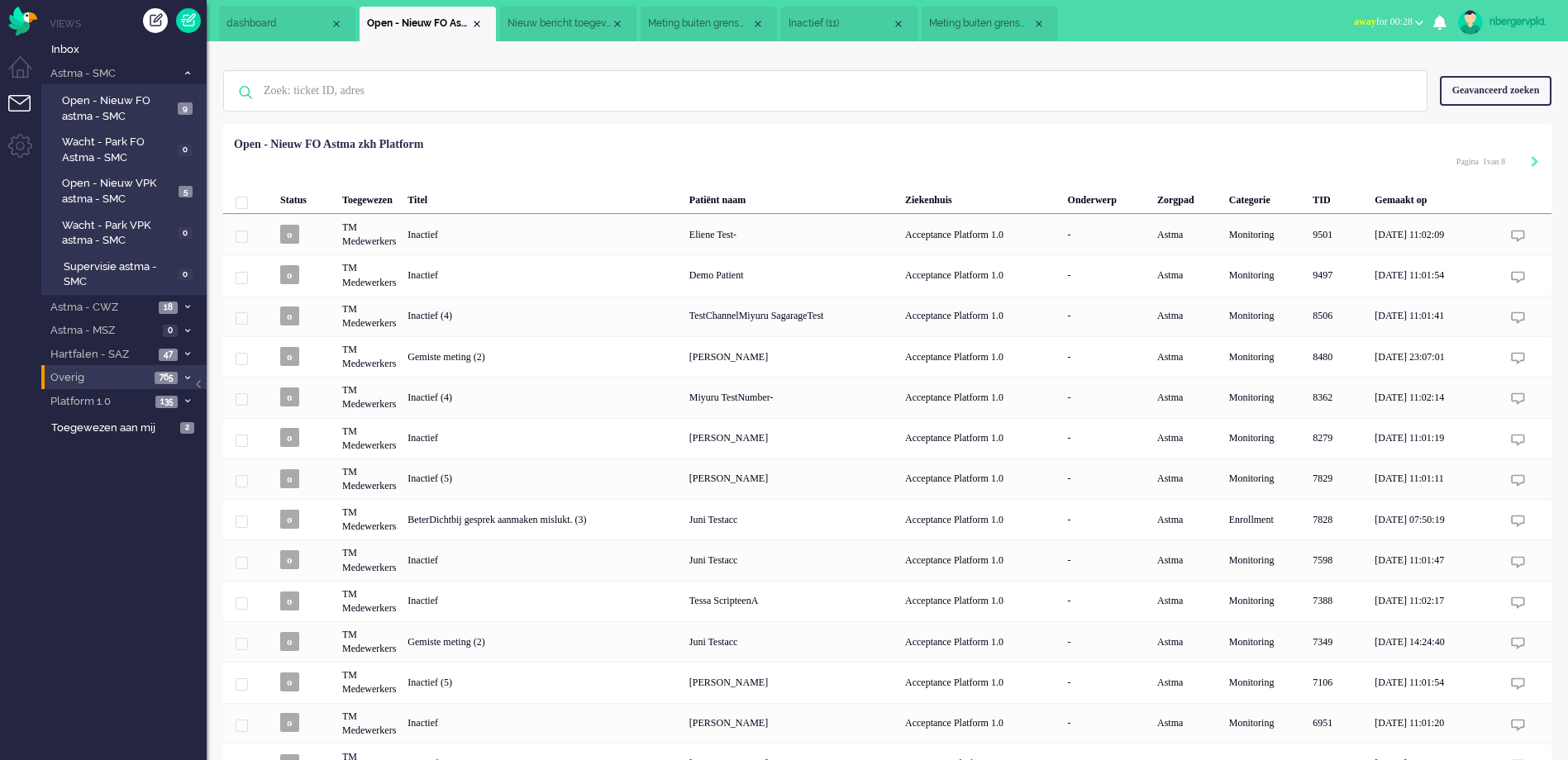 click on "Overig
765" at bounding box center [124, 377] 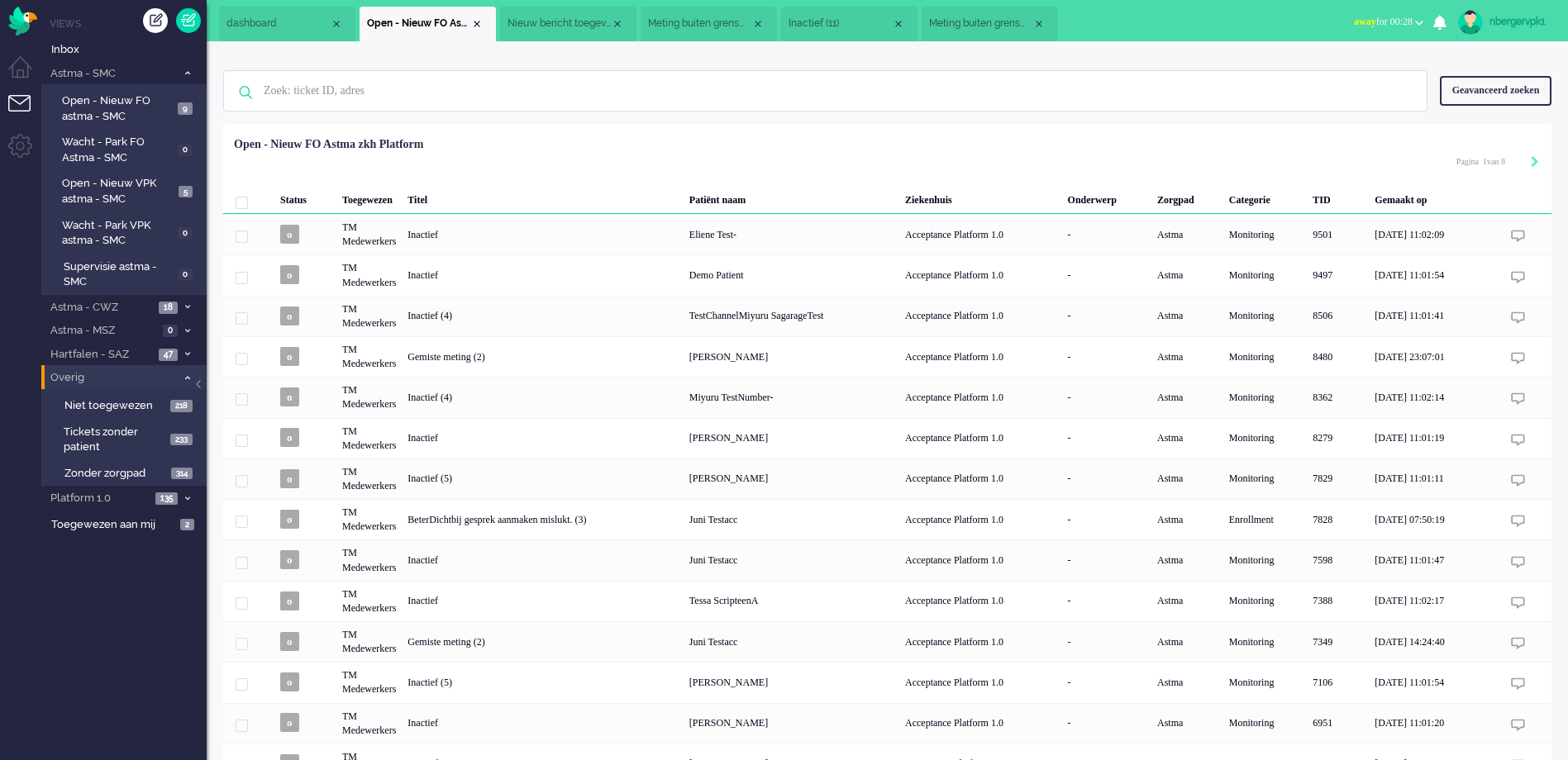 click on "Overig" at bounding box center (112, 378) 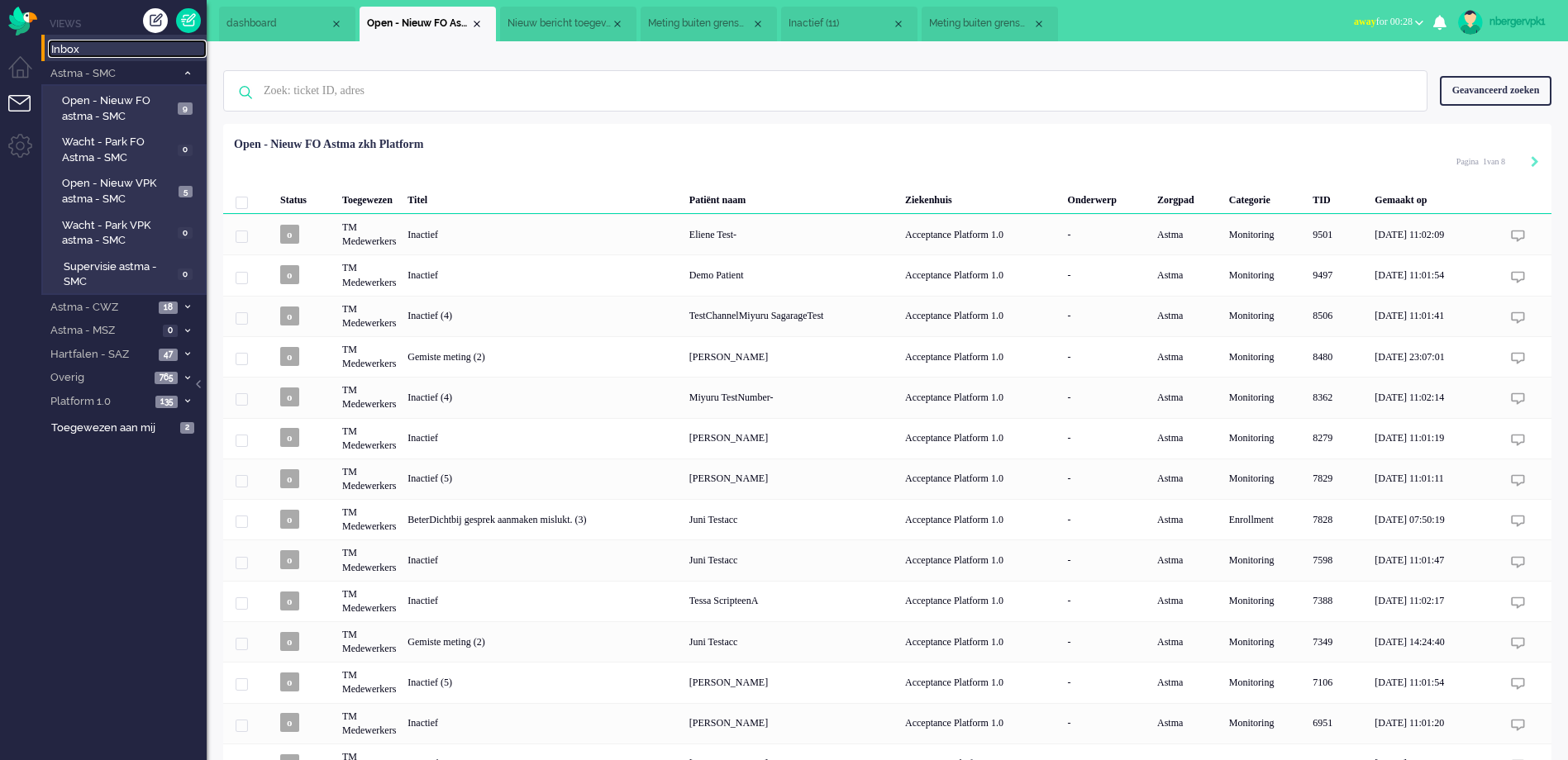 click on "Inbox" at bounding box center (127, 49) 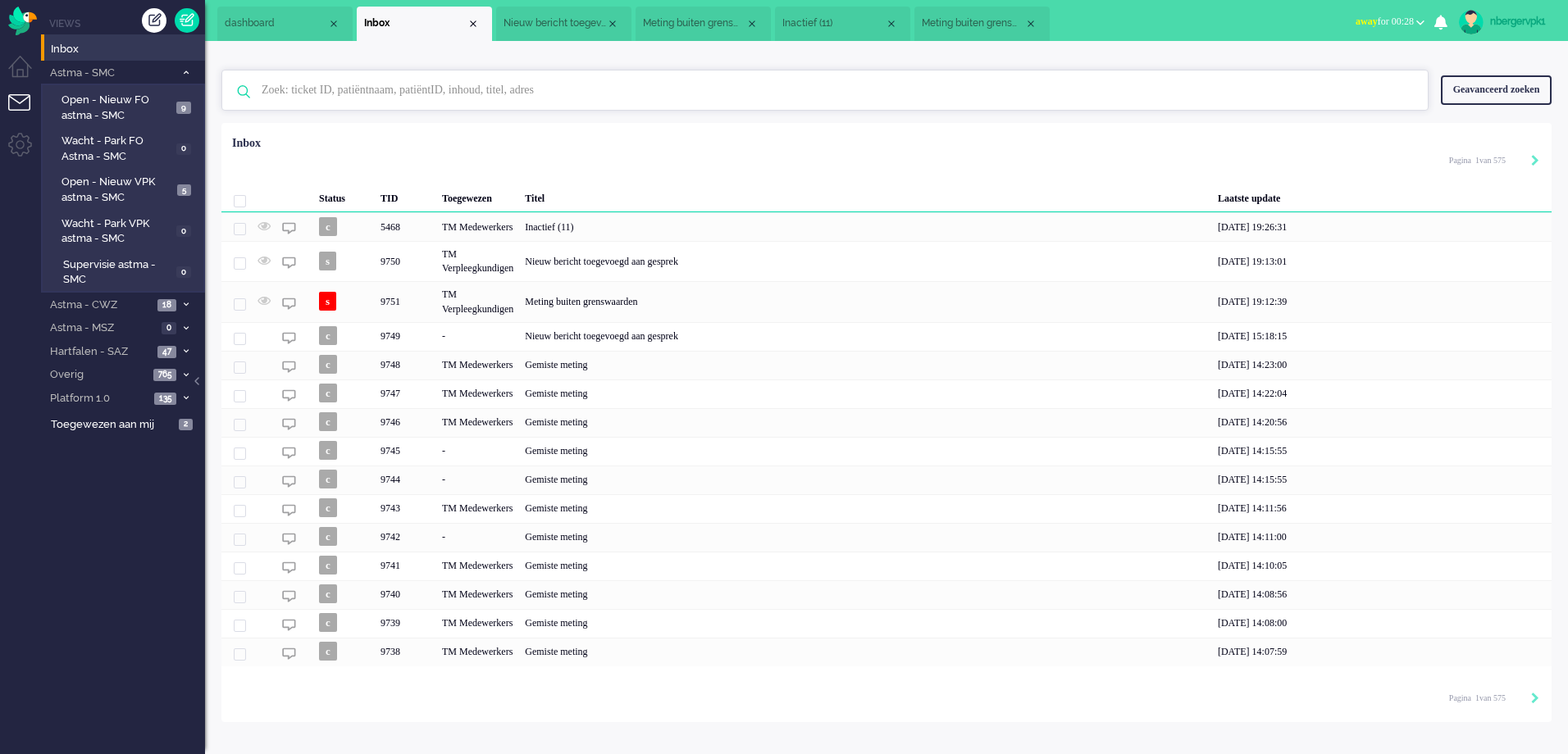 click at bounding box center [827, 90] 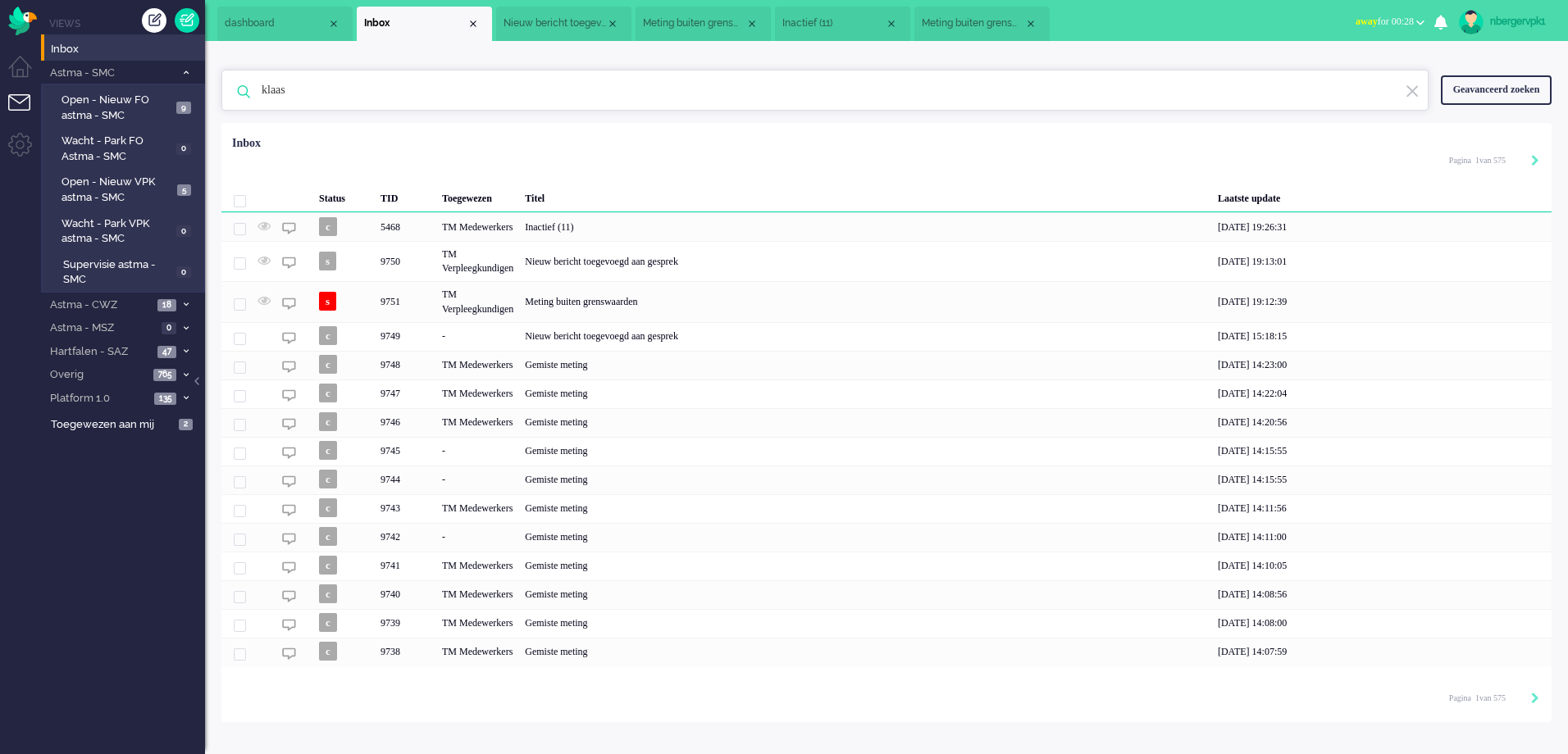 type on "klaas" 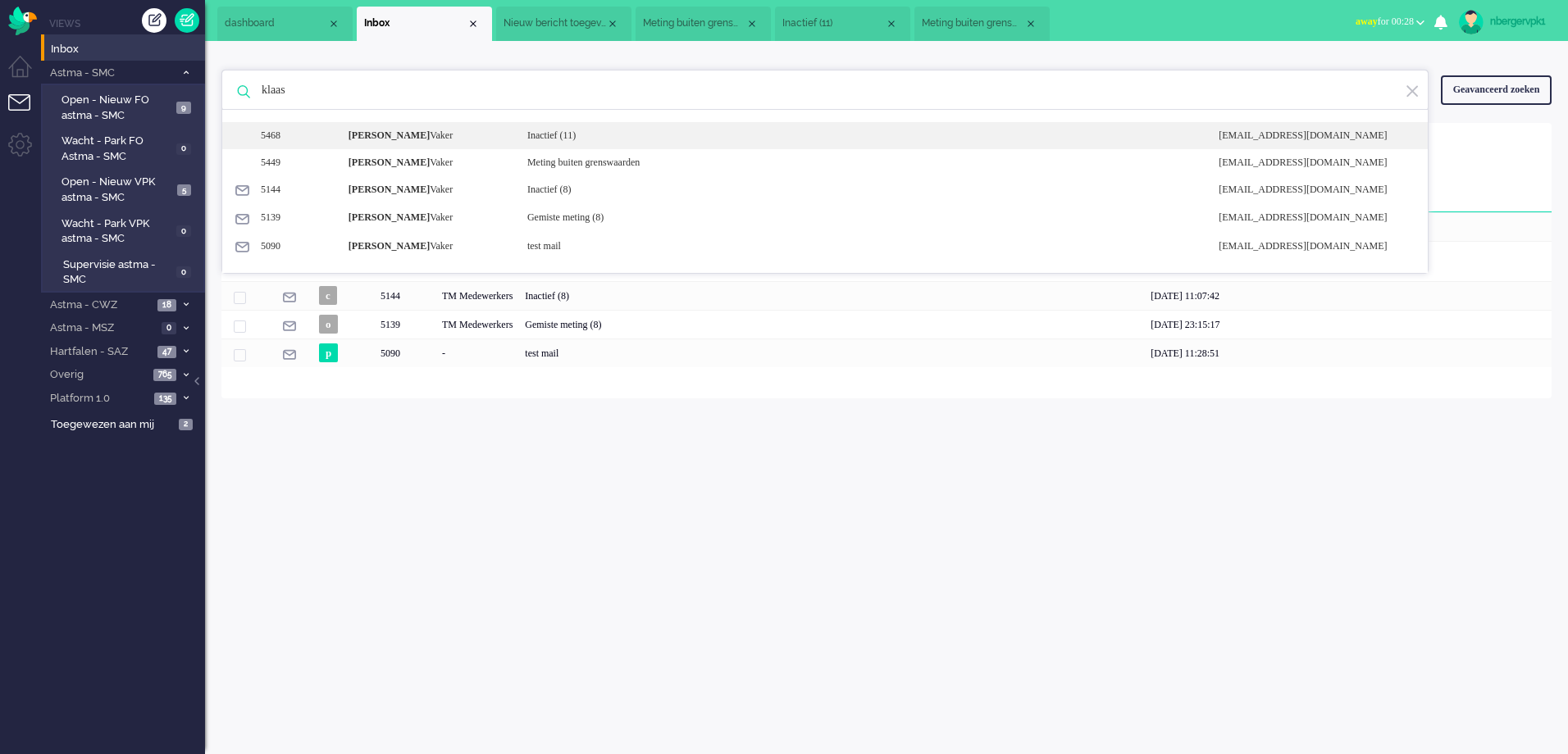 click on "[PERSON_NAME]" at bounding box center (426, 135) 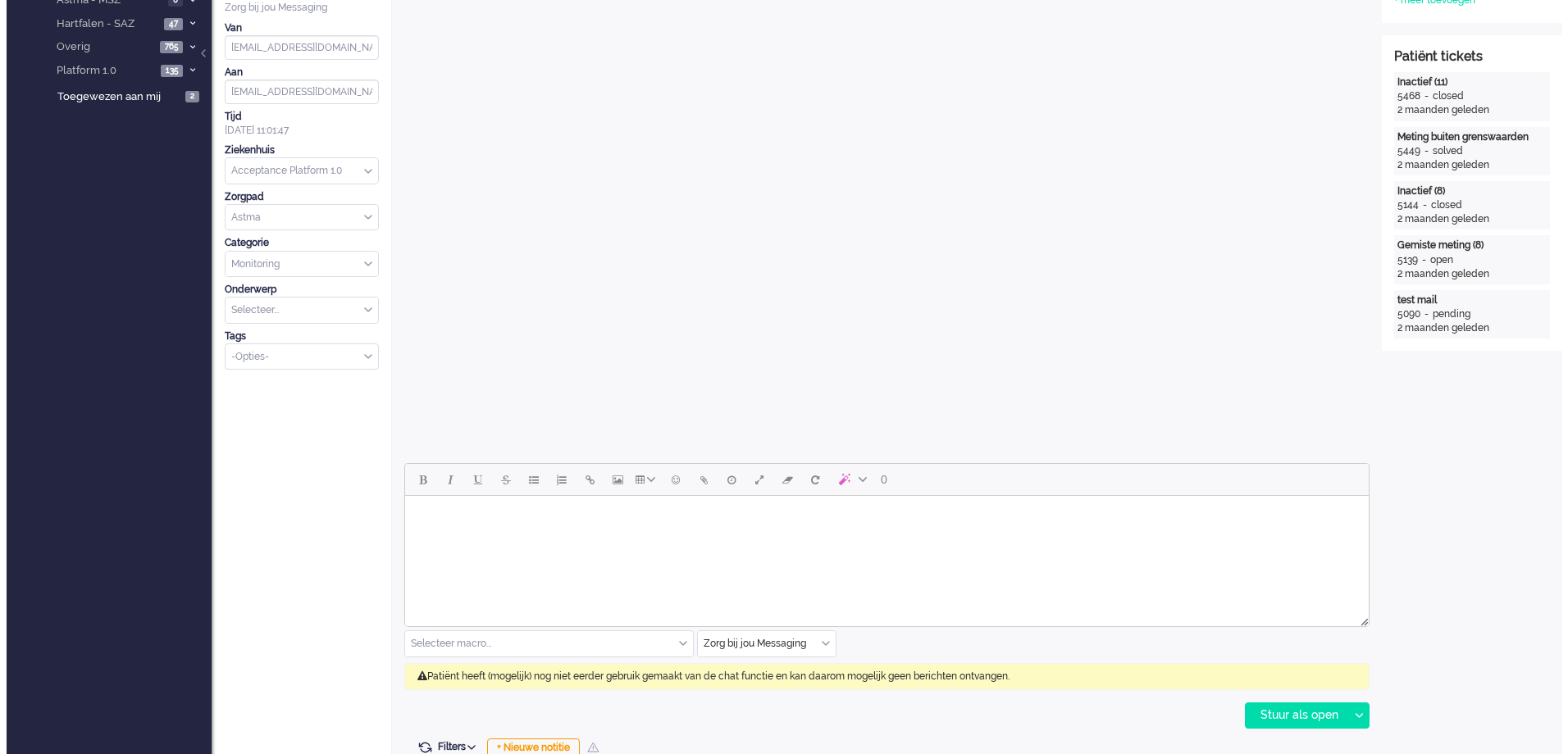 scroll, scrollTop: 0, scrollLeft: 0, axis: both 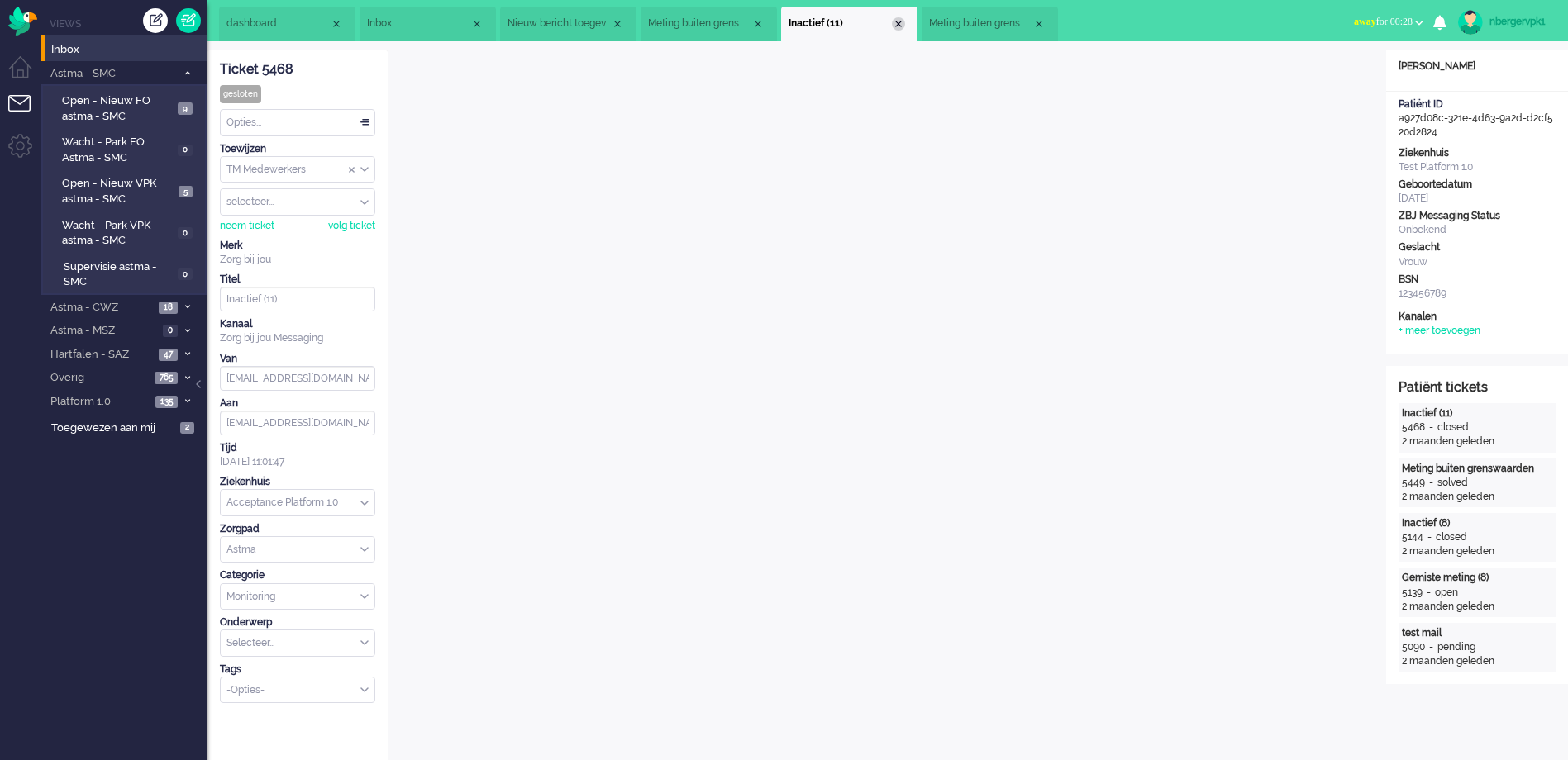 click at bounding box center (898, 24) 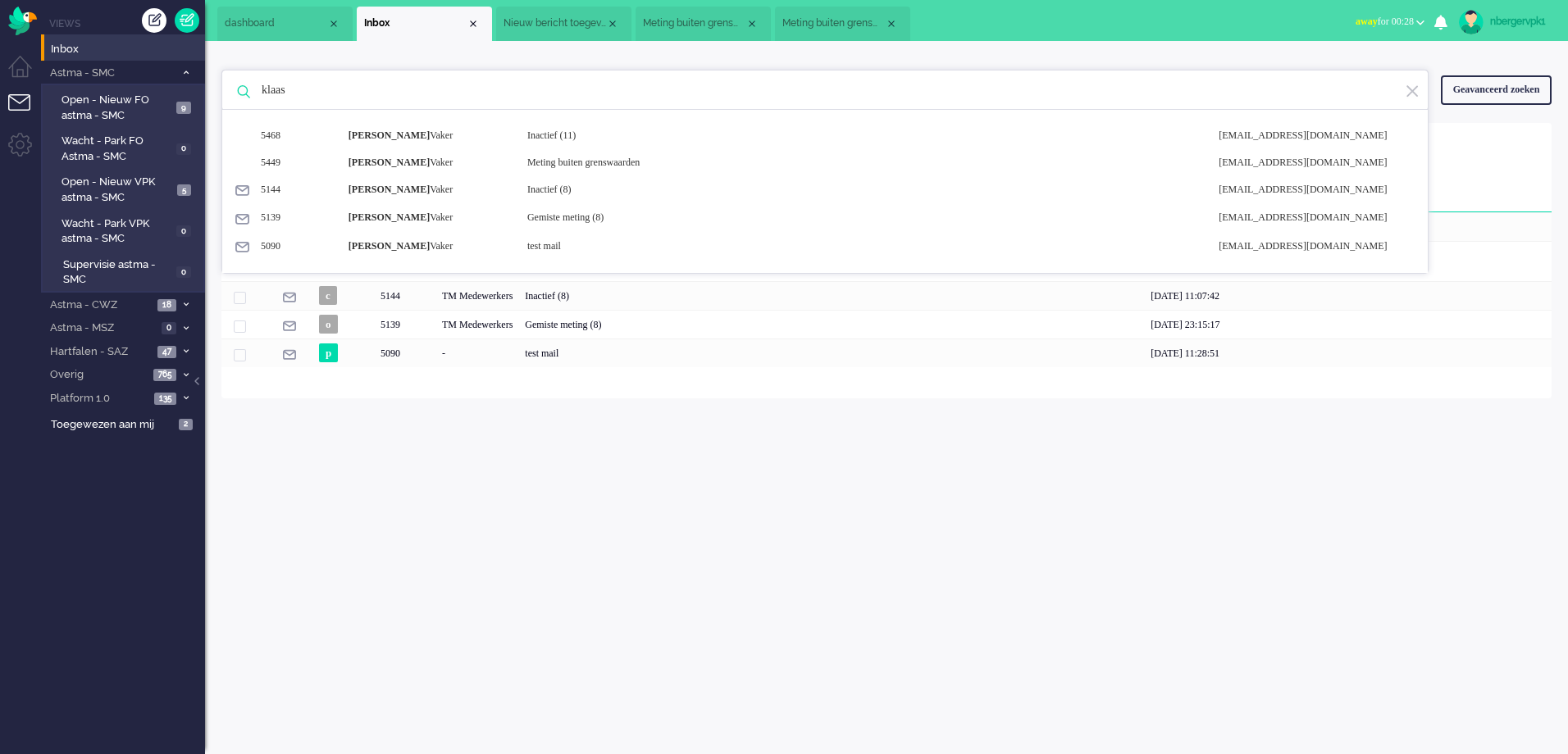 click at bounding box center [891, 24] 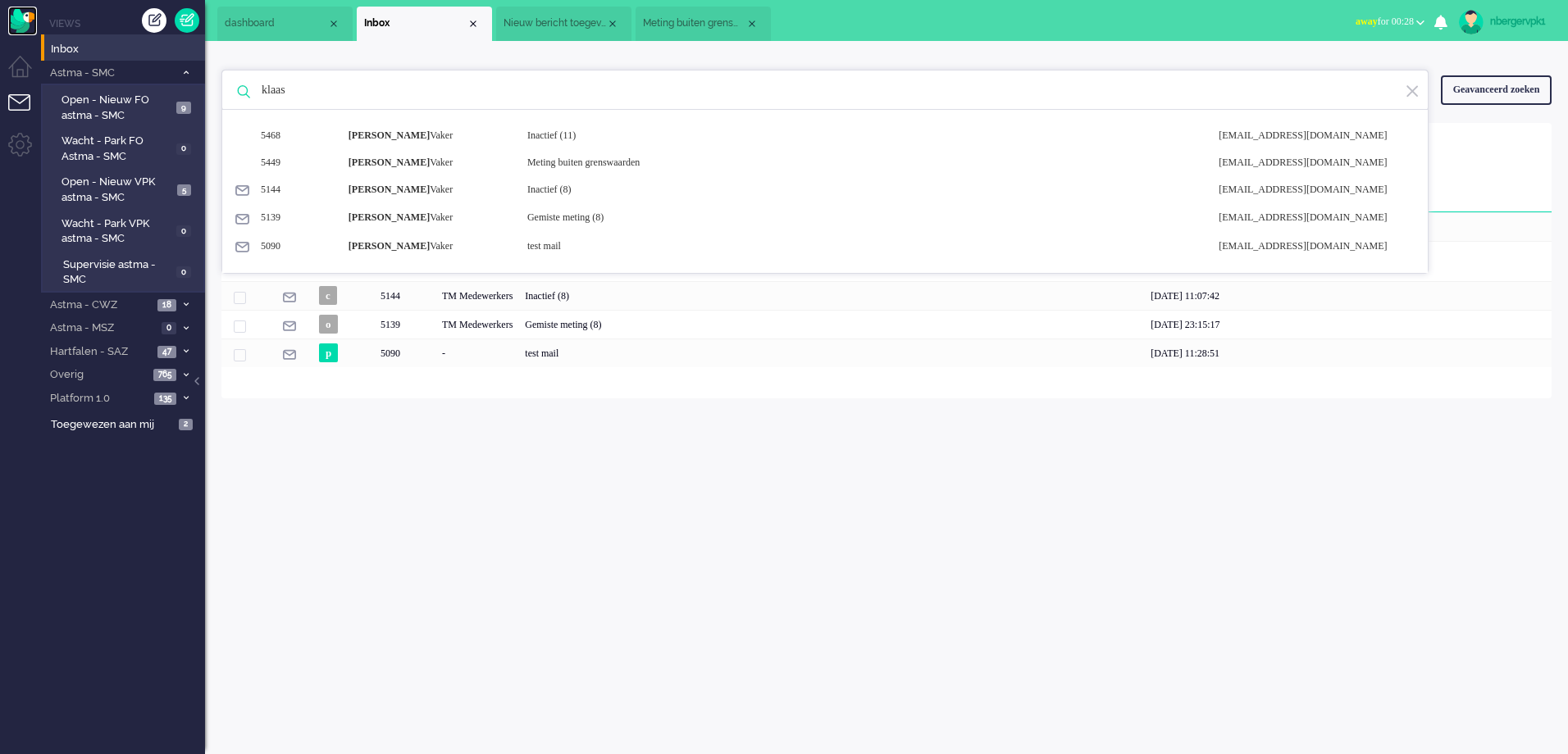 click at bounding box center (22, 20) 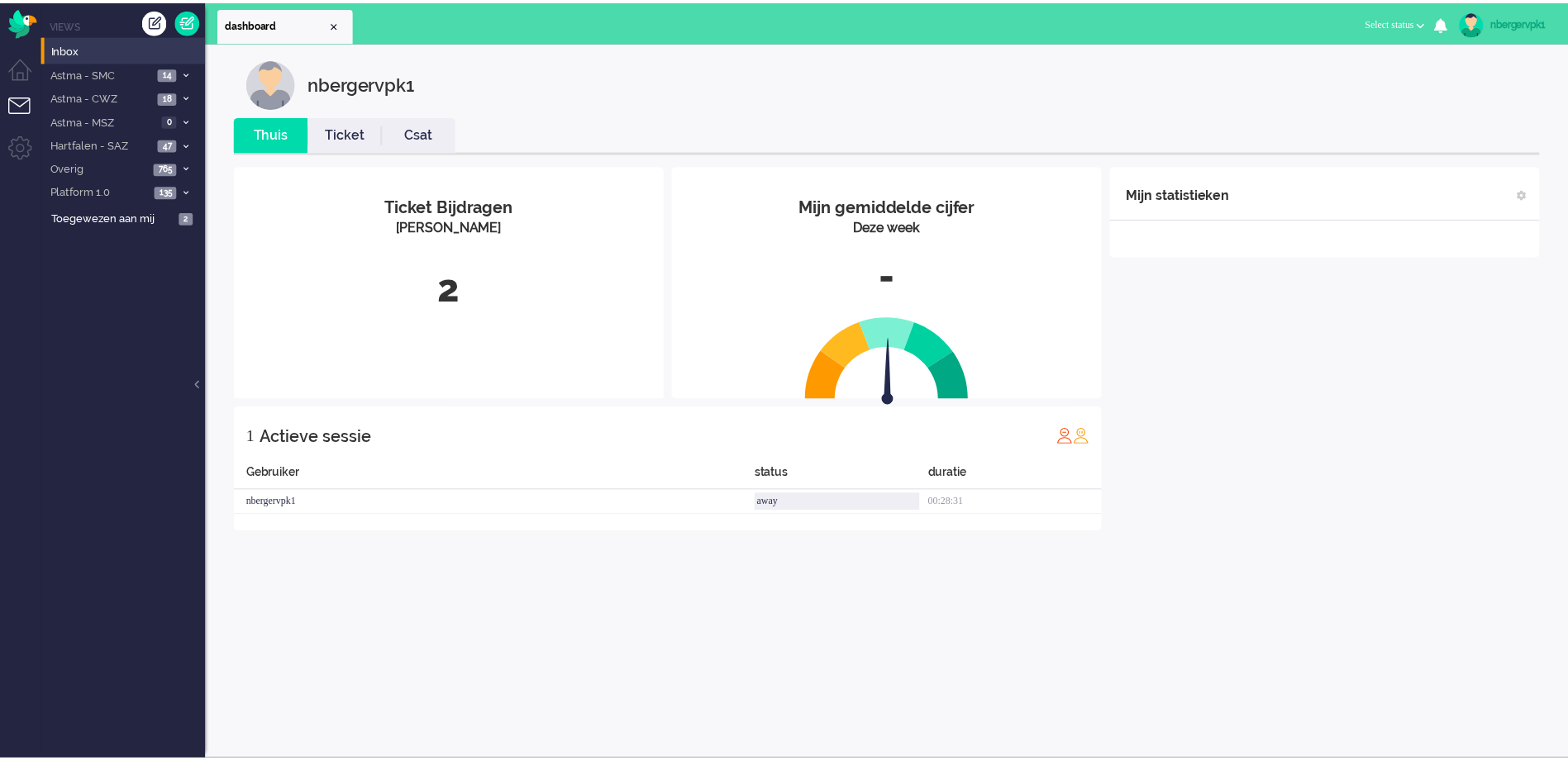 scroll, scrollTop: 0, scrollLeft: 0, axis: both 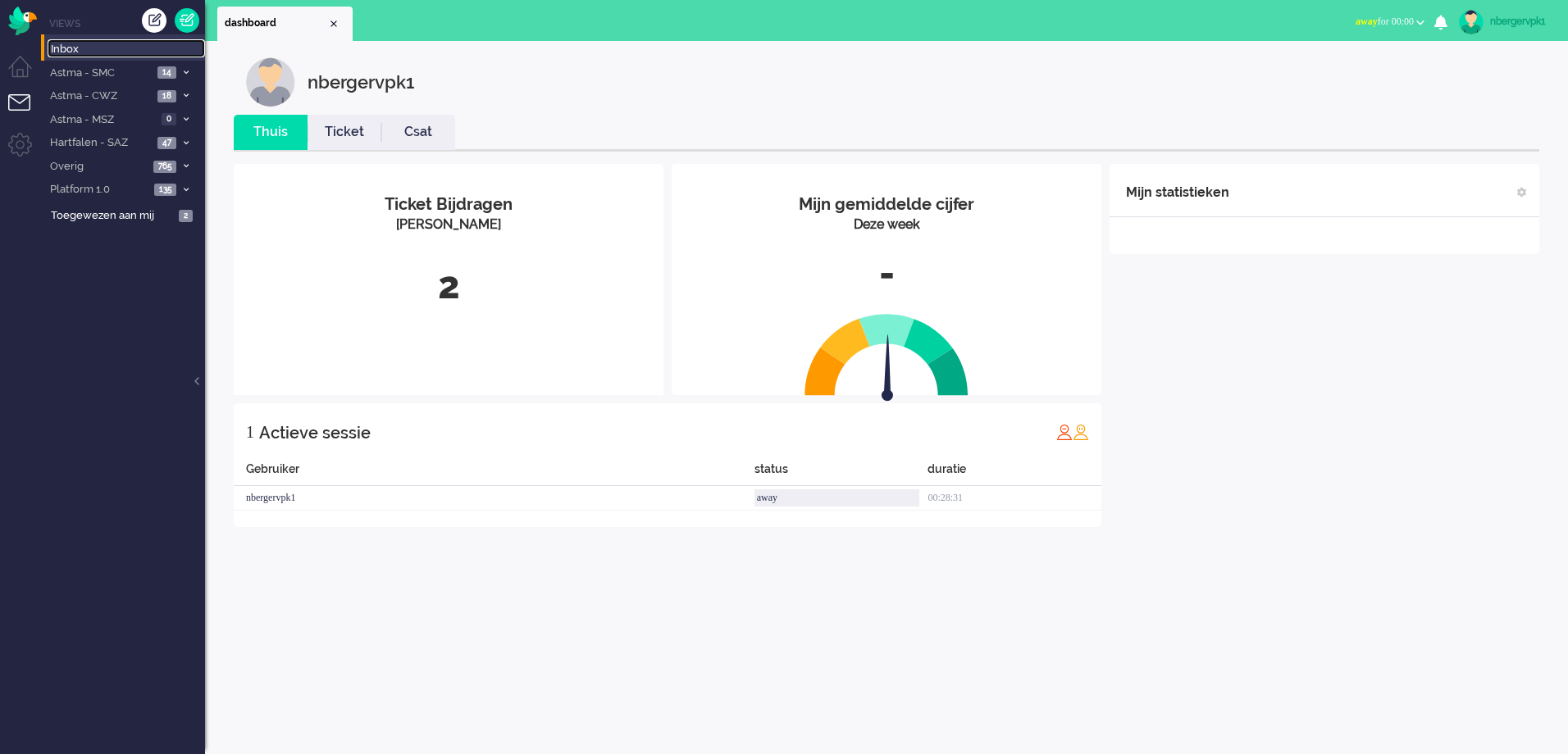click on "Inbox" at bounding box center [128, 49] 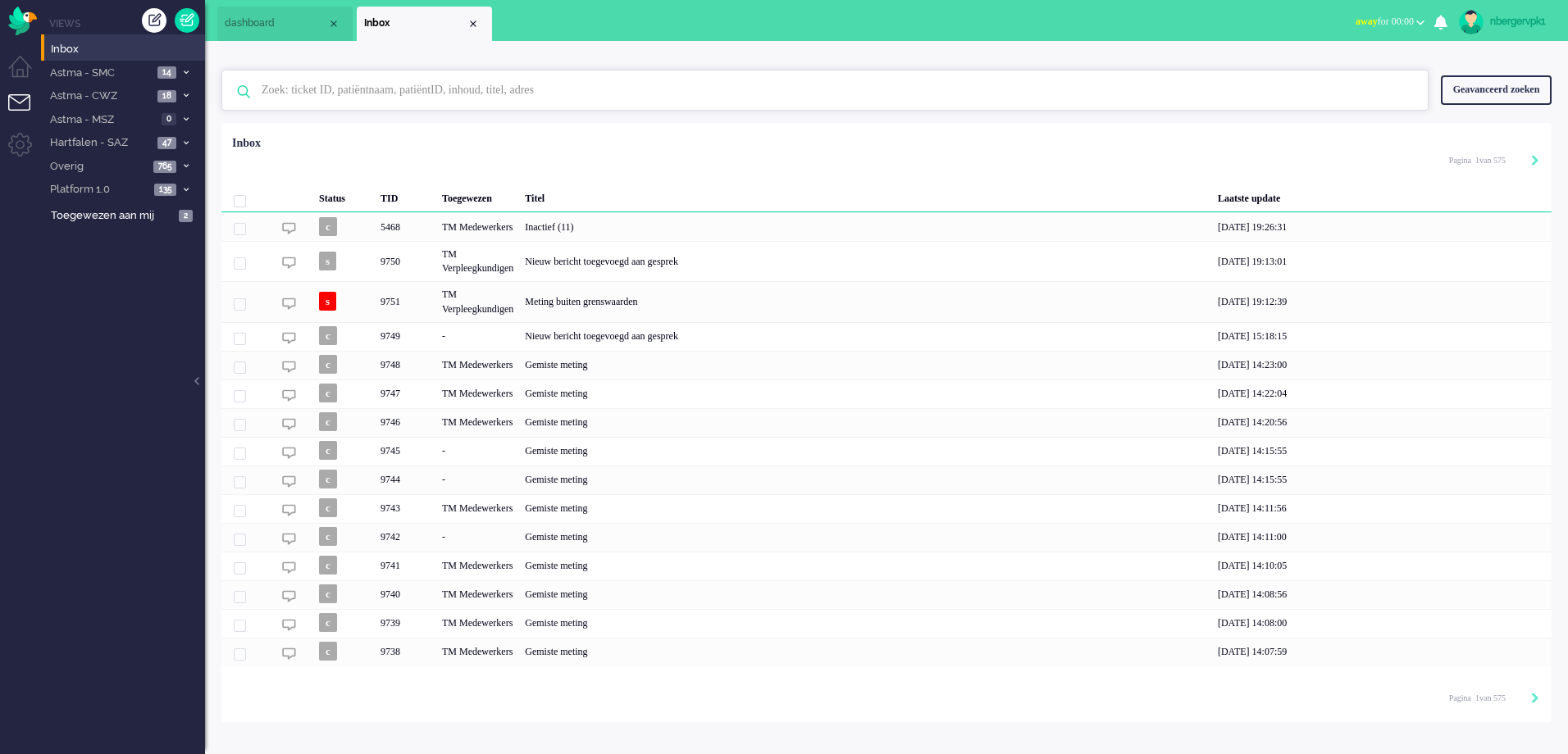 click at bounding box center [827, 90] 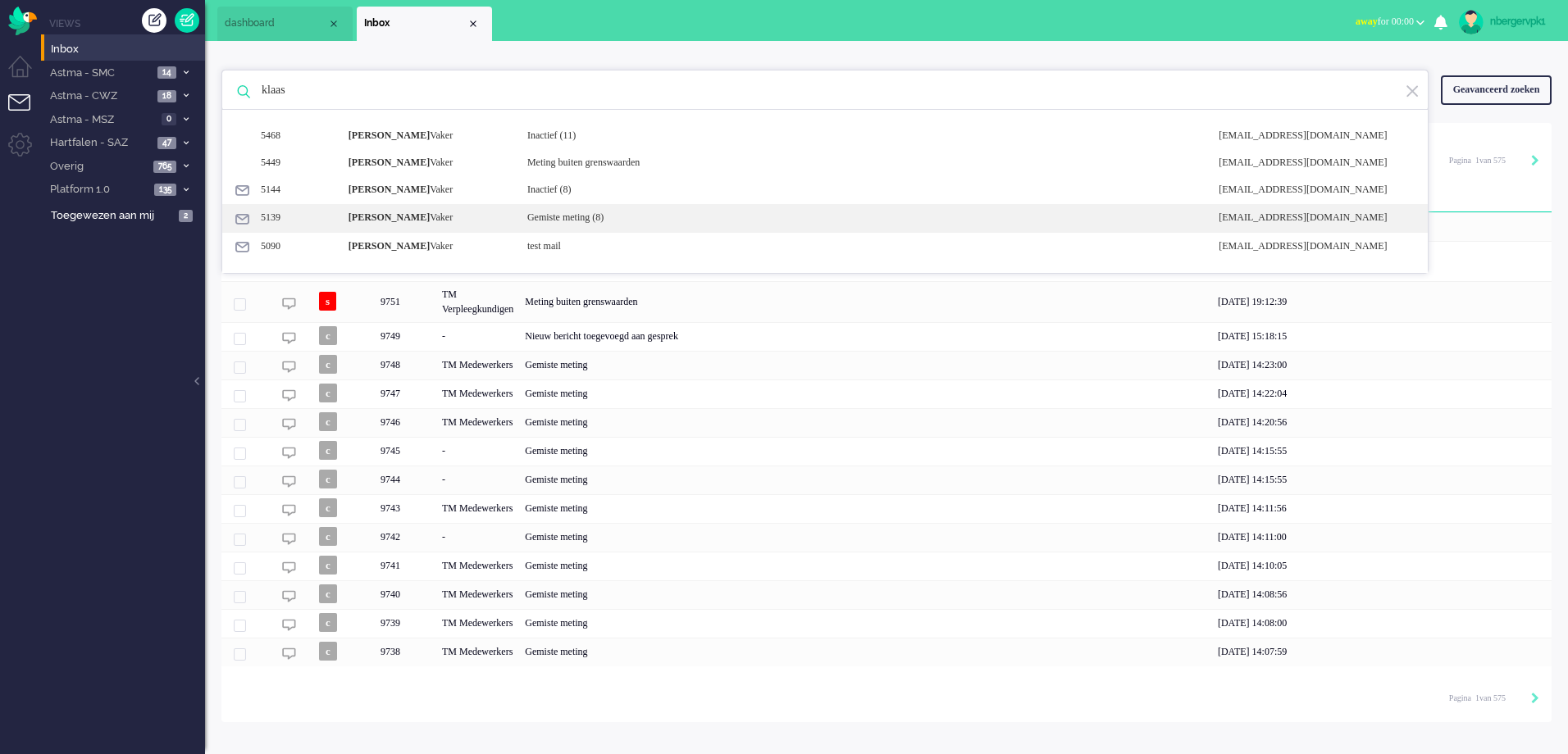 type on "klaas" 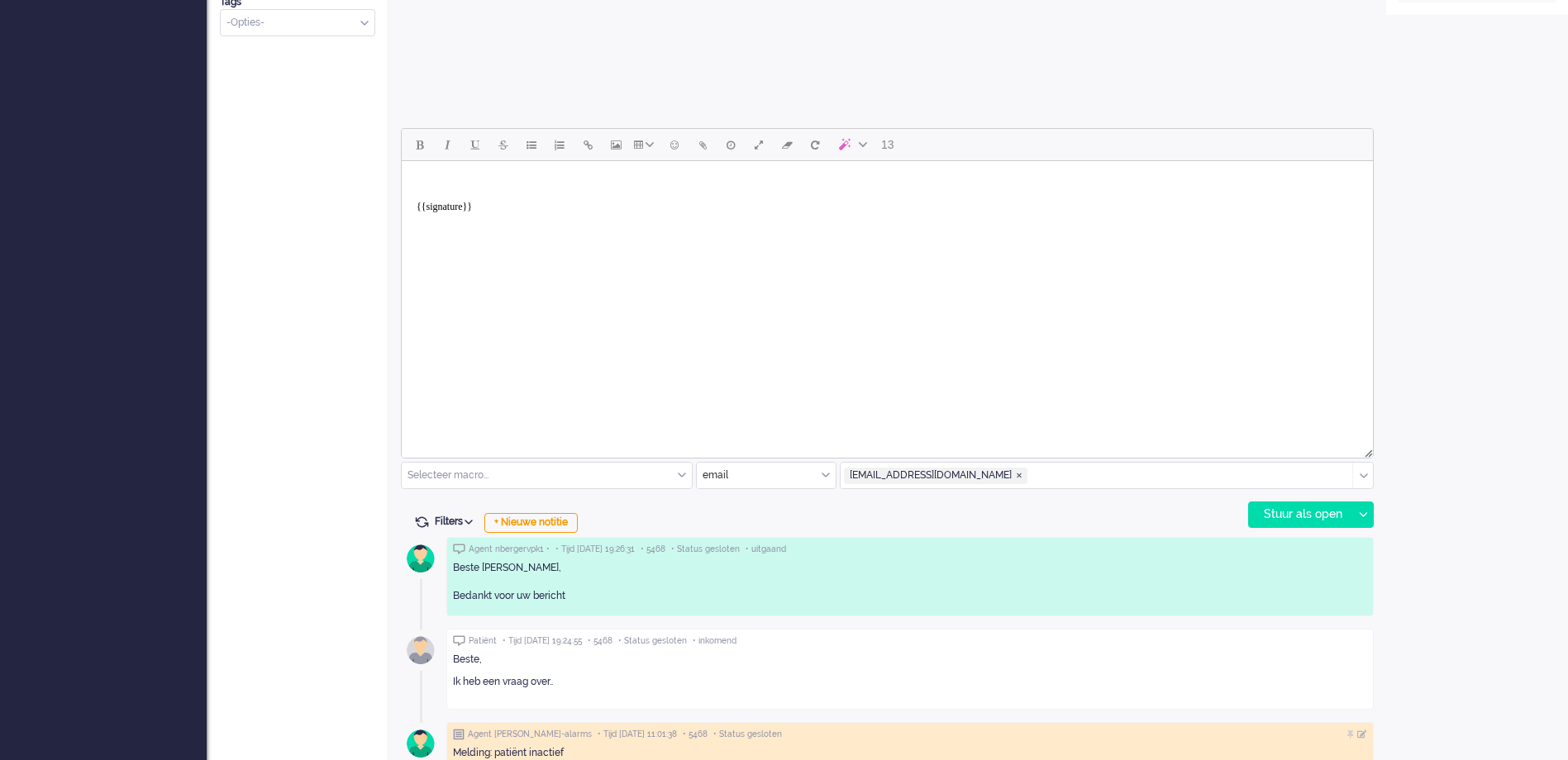 scroll, scrollTop: 661, scrollLeft: 0, axis: vertical 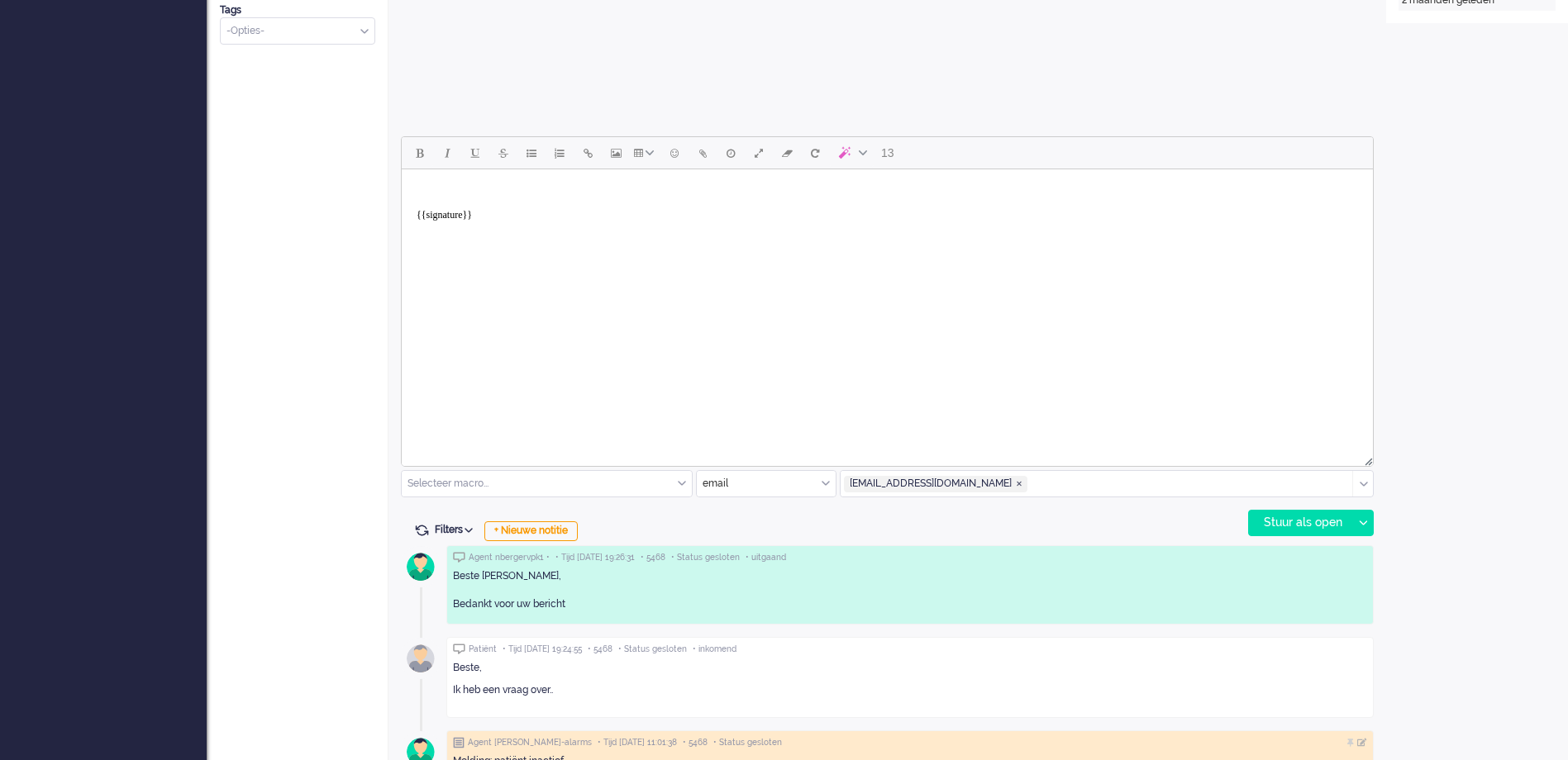 click on "{{signature}}" at bounding box center [887, 209] 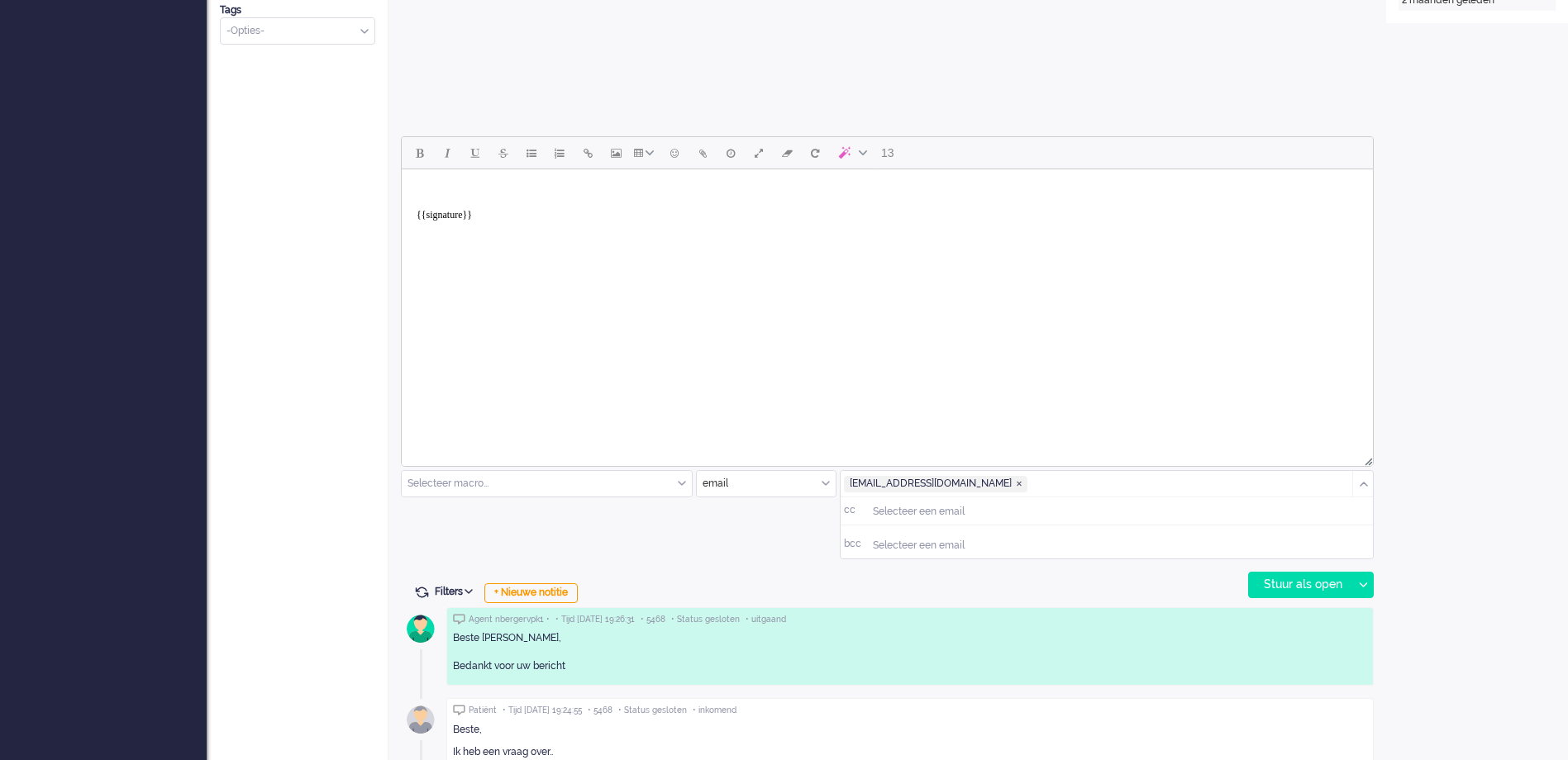 click at bounding box center (1362, 483) 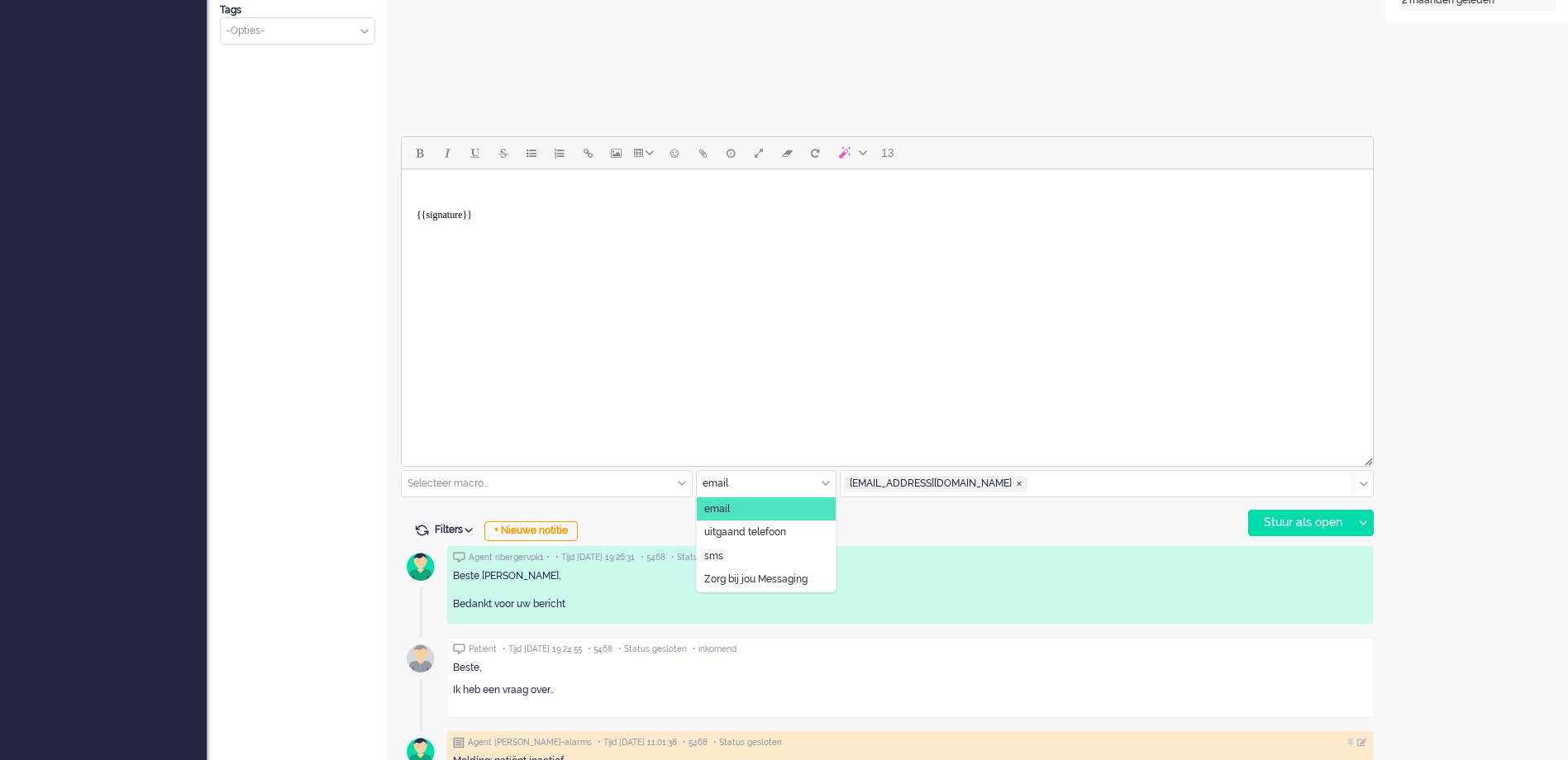 click at bounding box center [766, 483] 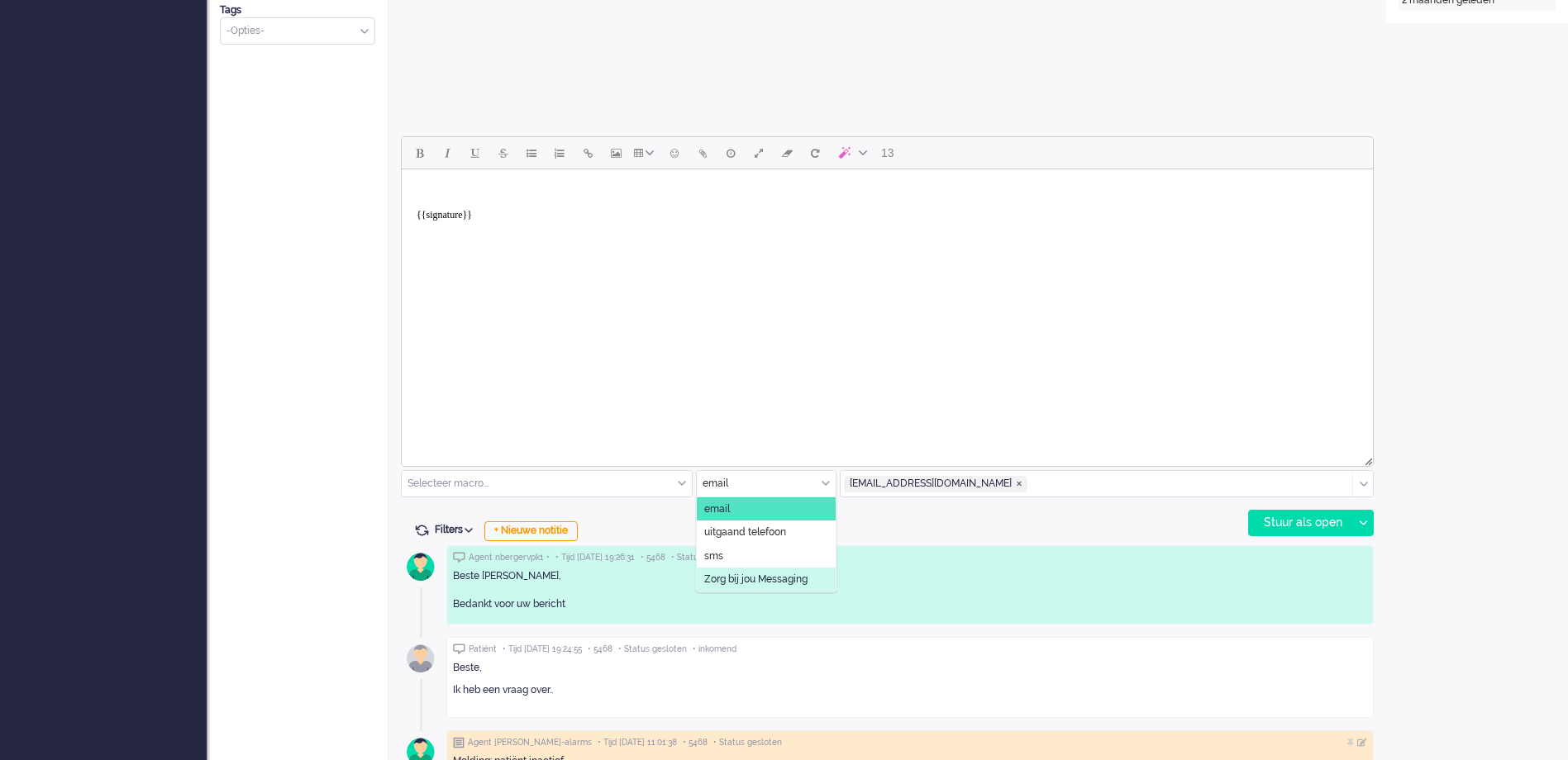 click on "Zorg bij jou Messaging" 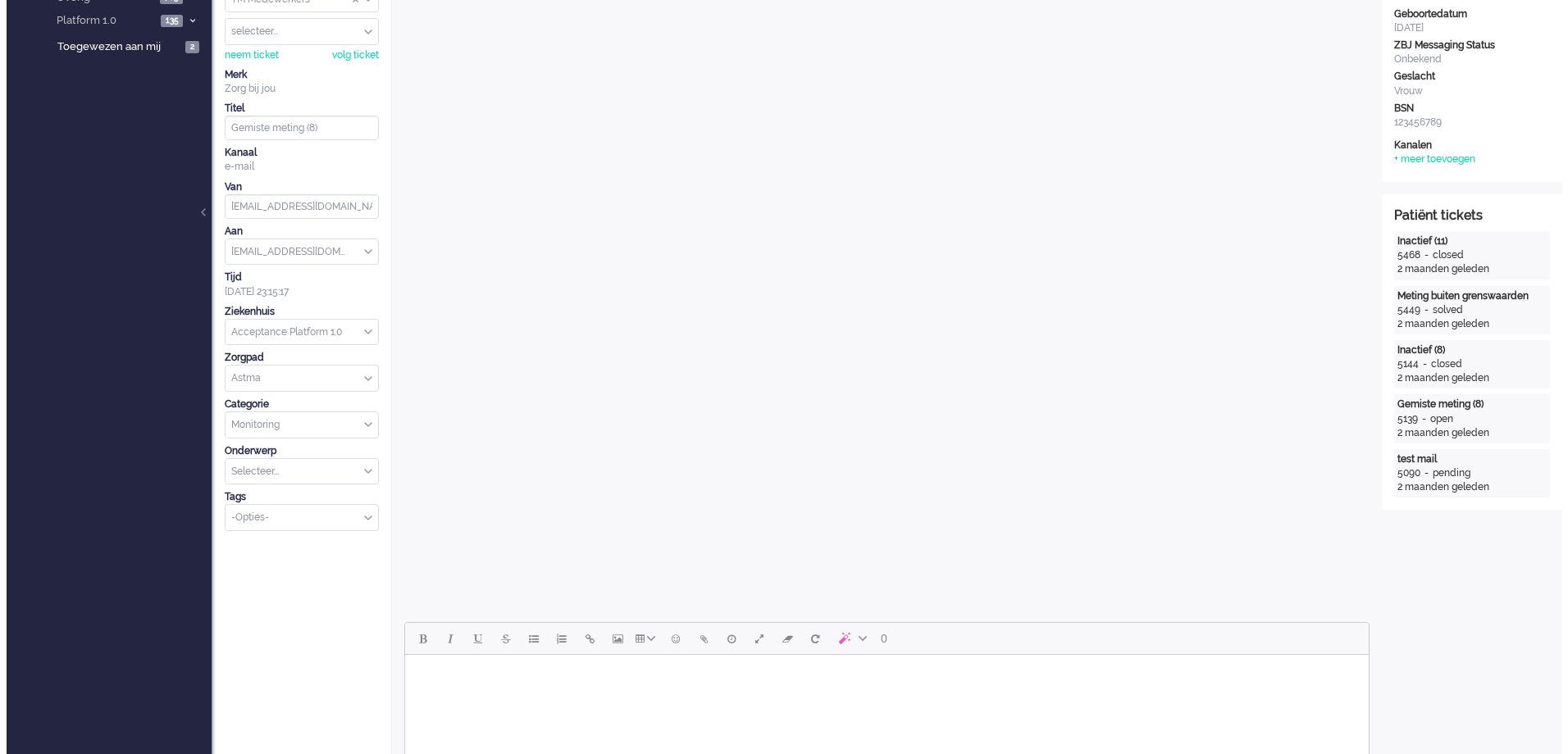scroll, scrollTop: 0, scrollLeft: 0, axis: both 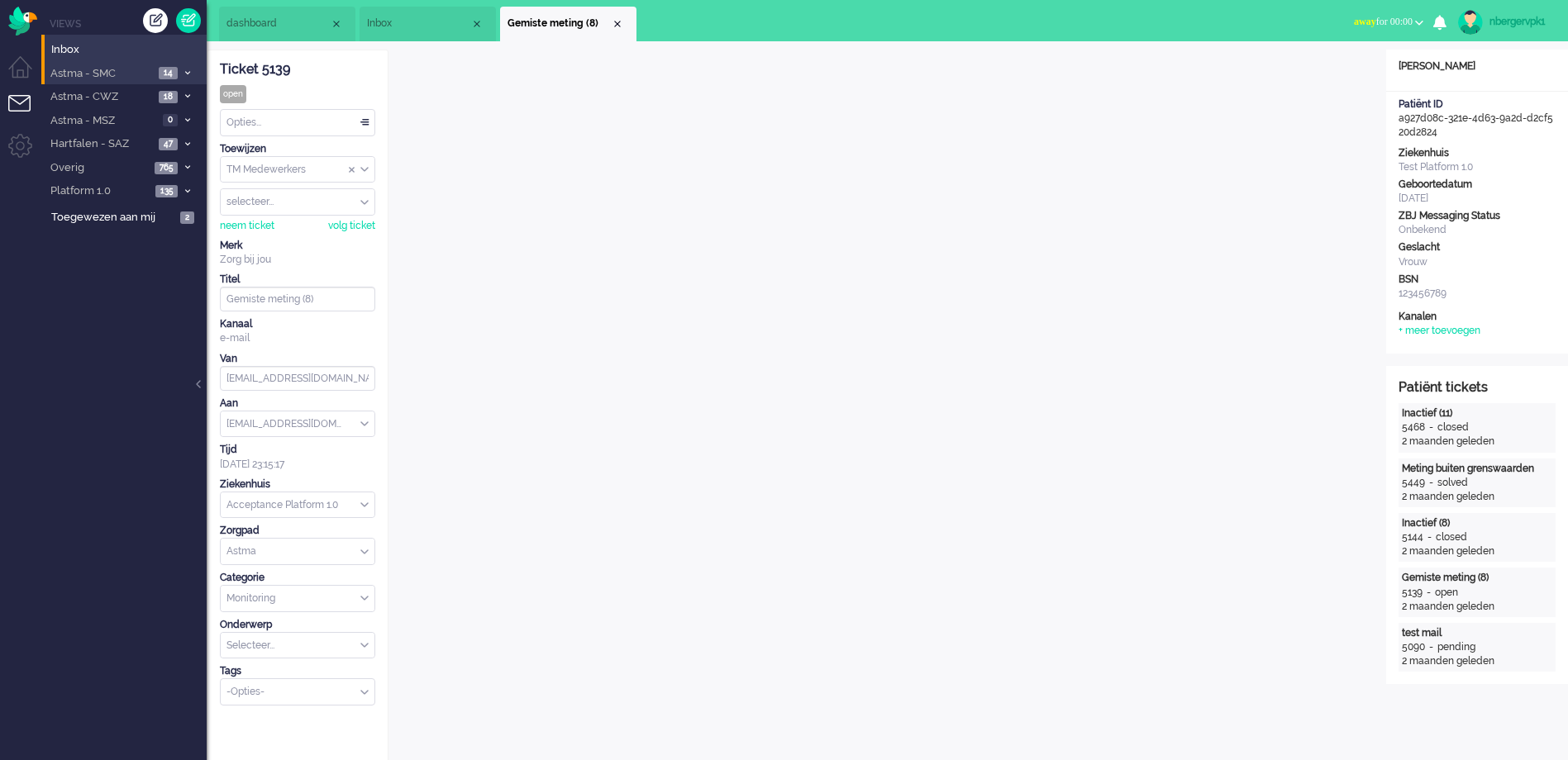 click on "Astma - SMC" at bounding box center [101, 74] 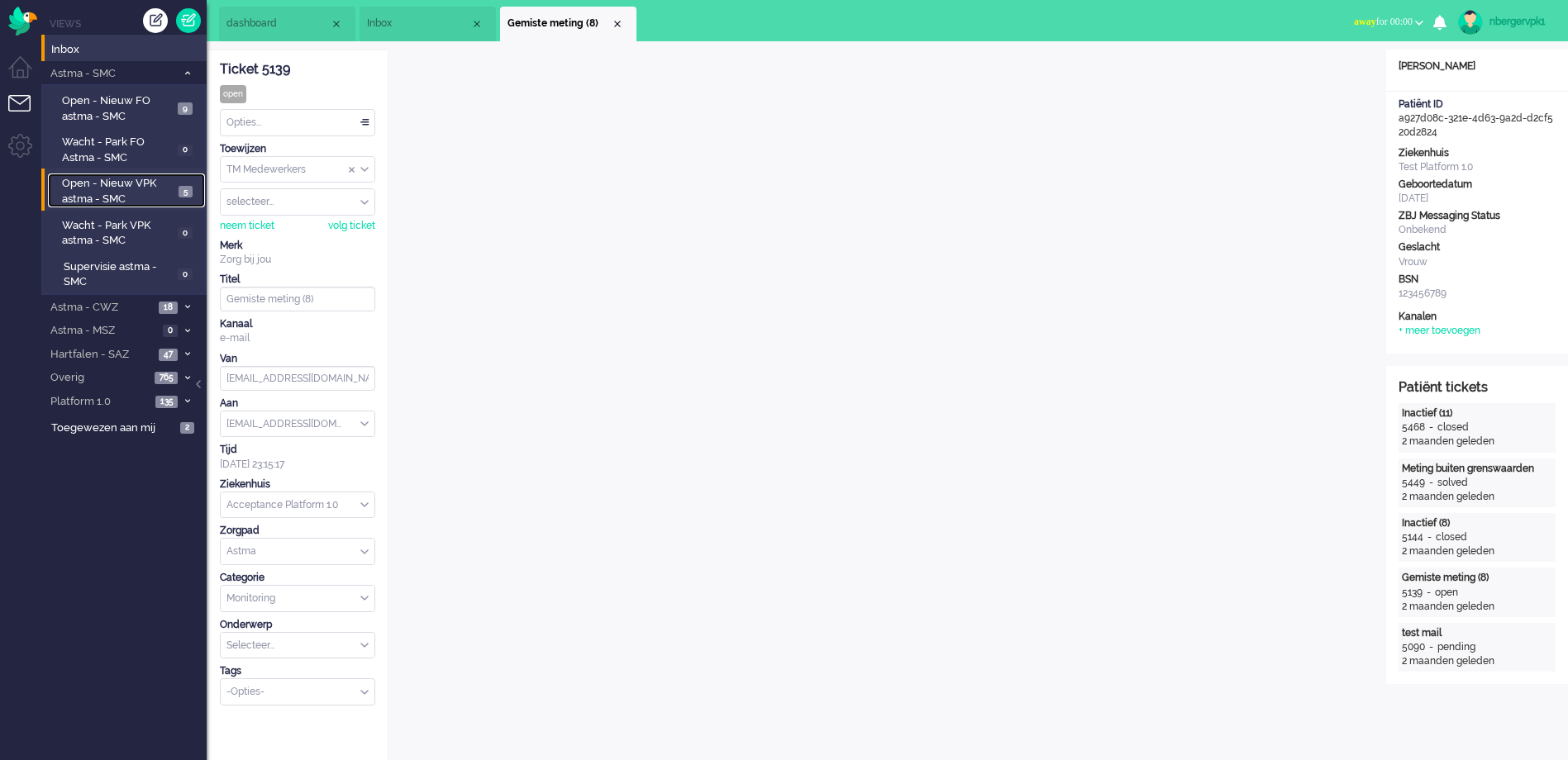 click on "Open - Nieuw VPK astma - SMC" at bounding box center [118, 191] 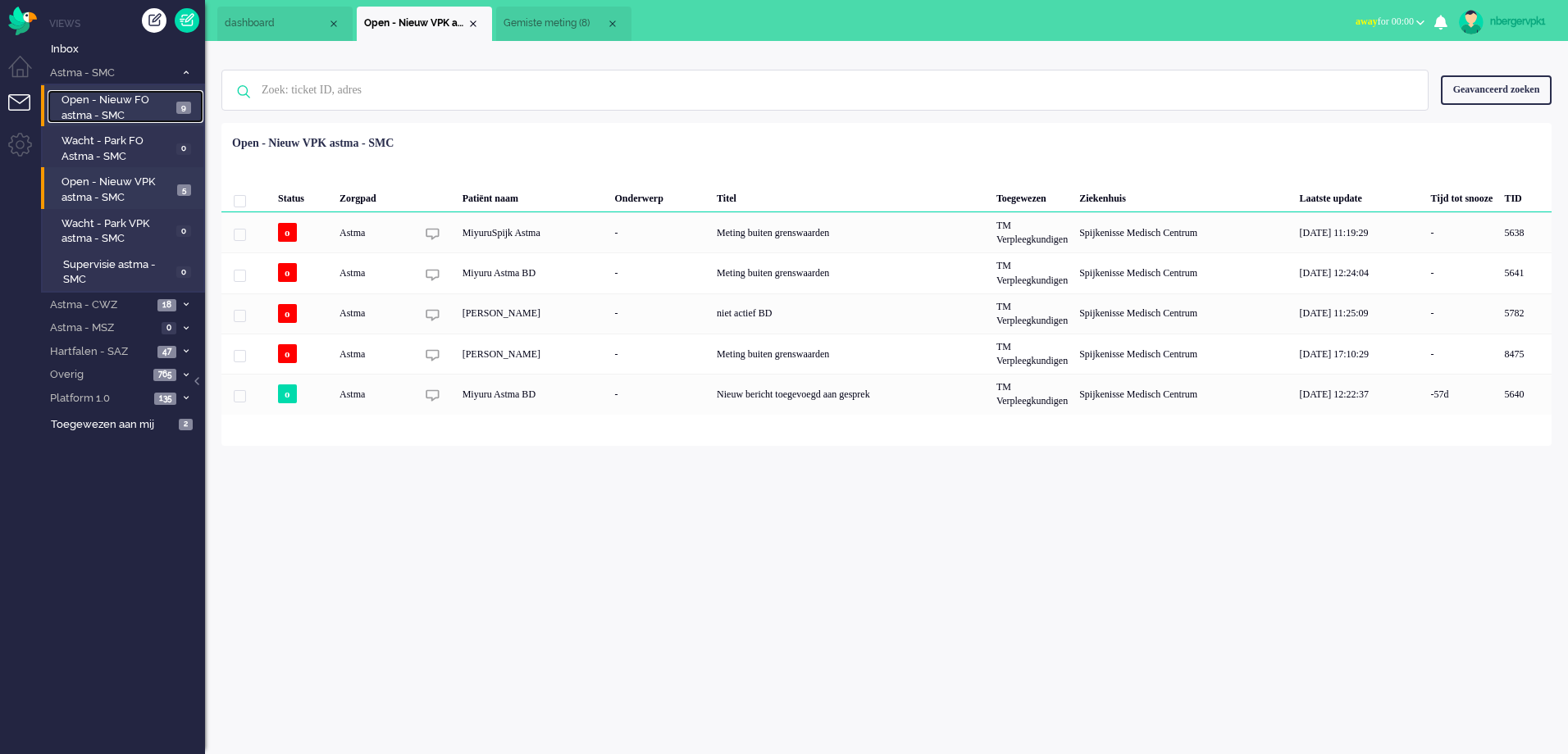 click on "Open - Nieuw FO astma - SMC" at bounding box center [116, 107] 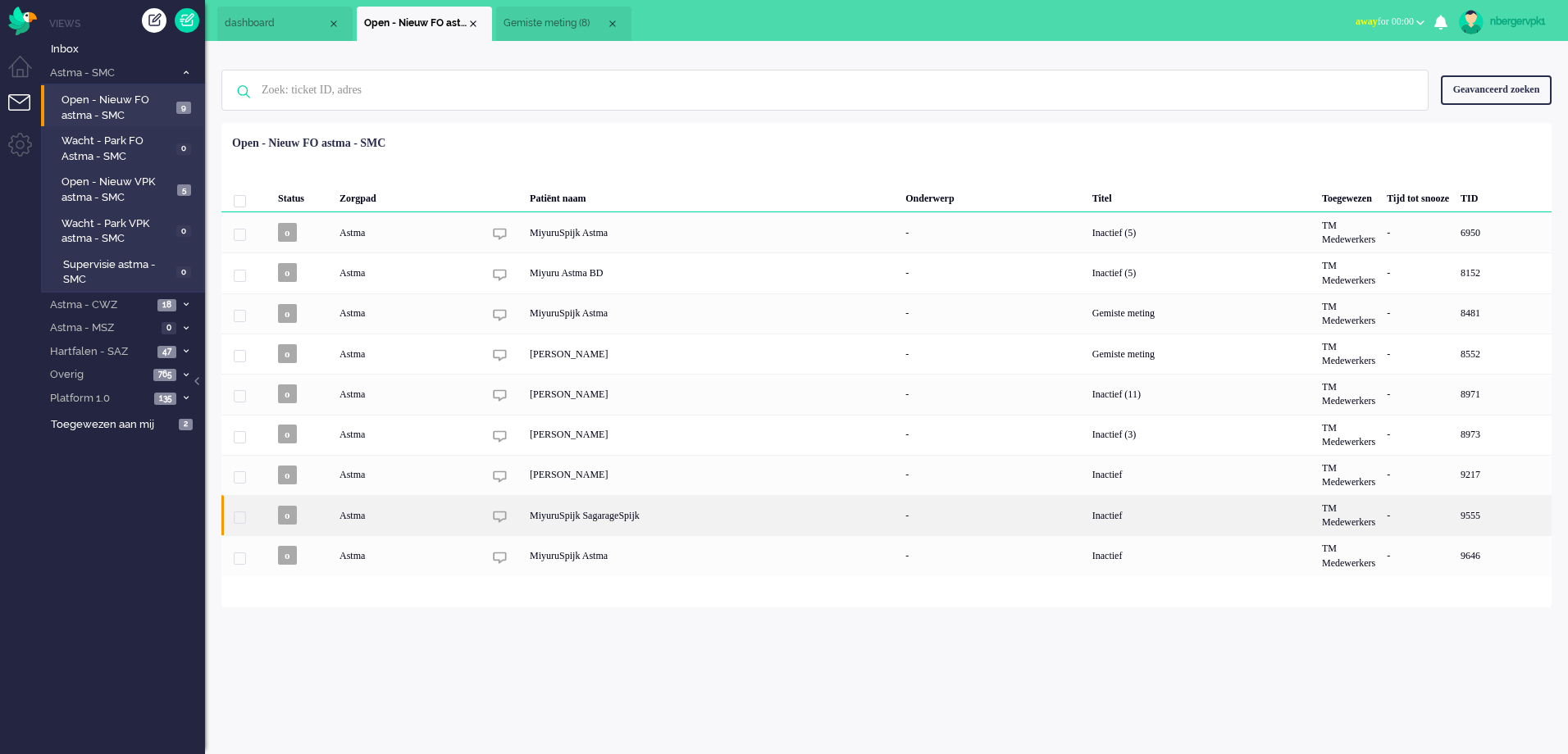 click on "MiyuruSpijk SagarageSpijk" 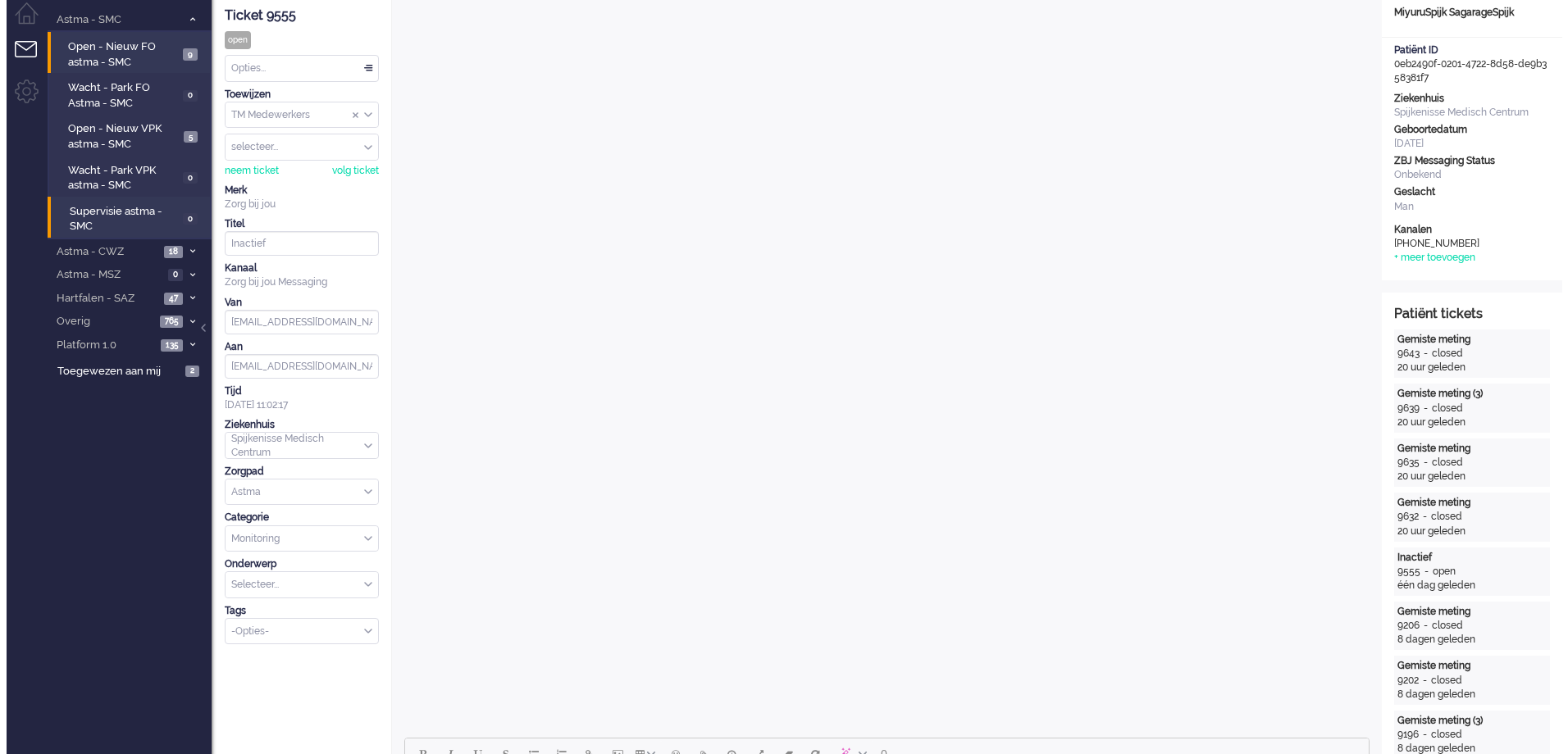 scroll, scrollTop: 0, scrollLeft: 0, axis: both 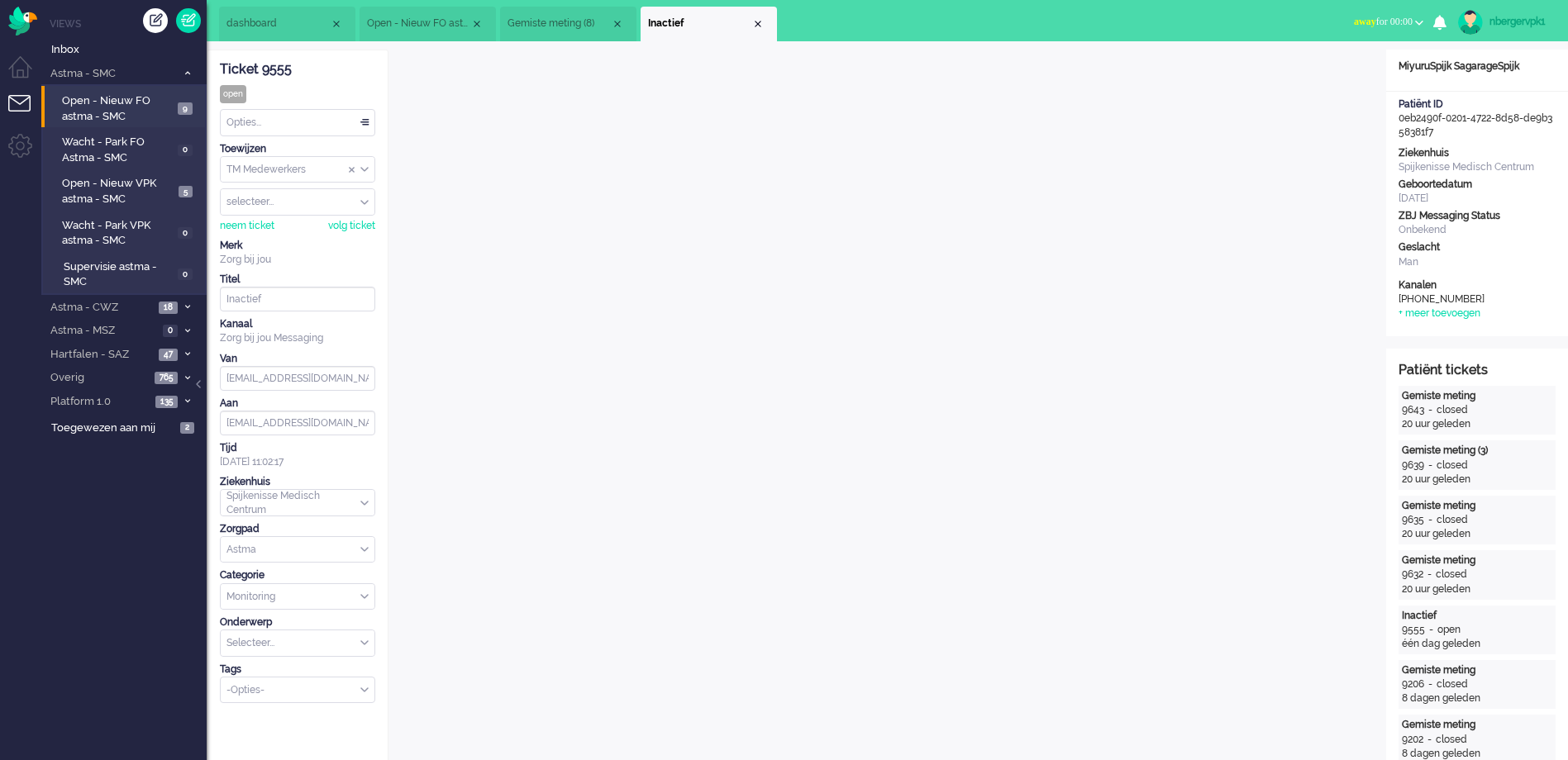 click on "Open - Nieuw FO astma - SMC" at bounding box center (117, 108) 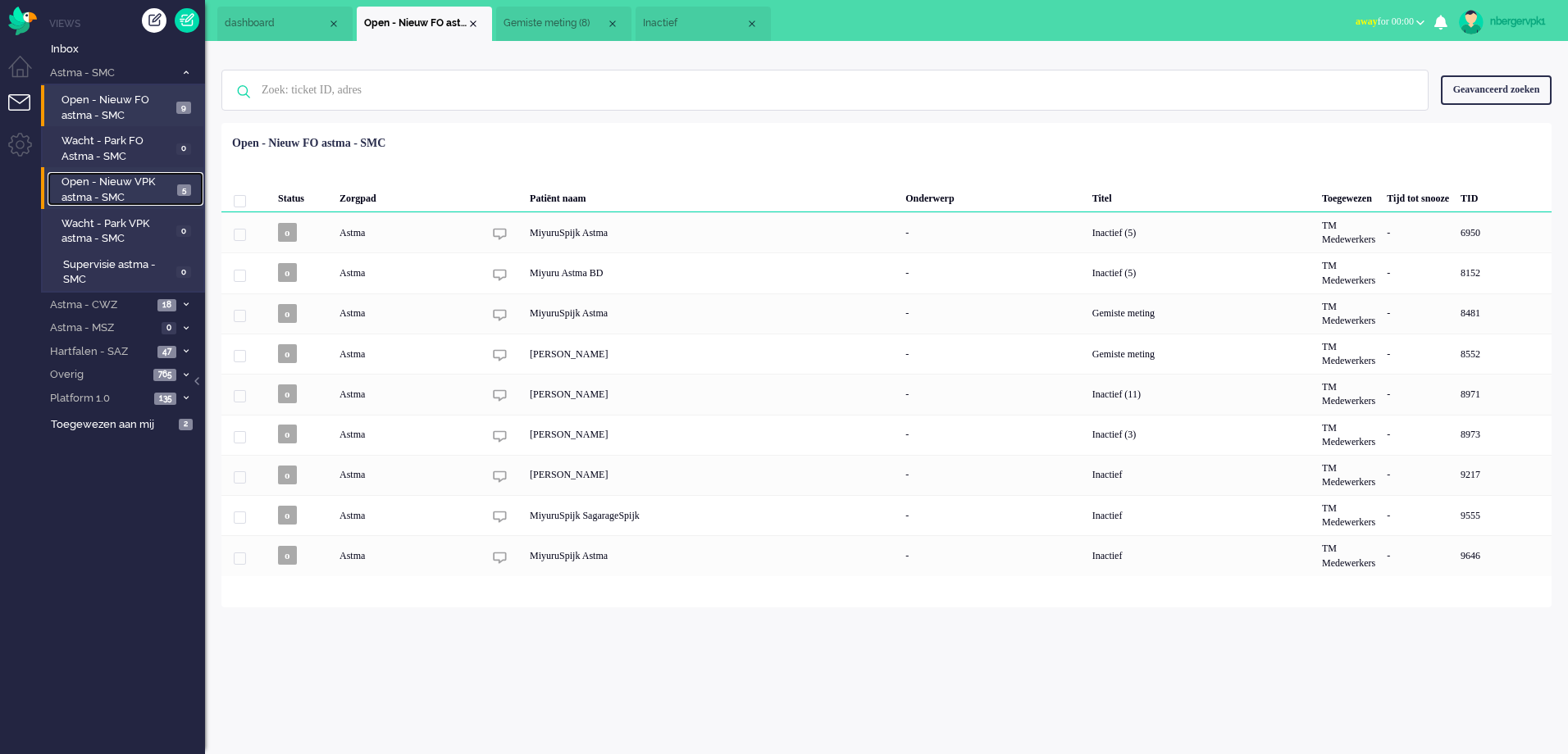 click on "Open - Nieuw VPK astma - SMC" at bounding box center (117, 189) 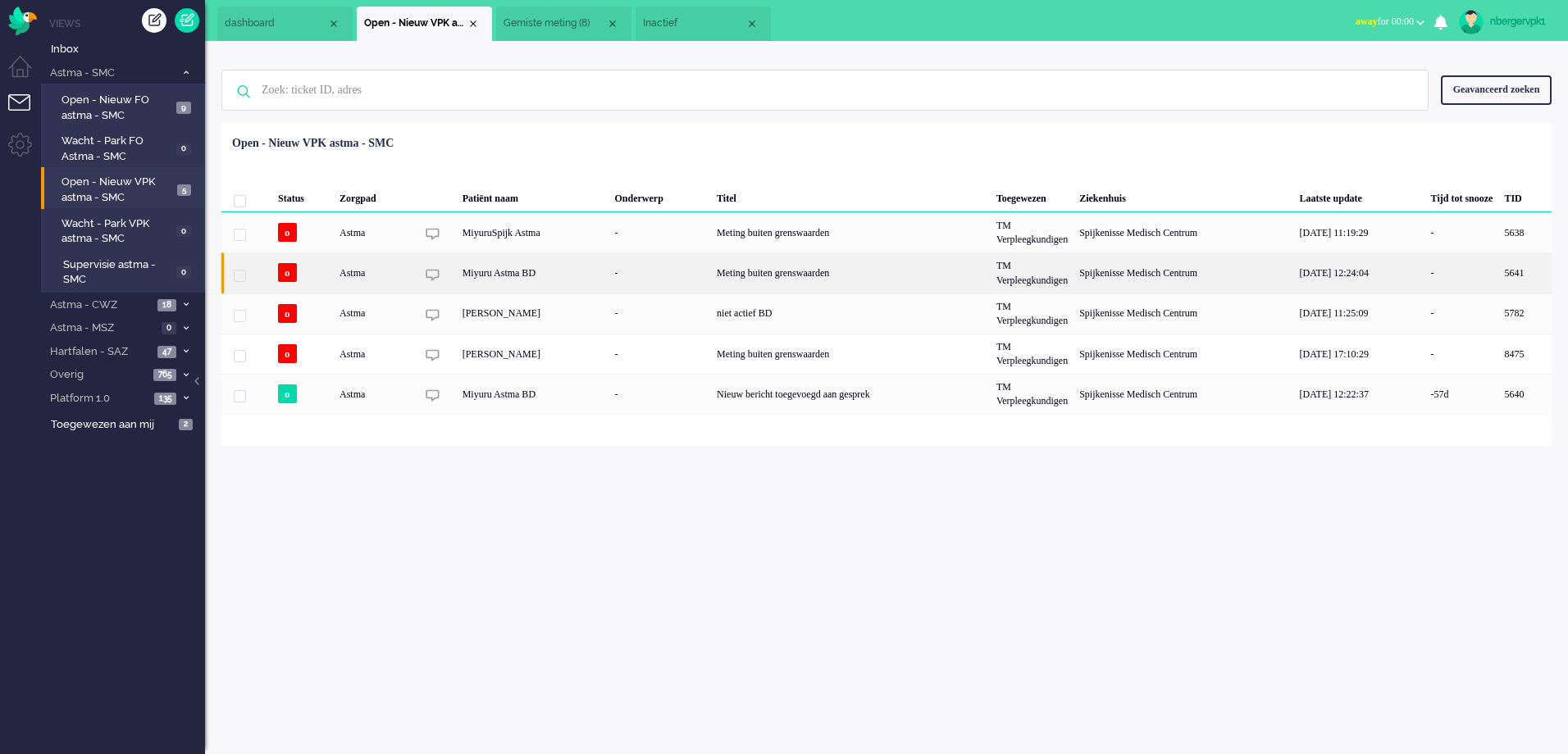 click on "-" 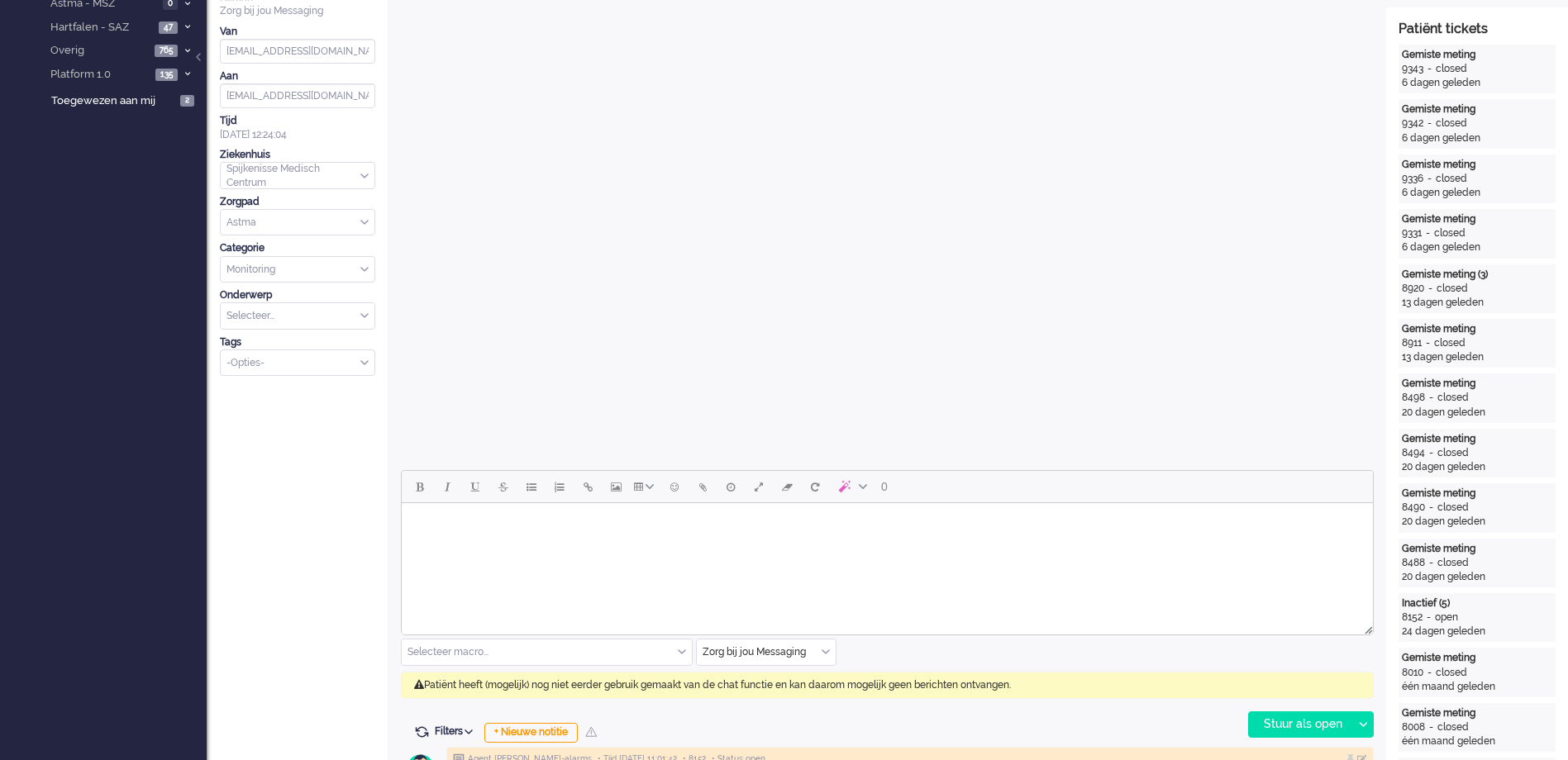 scroll, scrollTop: 0, scrollLeft: 0, axis: both 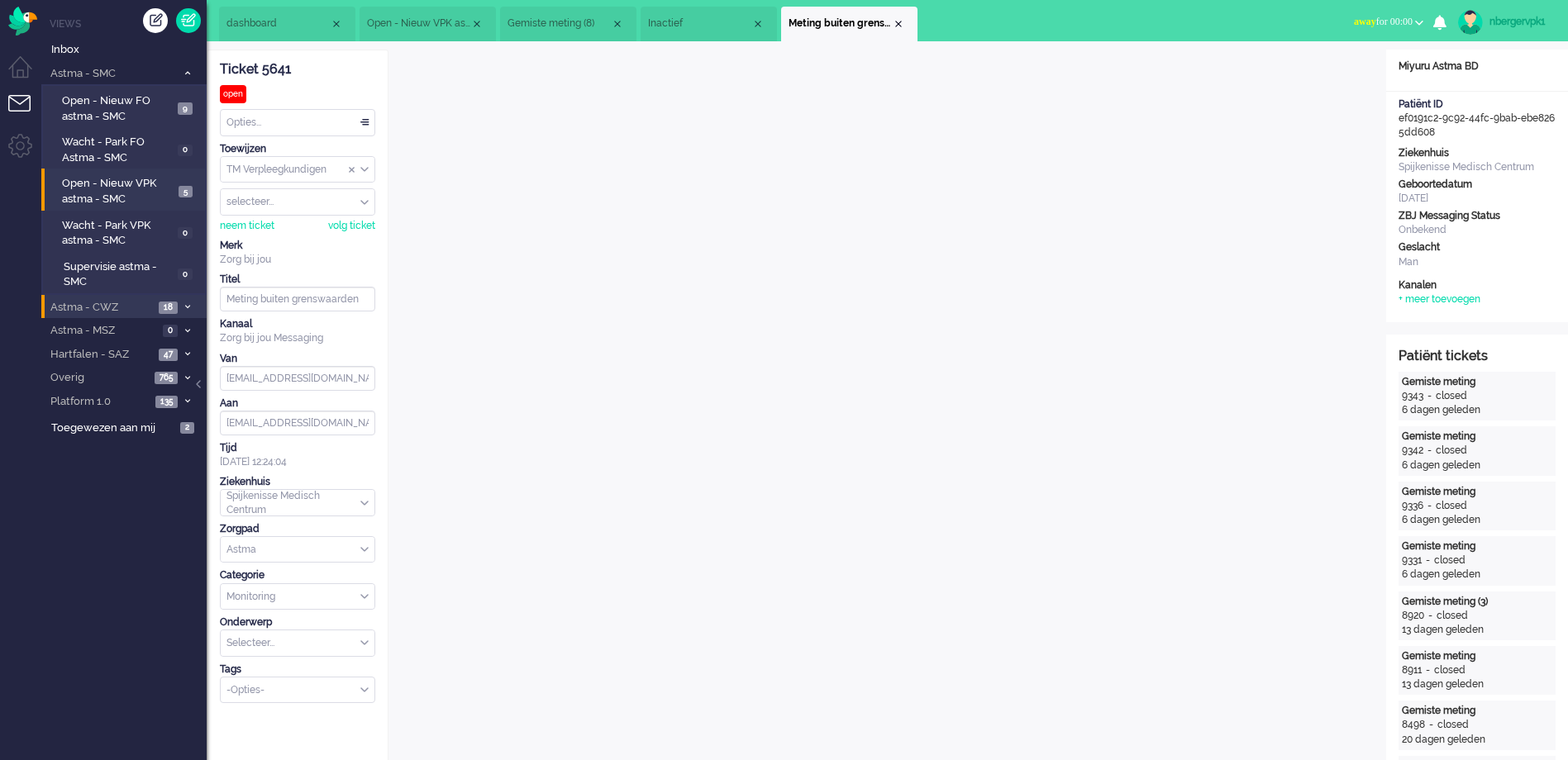 click on "Astma - CWZ" at bounding box center [101, 307] 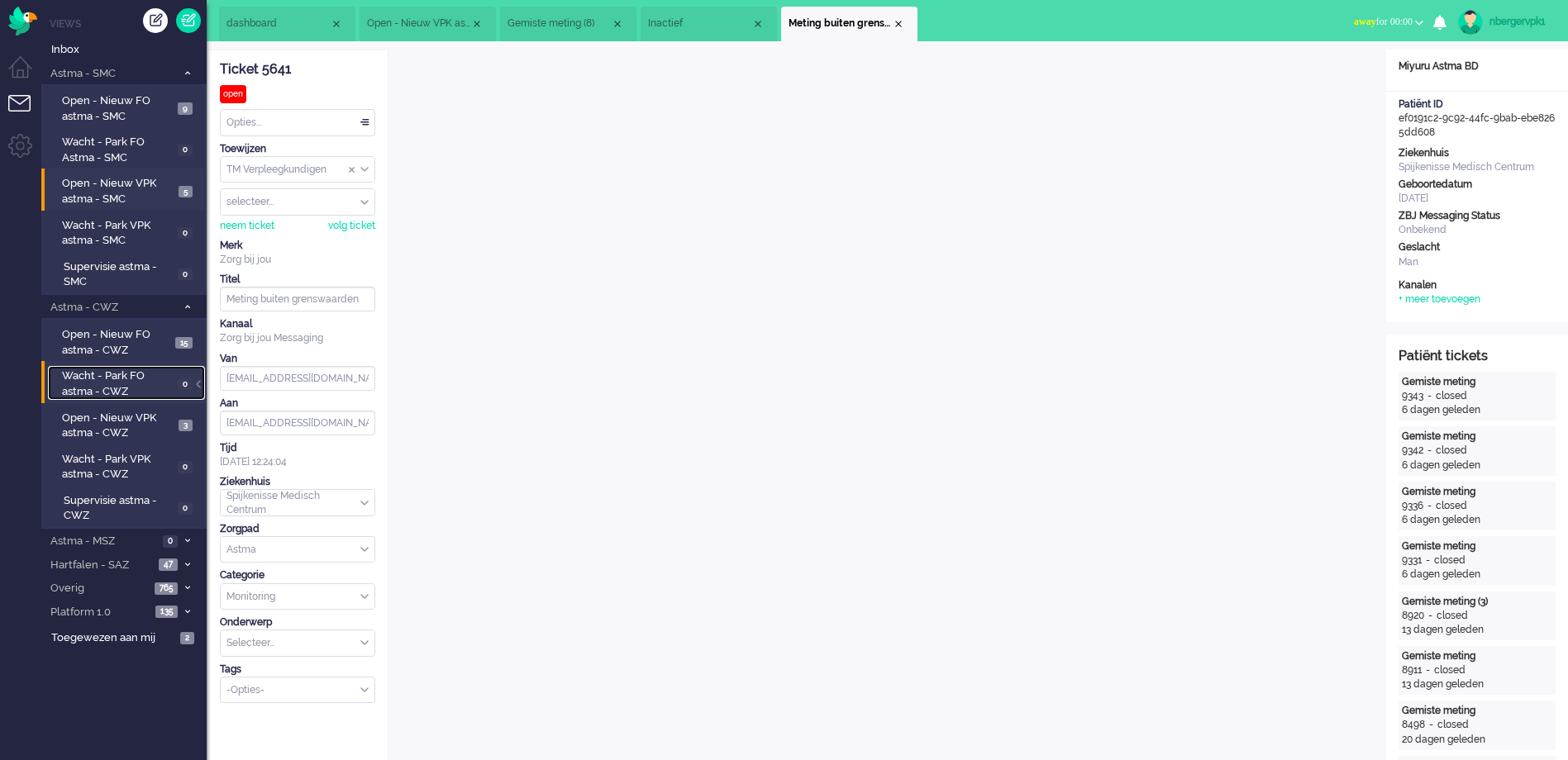 click on "Wacht - Park FO astma - CWZ" at bounding box center (117, 383) 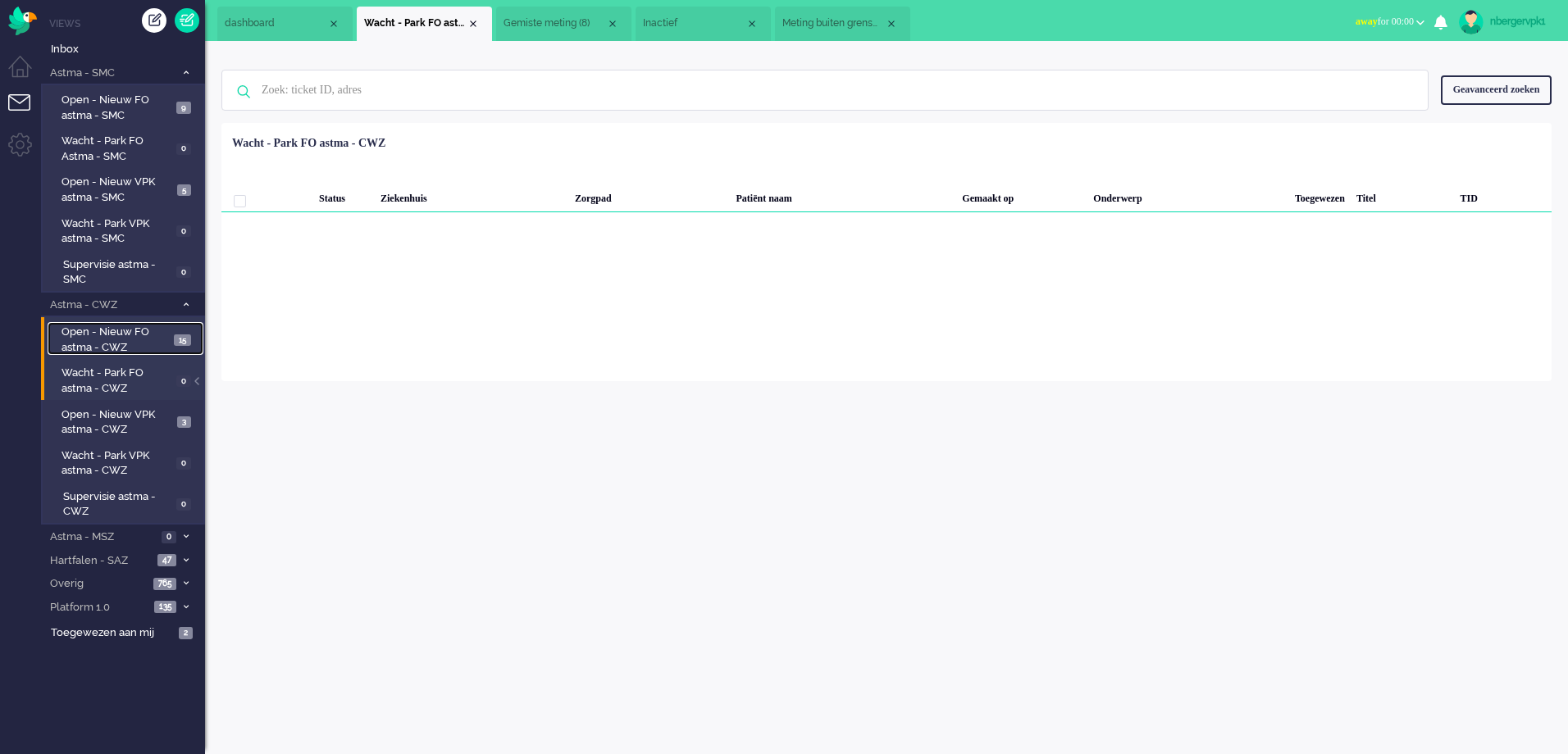 click on "Open - Nieuw FO astma - CWZ" at bounding box center (116, 339) 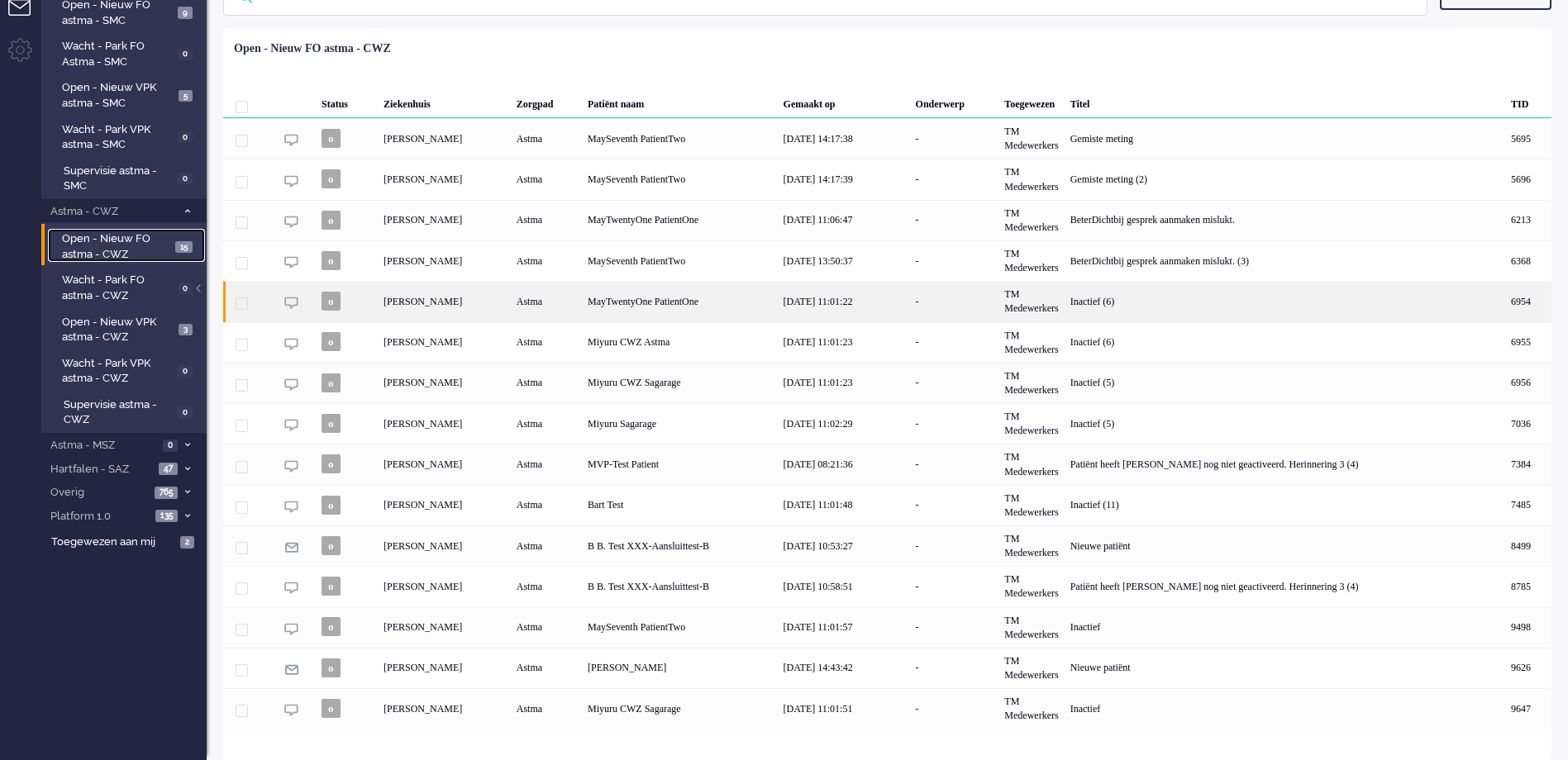 scroll, scrollTop: 98, scrollLeft: 0, axis: vertical 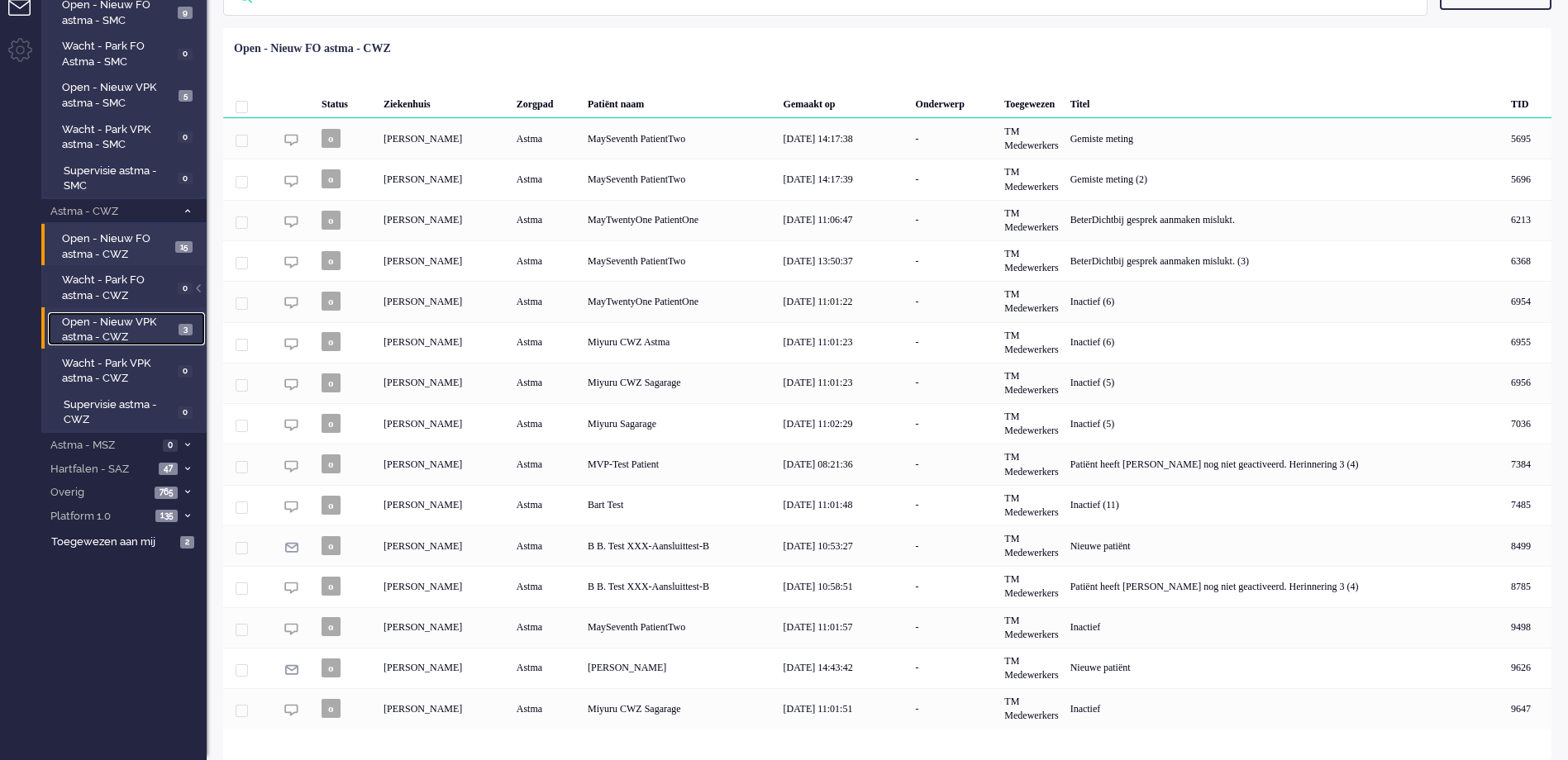 click on "Open - Nieuw VPK astma - CWZ" at bounding box center (118, 330) 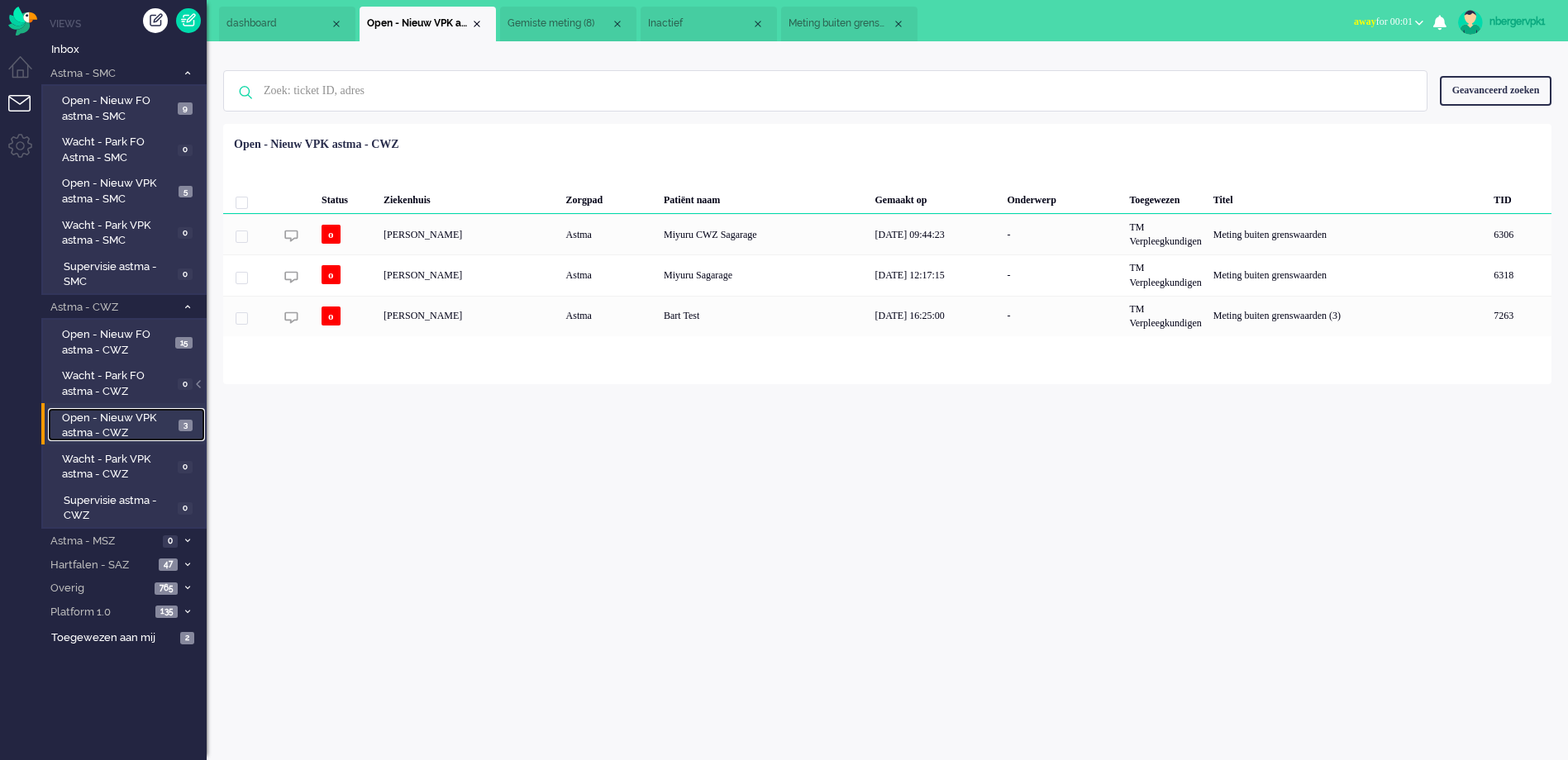 scroll, scrollTop: 0, scrollLeft: 0, axis: both 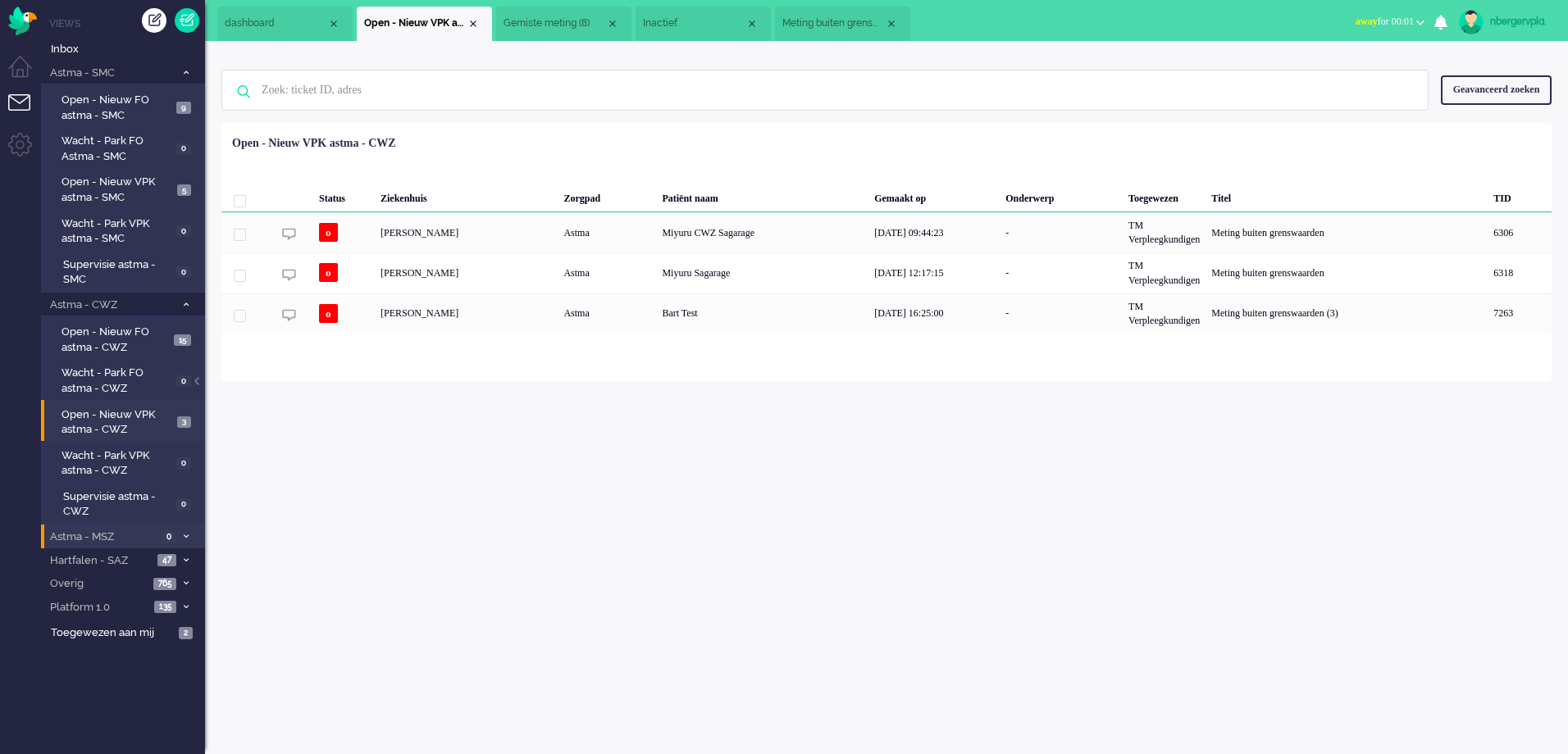 click on "Astma - MSZ" at bounding box center [102, 537] 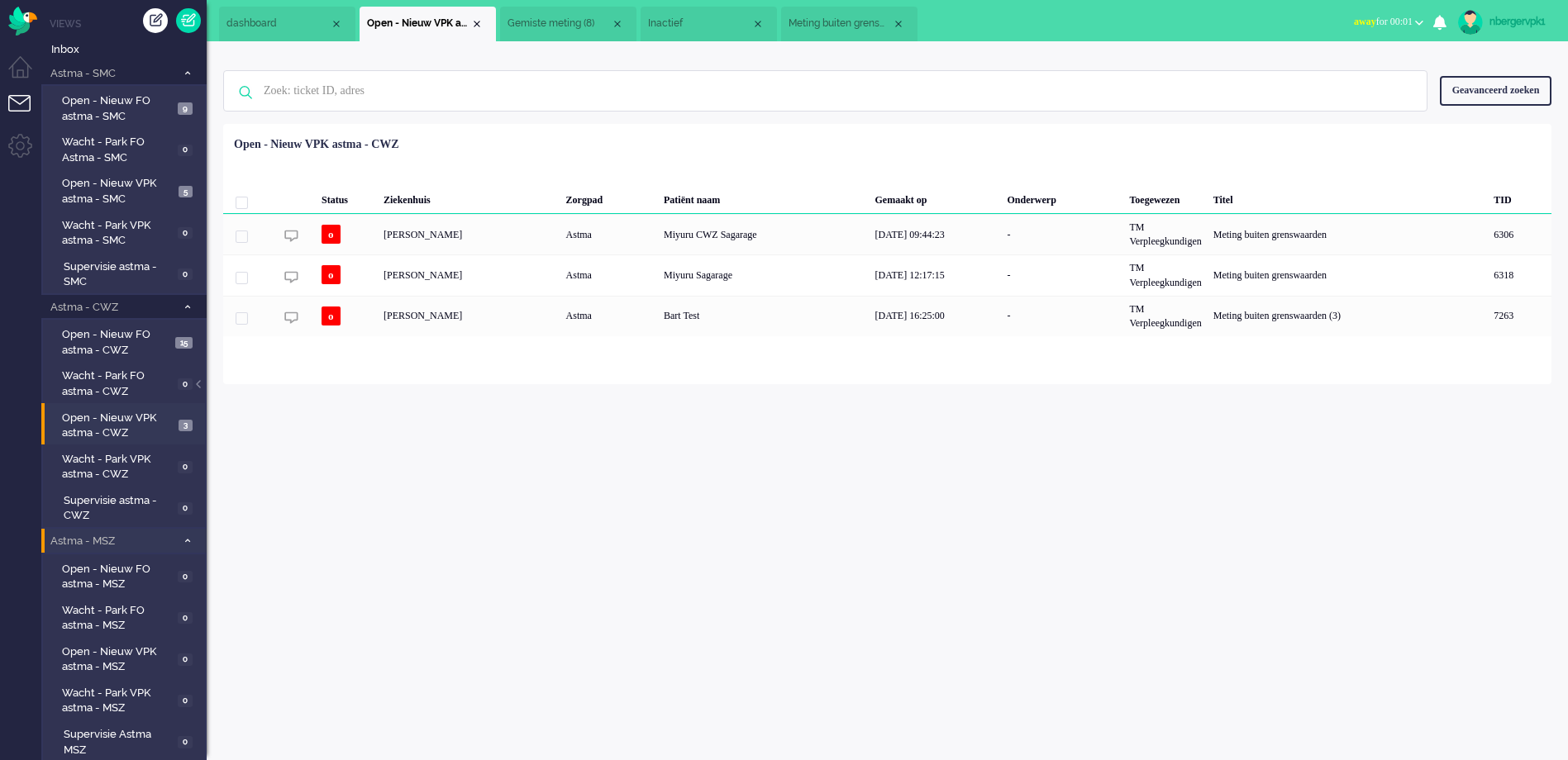 click on "Astma - MSZ" at bounding box center (112, 541) 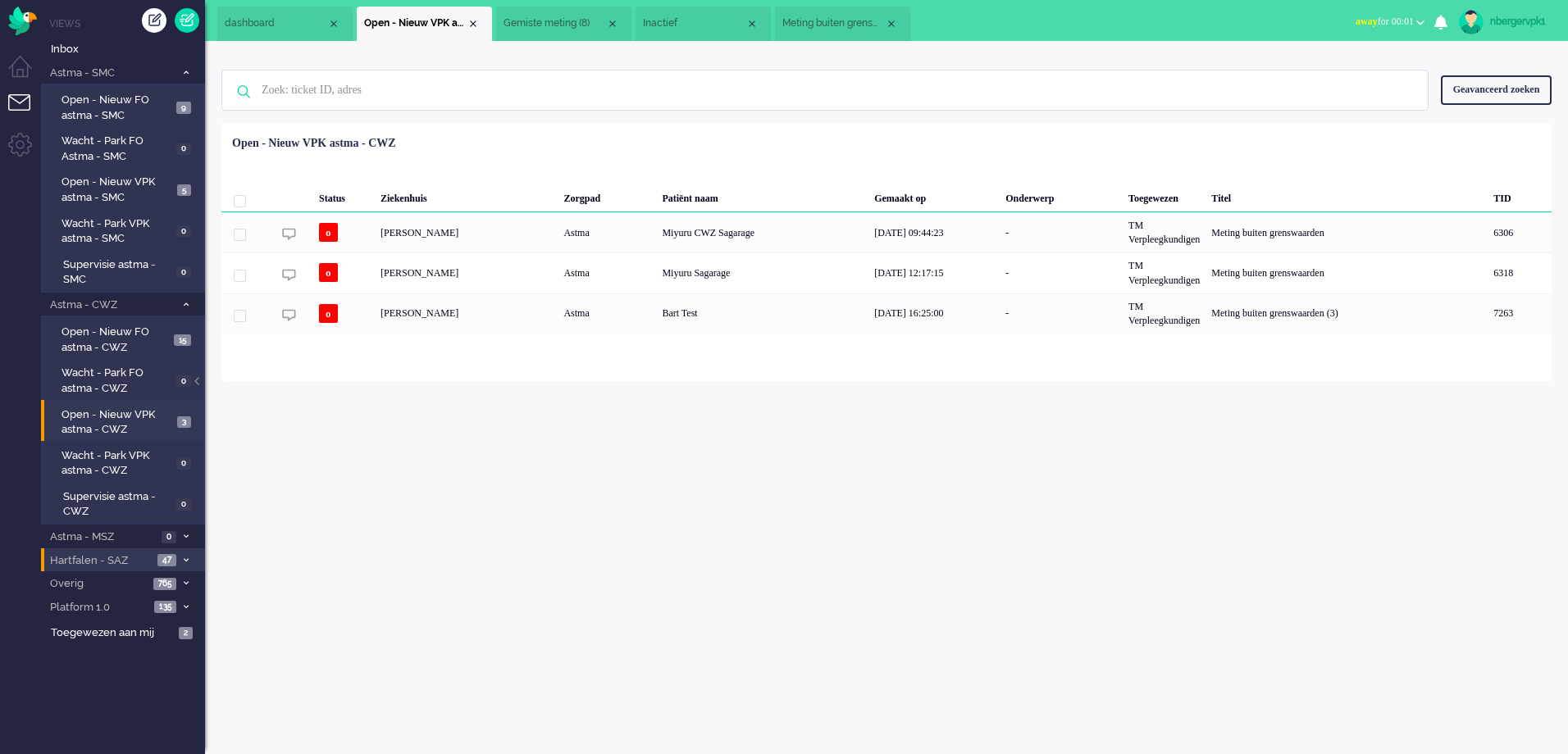 click on "Hartfalen - SAZ" at bounding box center (100, 561) 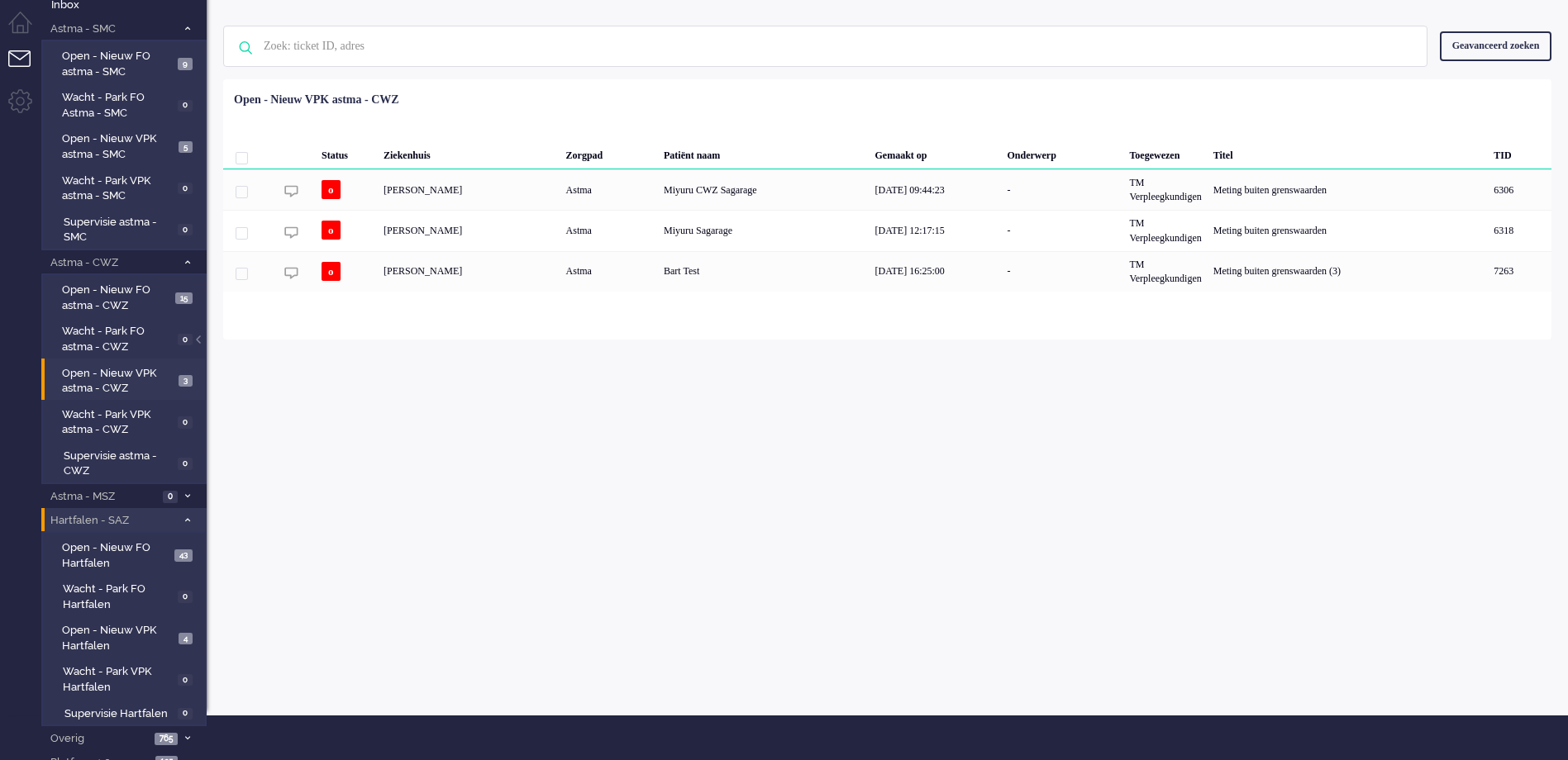 scroll, scrollTop: 84, scrollLeft: 0, axis: vertical 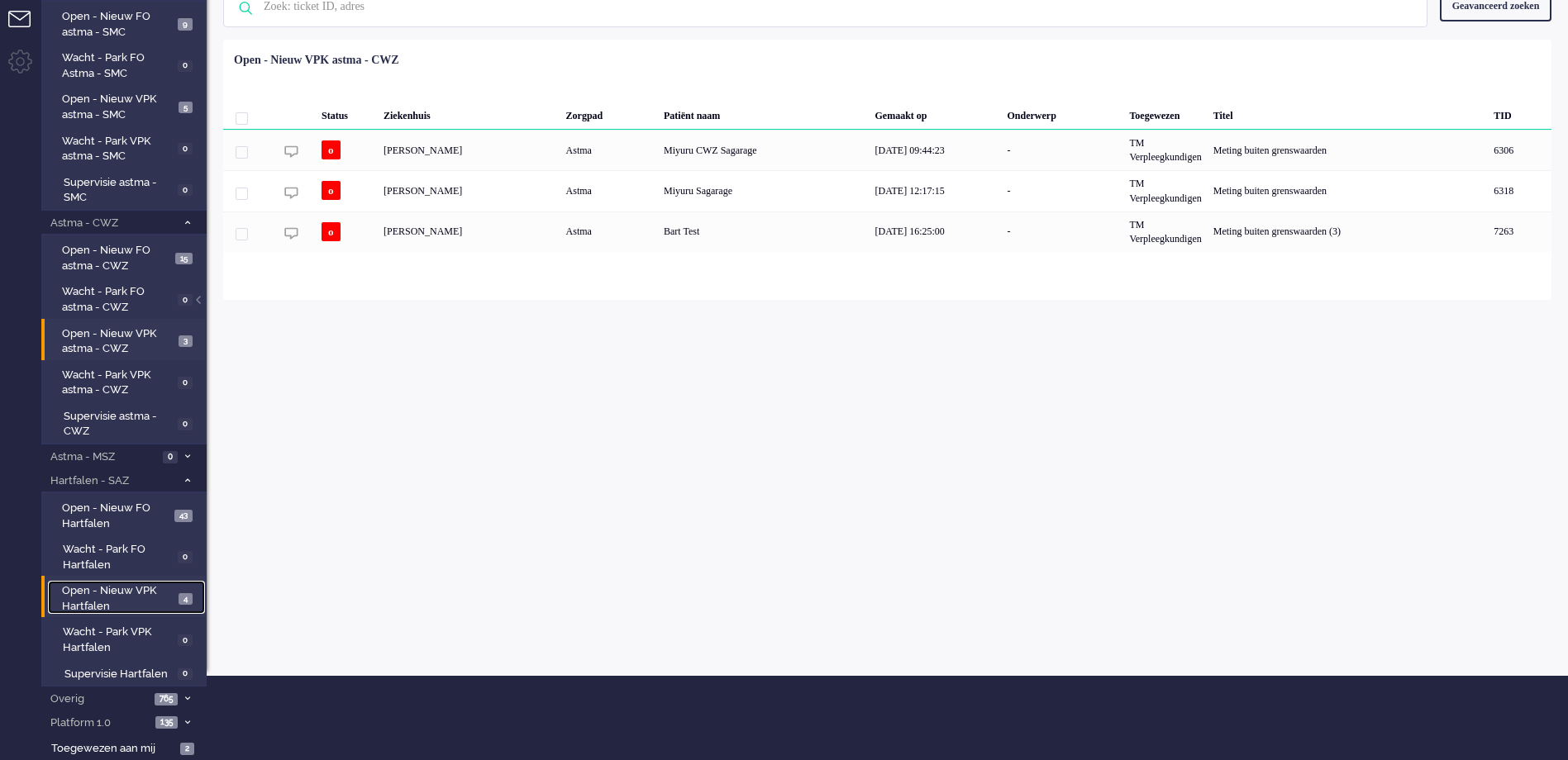 click on "Open - Nieuw VPK Hartfalen" at bounding box center [117, 598] 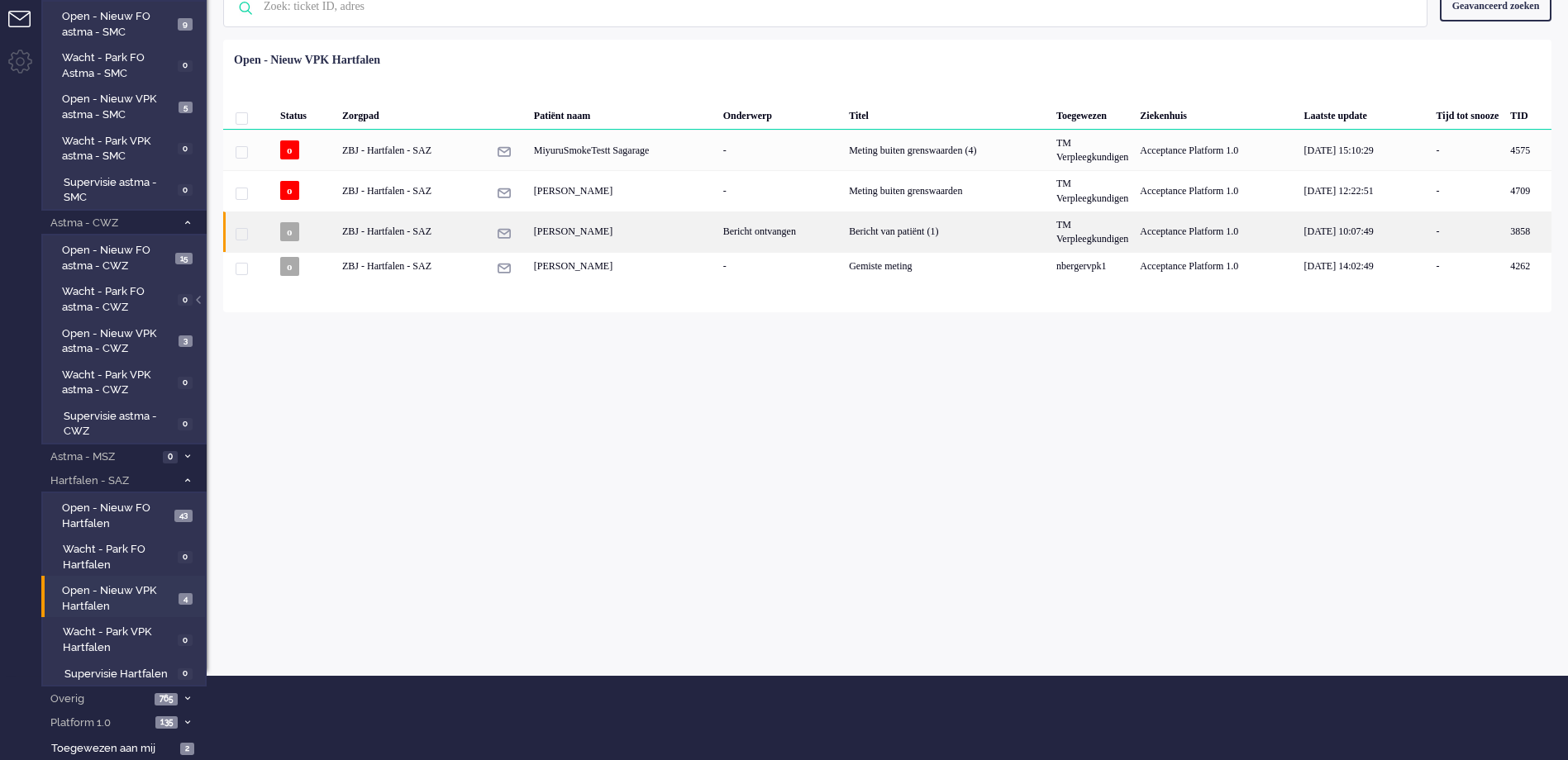 click on "Bericht ontvangen" 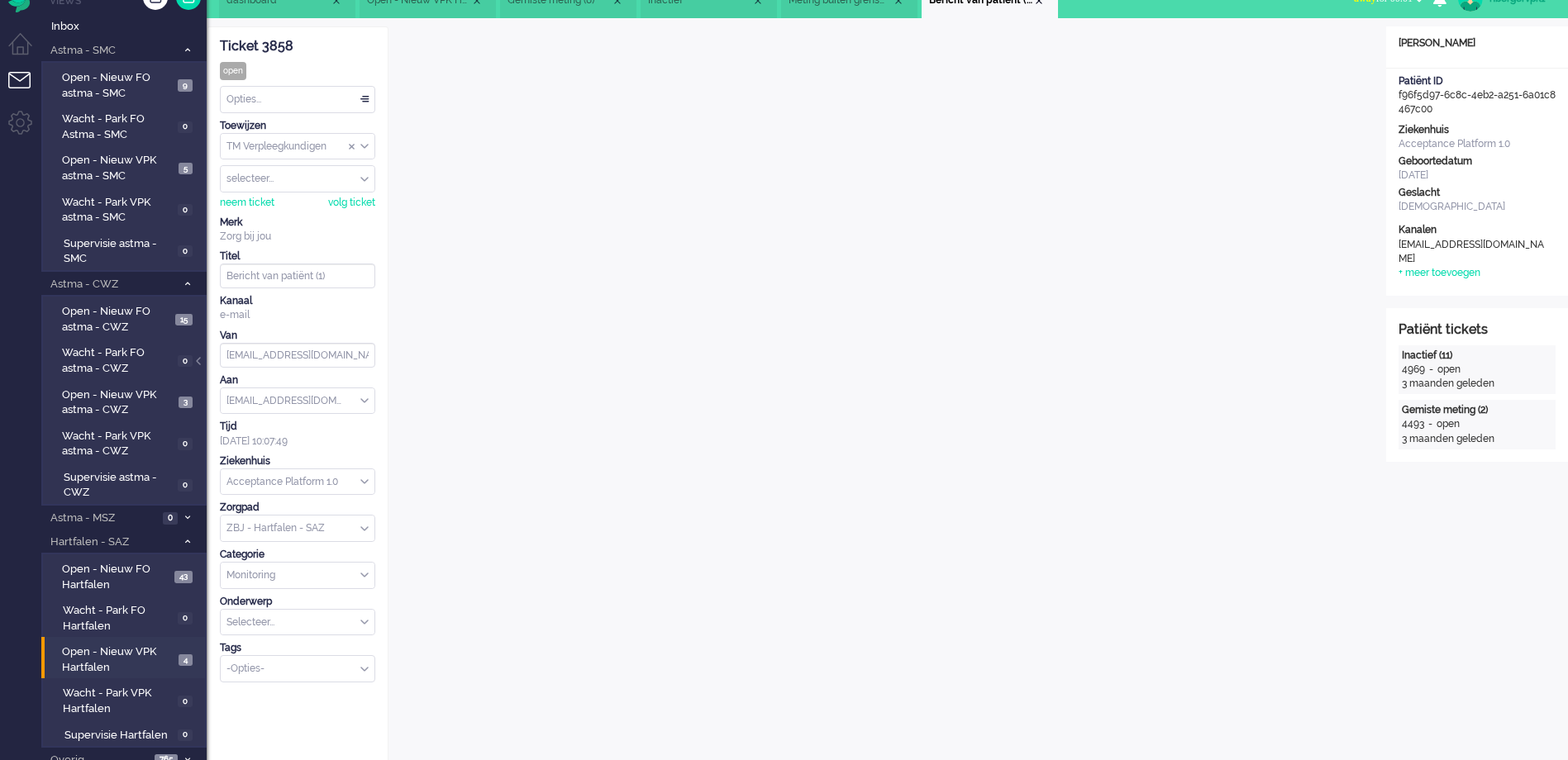 scroll, scrollTop: 0, scrollLeft: 0, axis: both 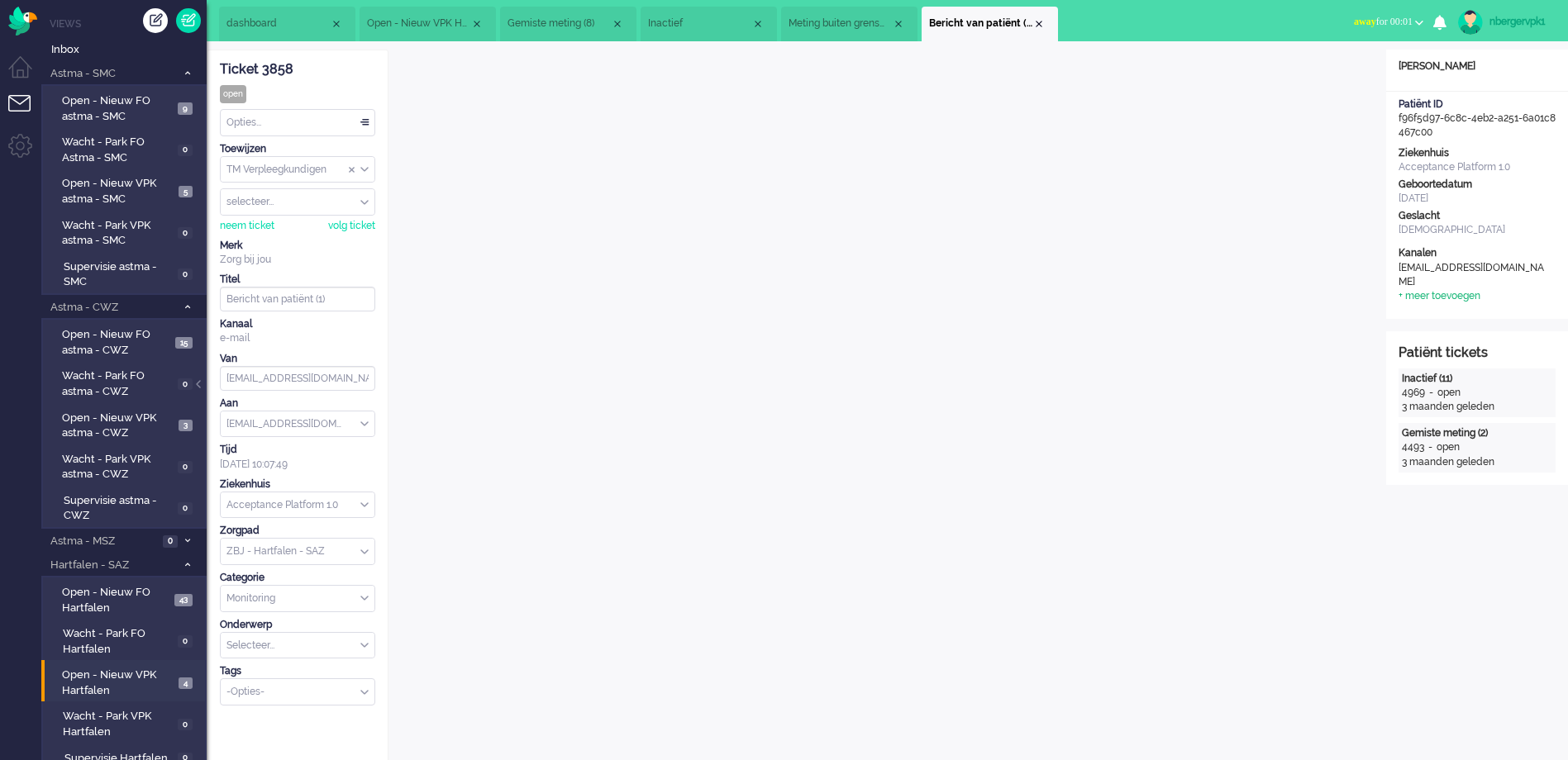click on "+ meer toevoegen" 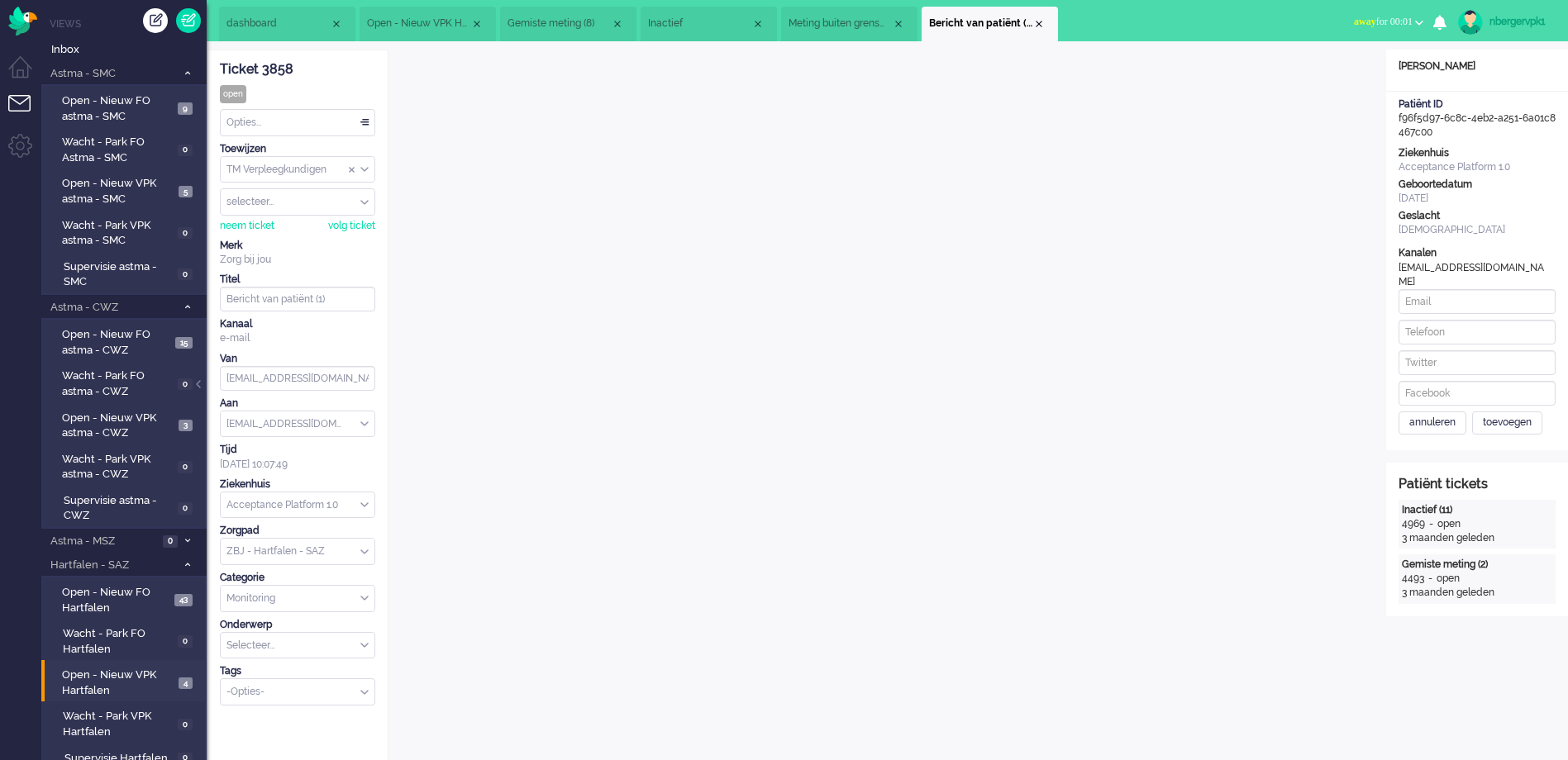 click on "Open custom software Patiënt naam  Jolanda Patient  Patiënt ID  f96f5d97-6c8c-4eb2-a251-6a01c8467c00  Ziekenhuis Acceptance Platform 1.0 Geboortedatum 1985-05-12 Geslacht female Kanalen e-mail j.verboekend+patient-acc@zorgbijjou.nl + meer toevoegen annuleren toevoegen Patiënt tickets Inactief (11) 4969 - open 3 maanden geleden Gemiste meting (2) 4493 - open 3 maanden geleden" at bounding box center [1477, 3784] 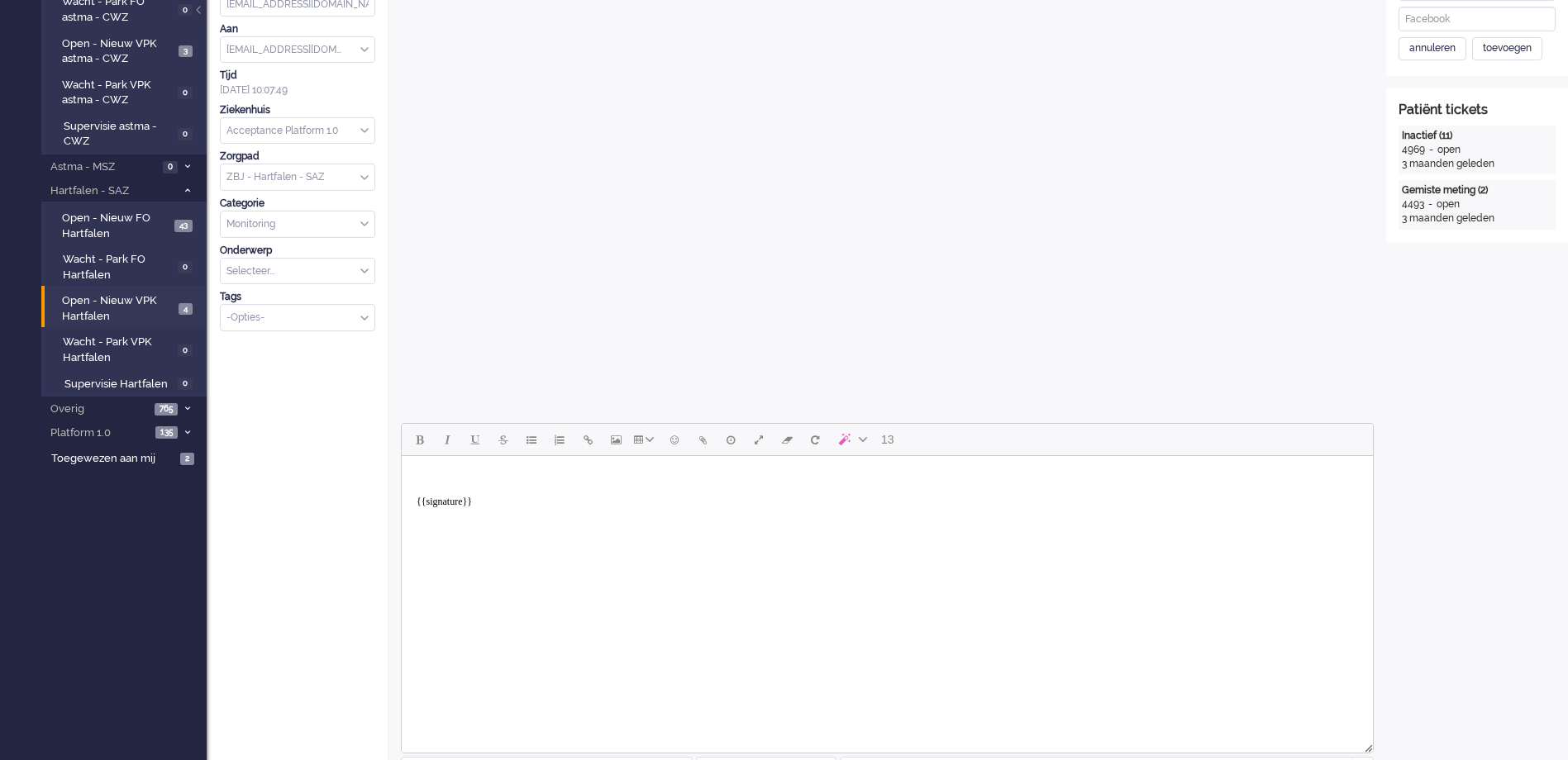 scroll, scrollTop: 743, scrollLeft: 0, axis: vertical 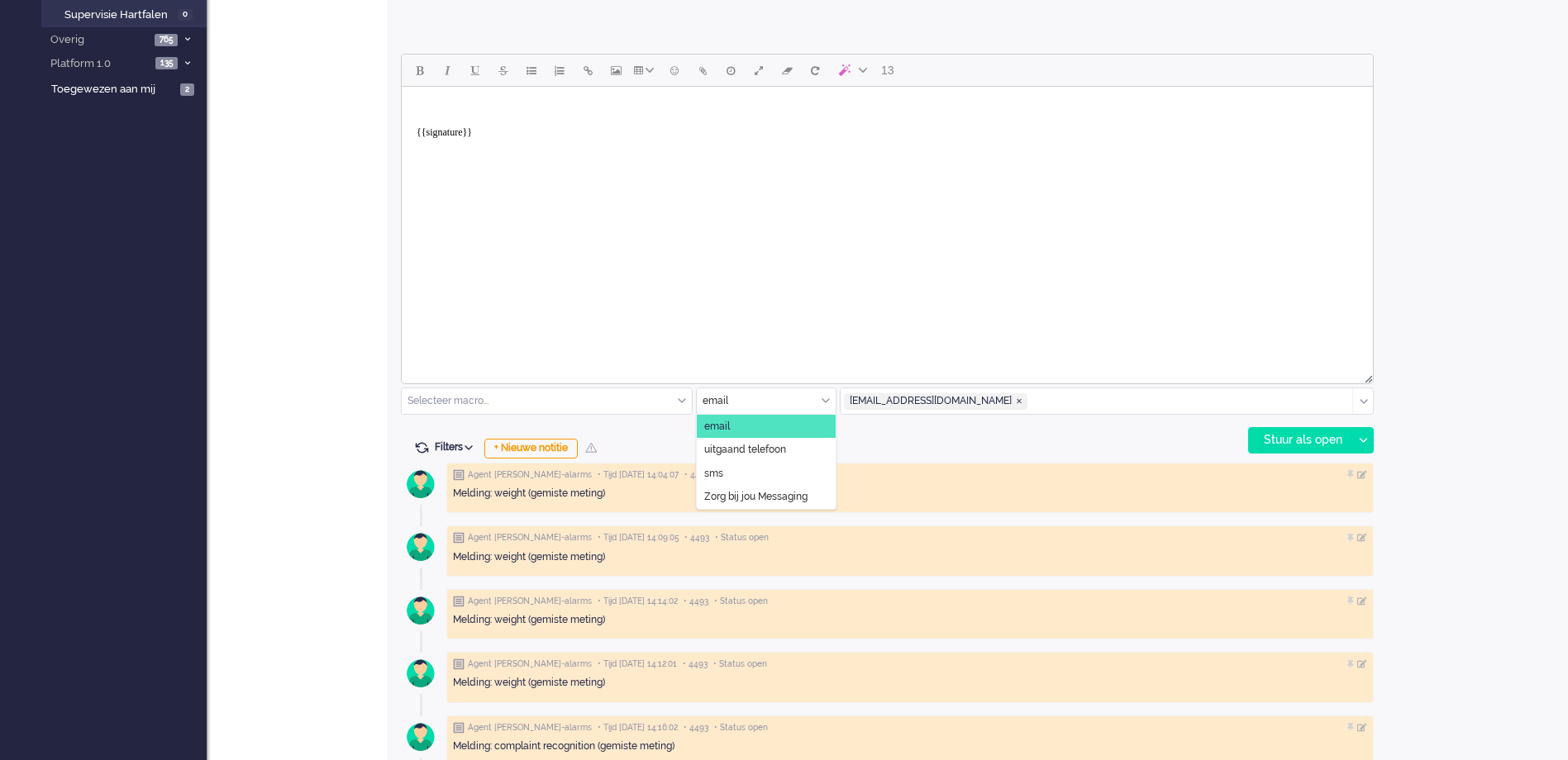 click at bounding box center [766, 401] 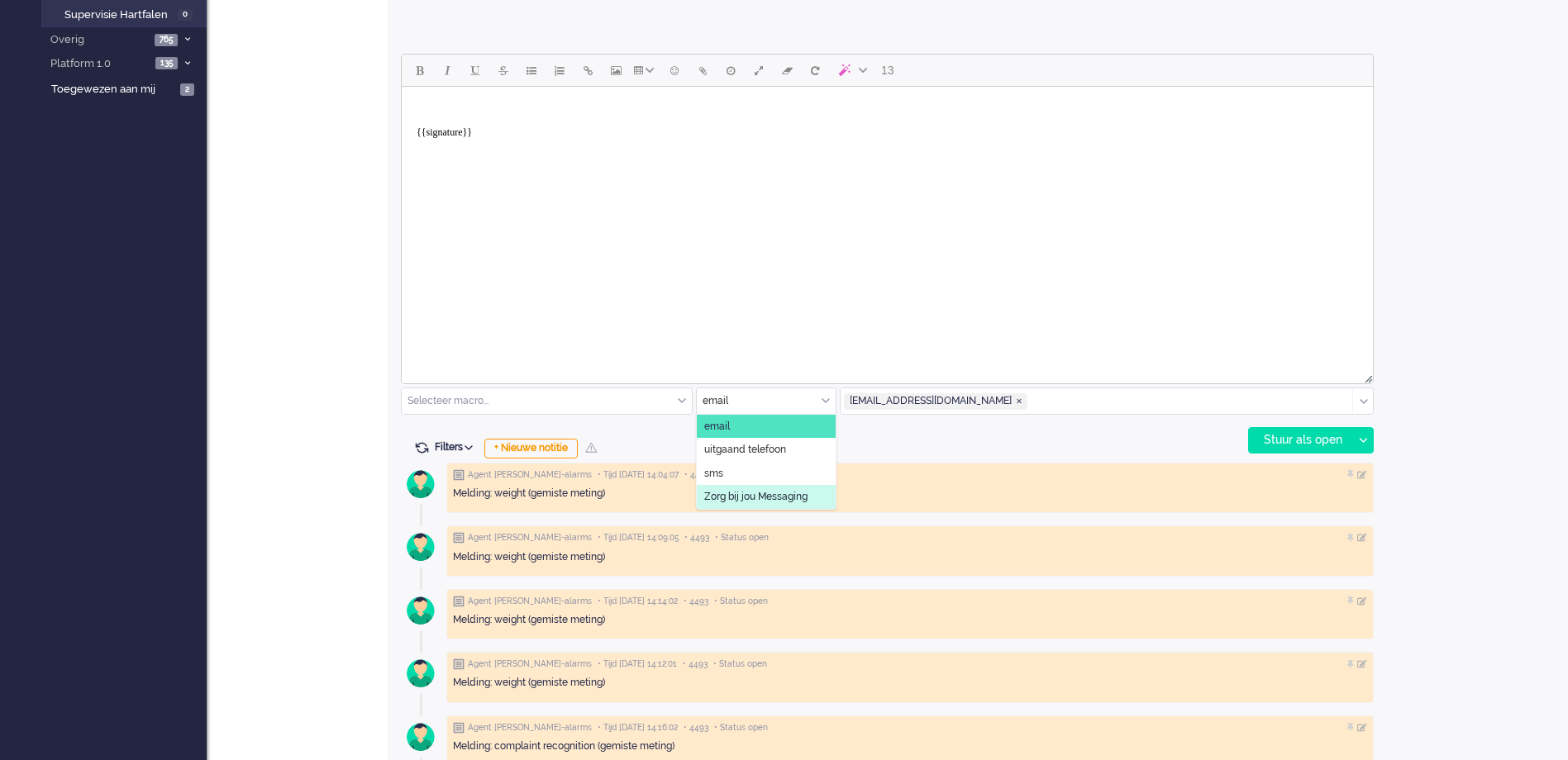 click on "Zorg bij jou Messaging" 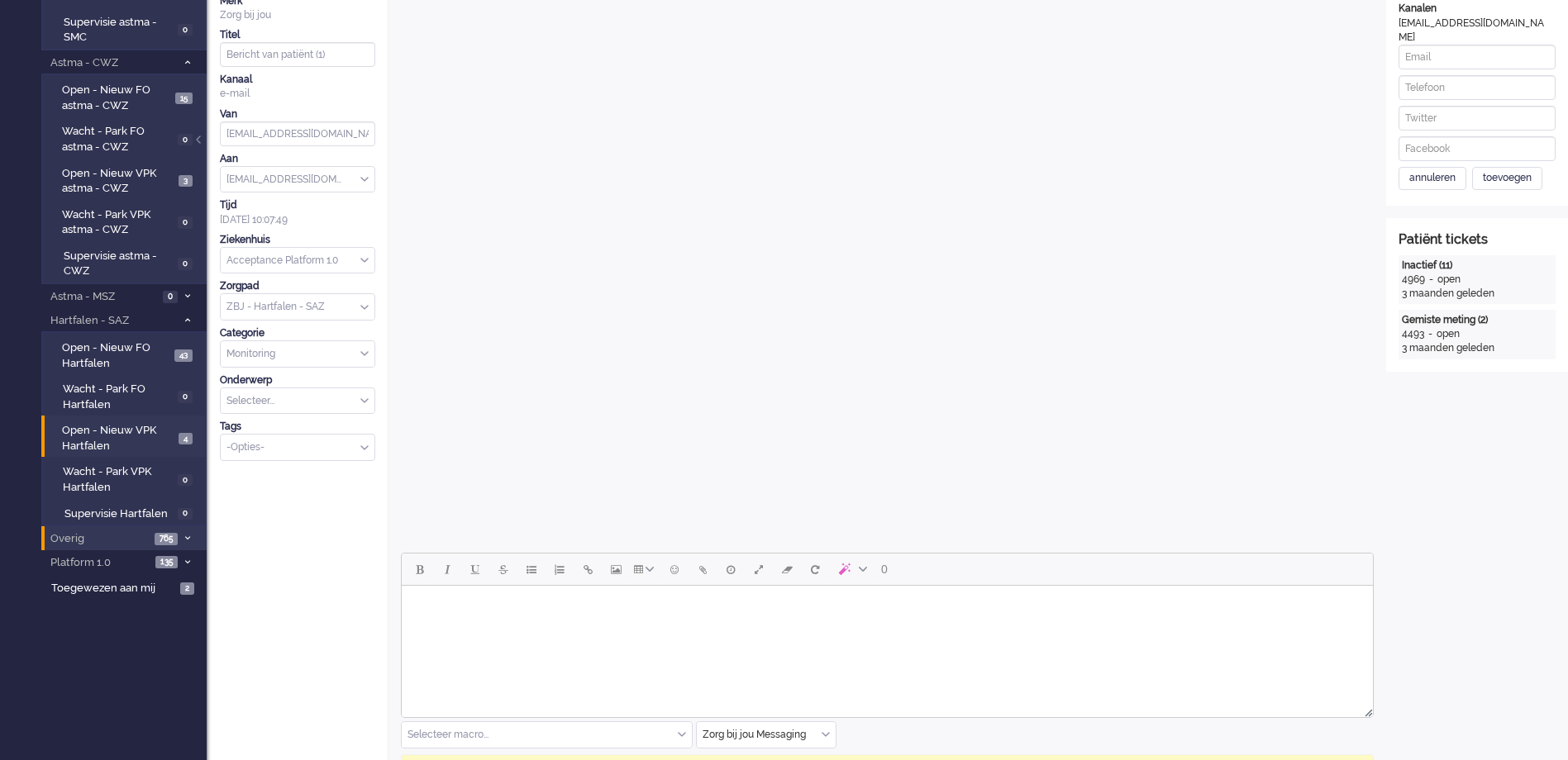 scroll, scrollTop: 248, scrollLeft: 0, axis: vertical 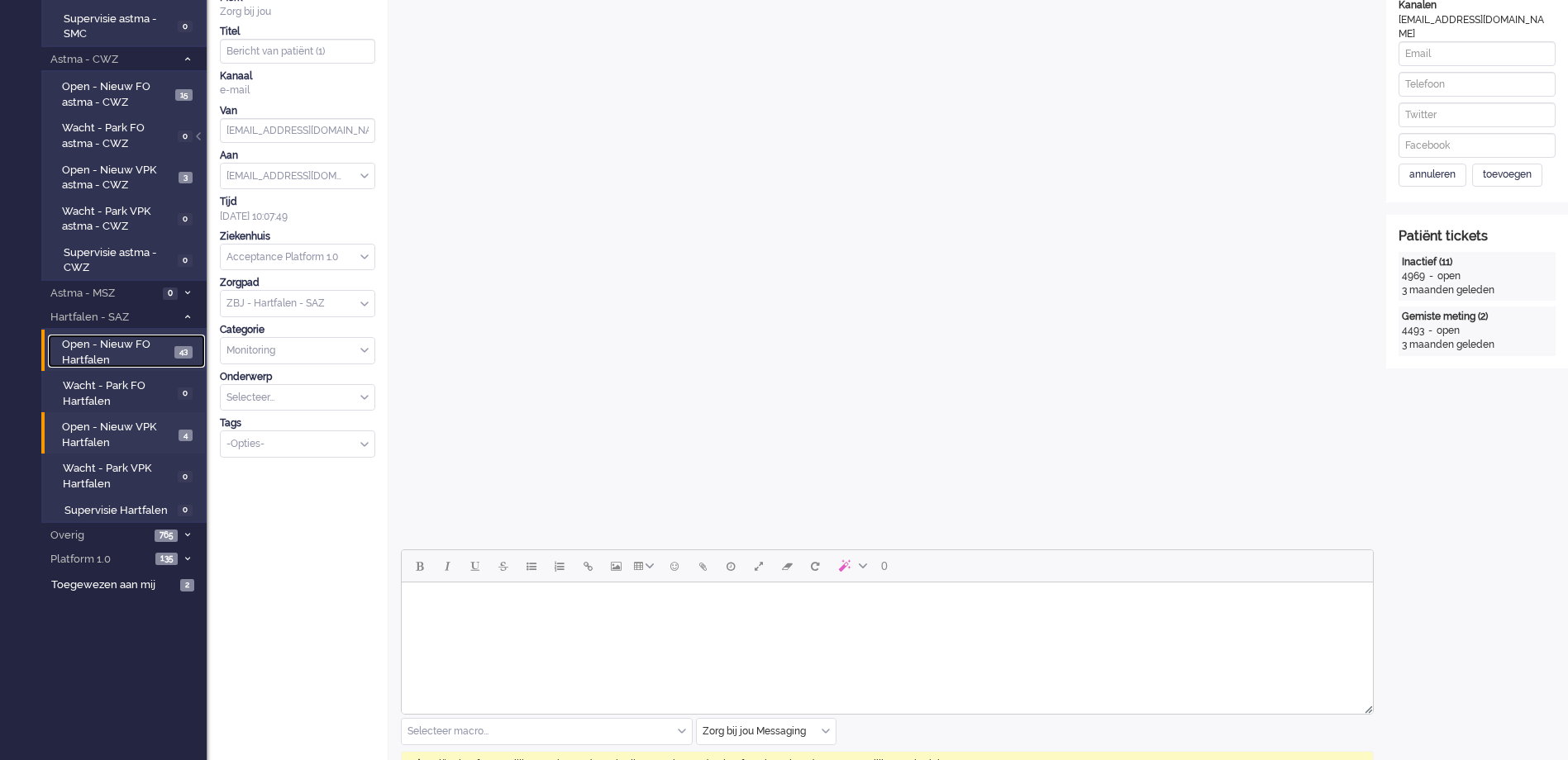 click on "Open - Nieuw FO Hartfalen" at bounding box center (116, 352) 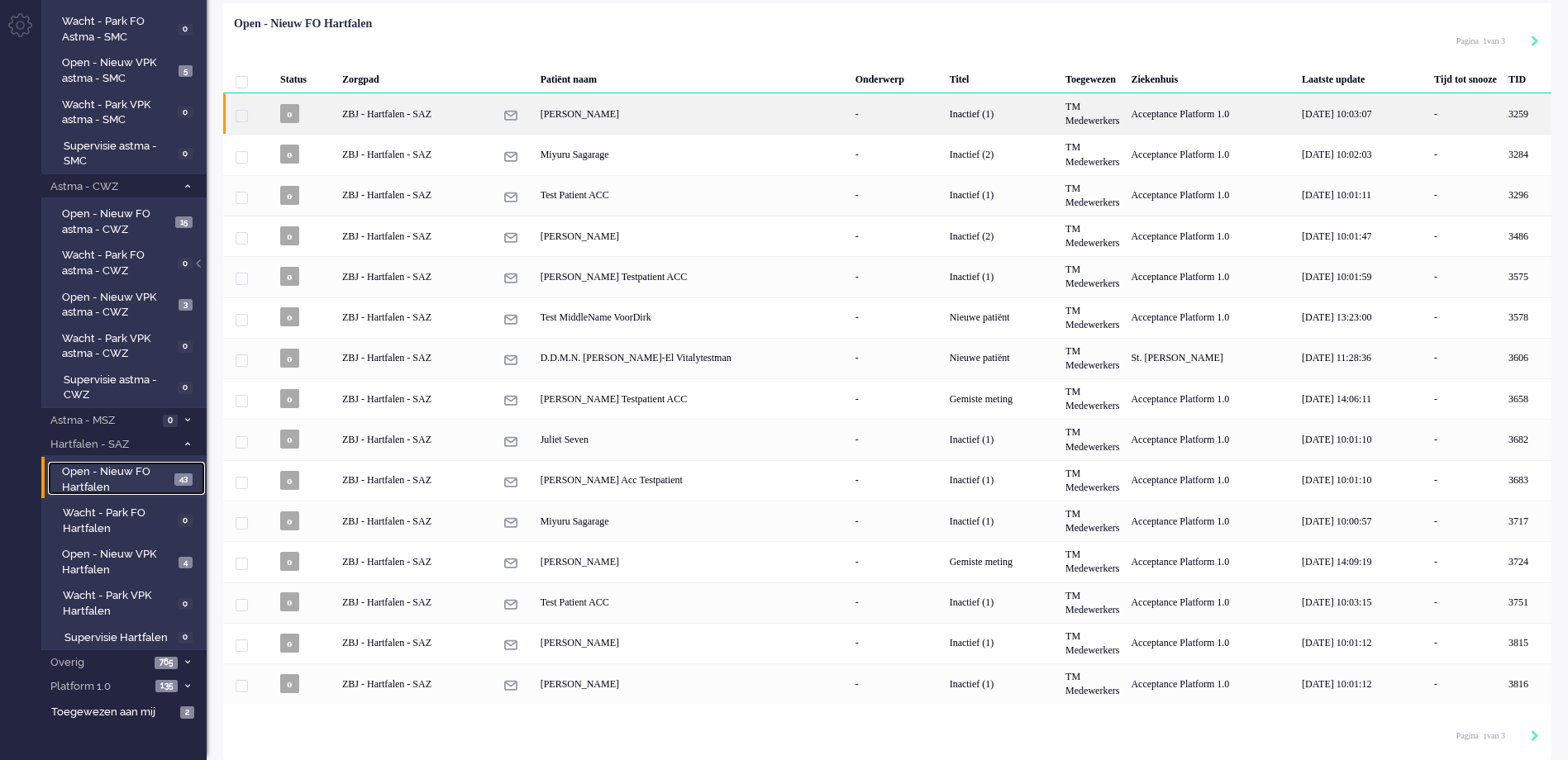 scroll, scrollTop: 123, scrollLeft: 0, axis: vertical 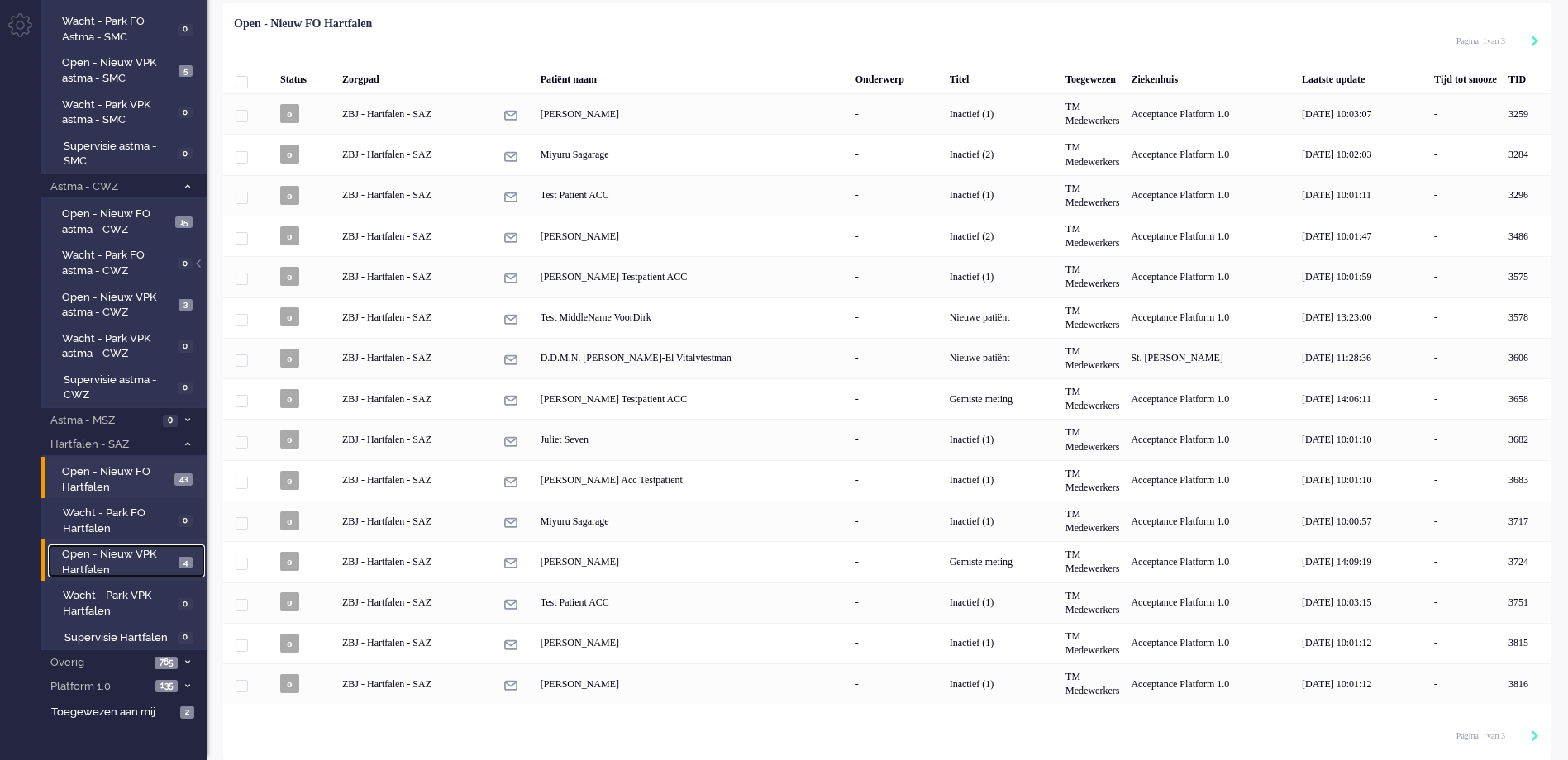 click on "Open - Nieuw VPK Hartfalen" at bounding box center (117, 562) 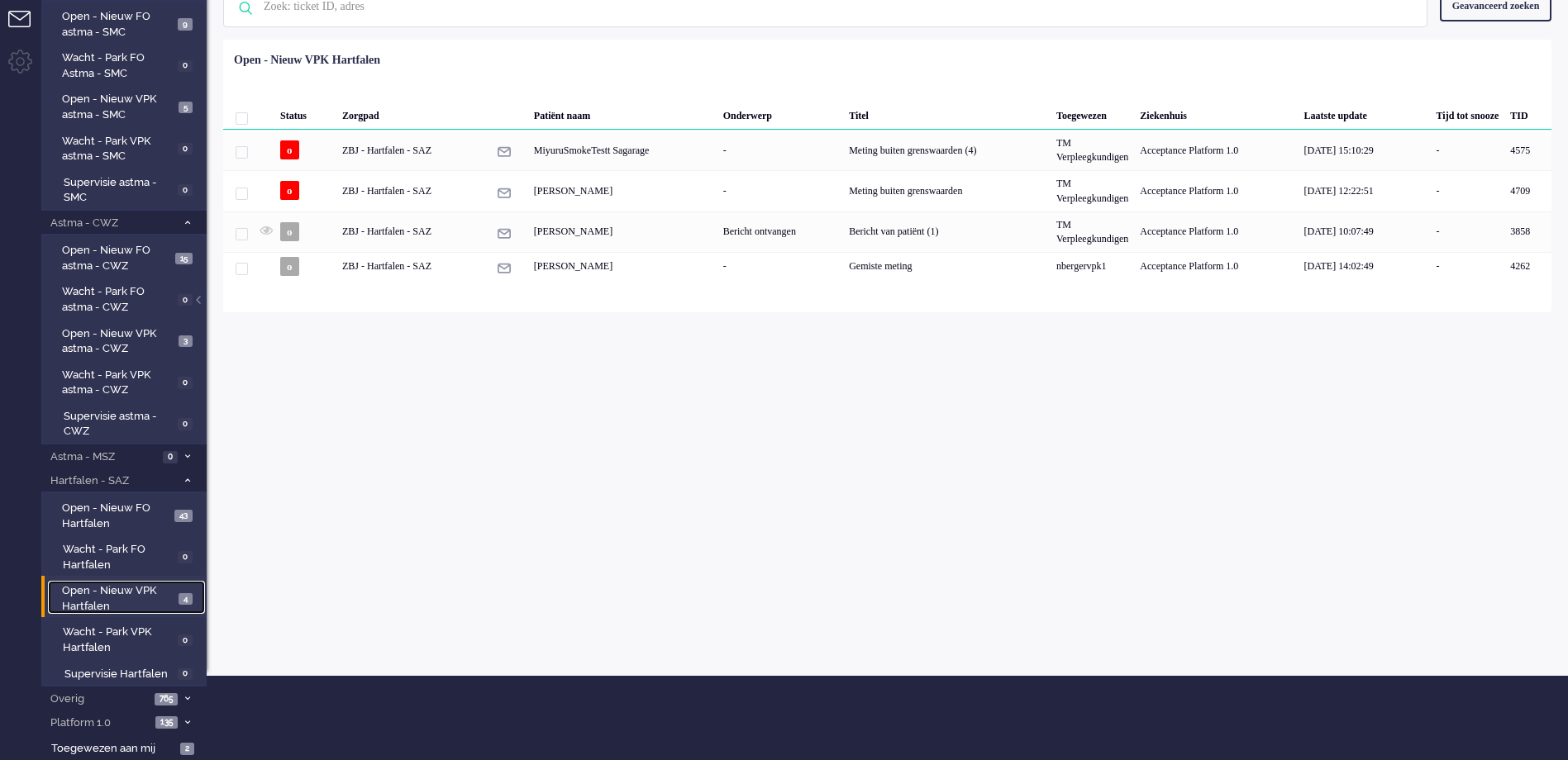 scroll, scrollTop: 84, scrollLeft: 0, axis: vertical 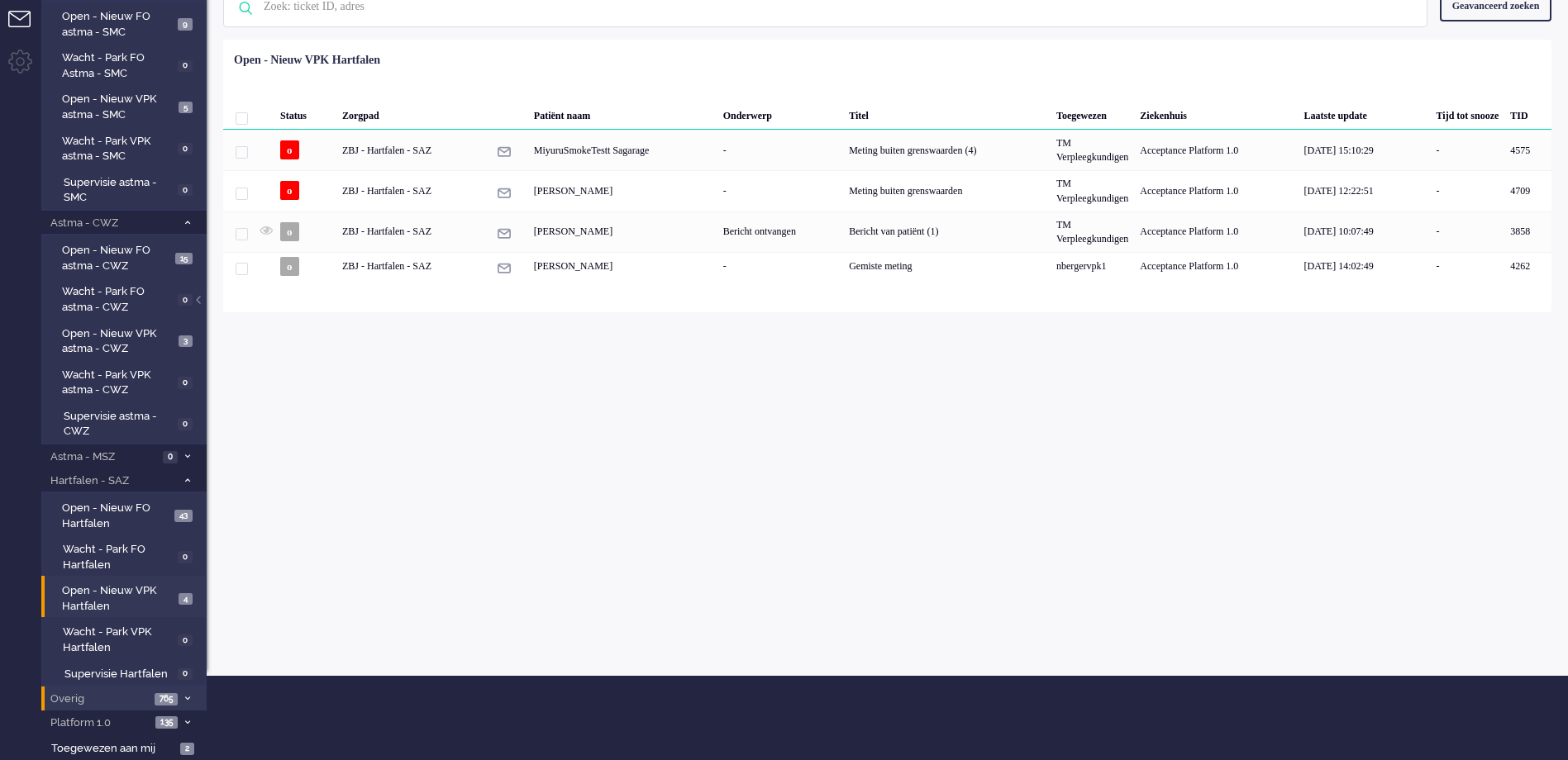 click on "Overig" at bounding box center (98, 699) 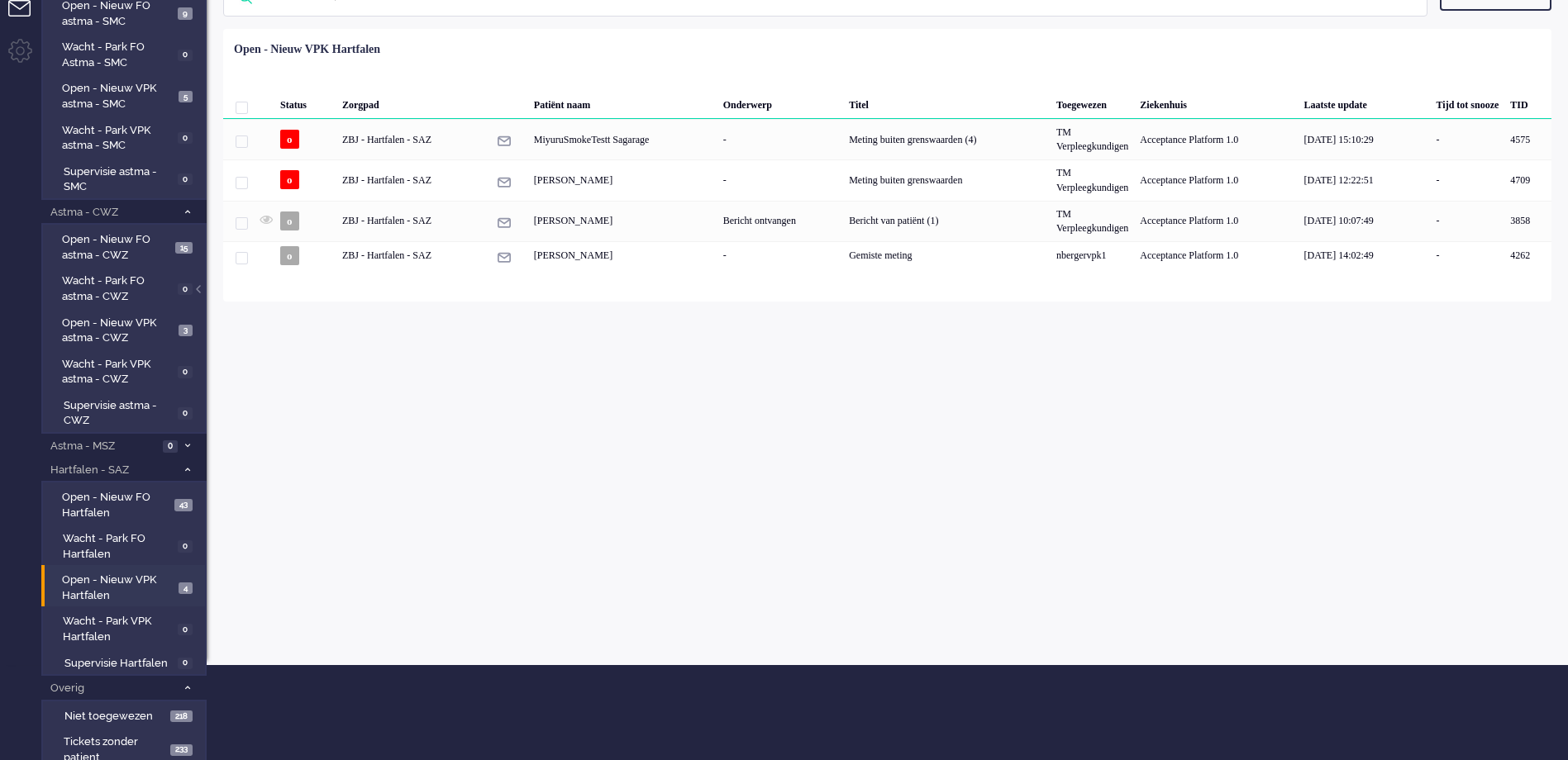 scroll, scrollTop: 181, scrollLeft: 0, axis: vertical 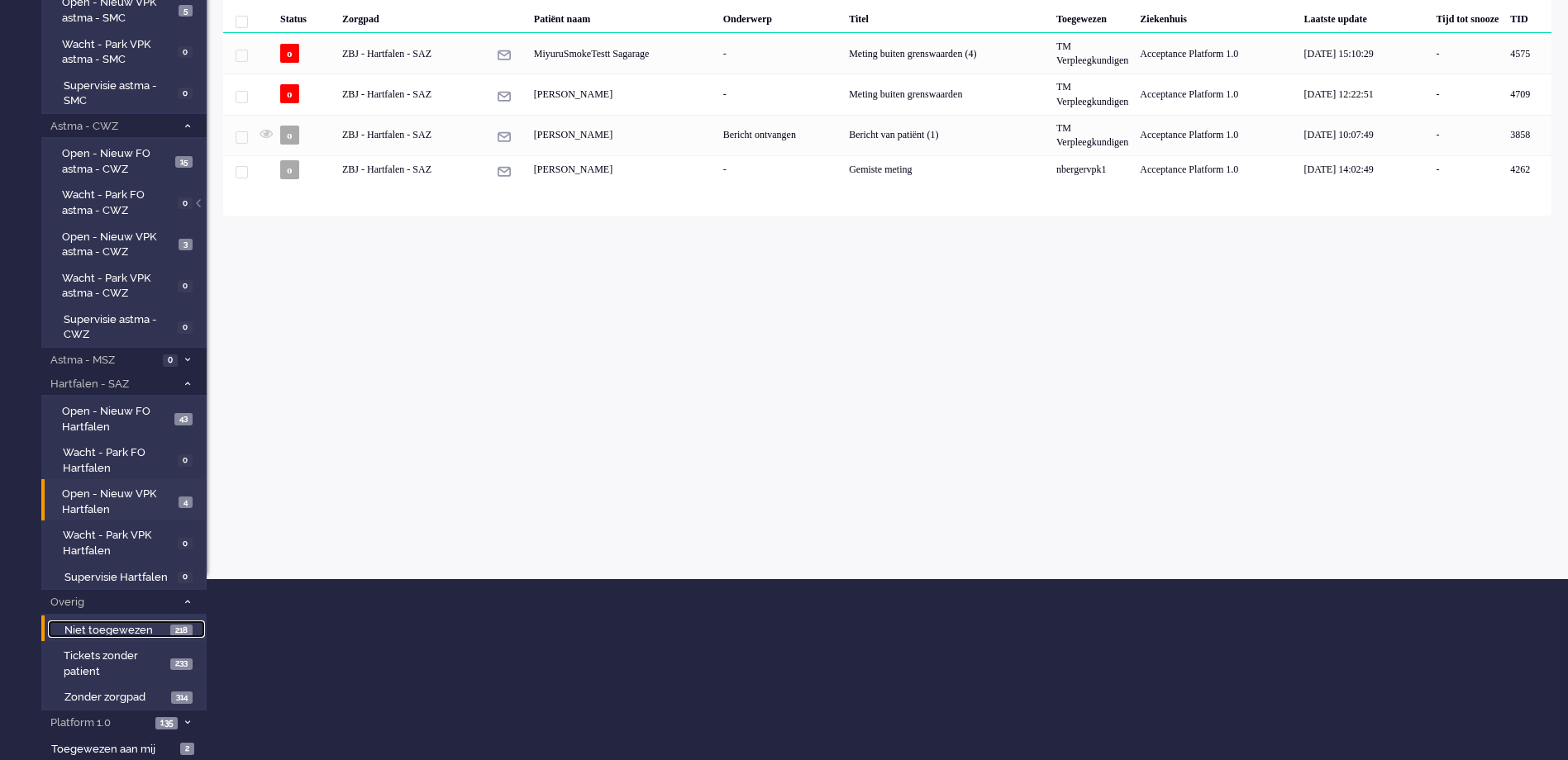 click on "Niet toegewezen" at bounding box center (115, 630) 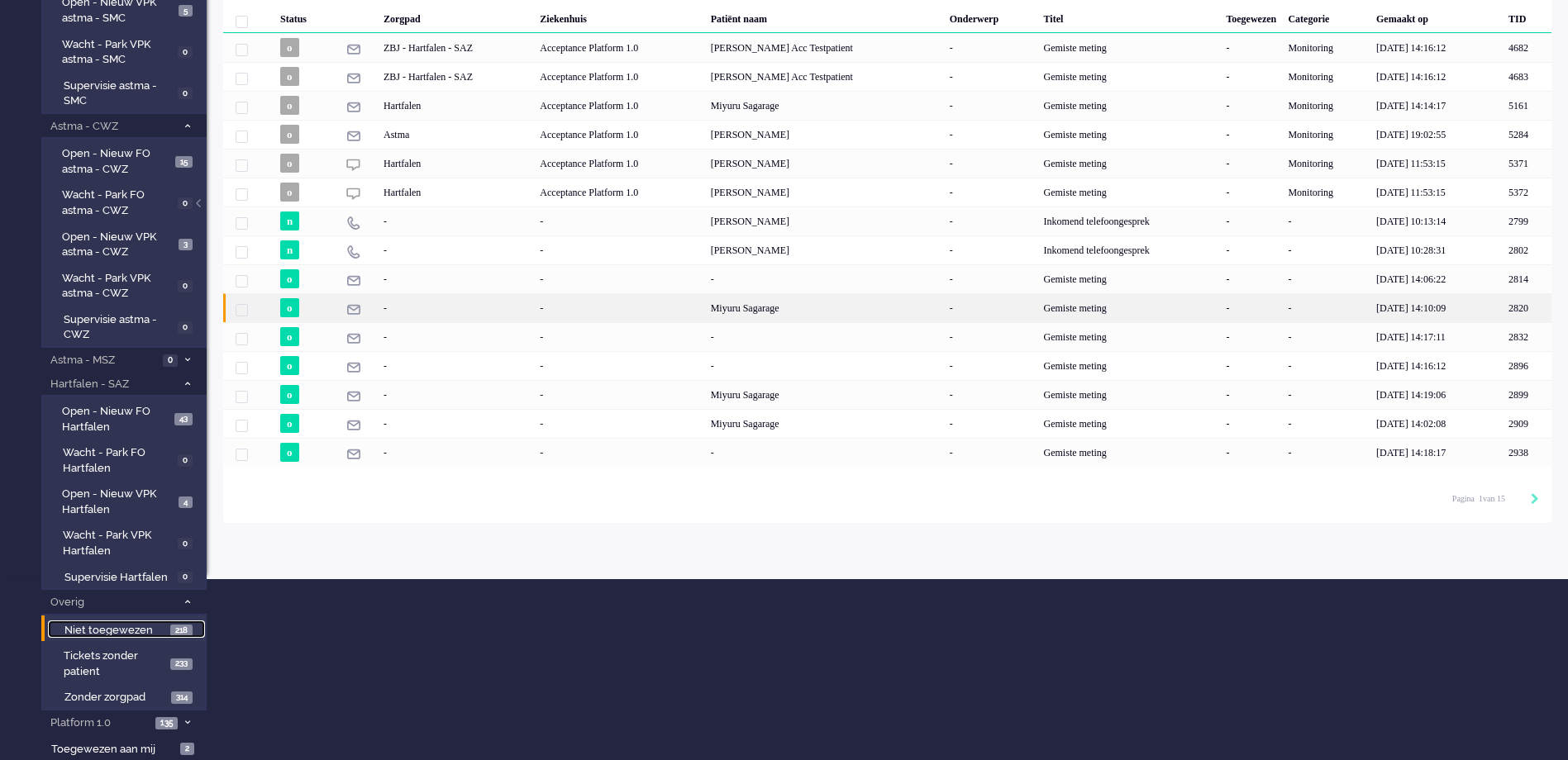 scroll, scrollTop: 0, scrollLeft: 0, axis: both 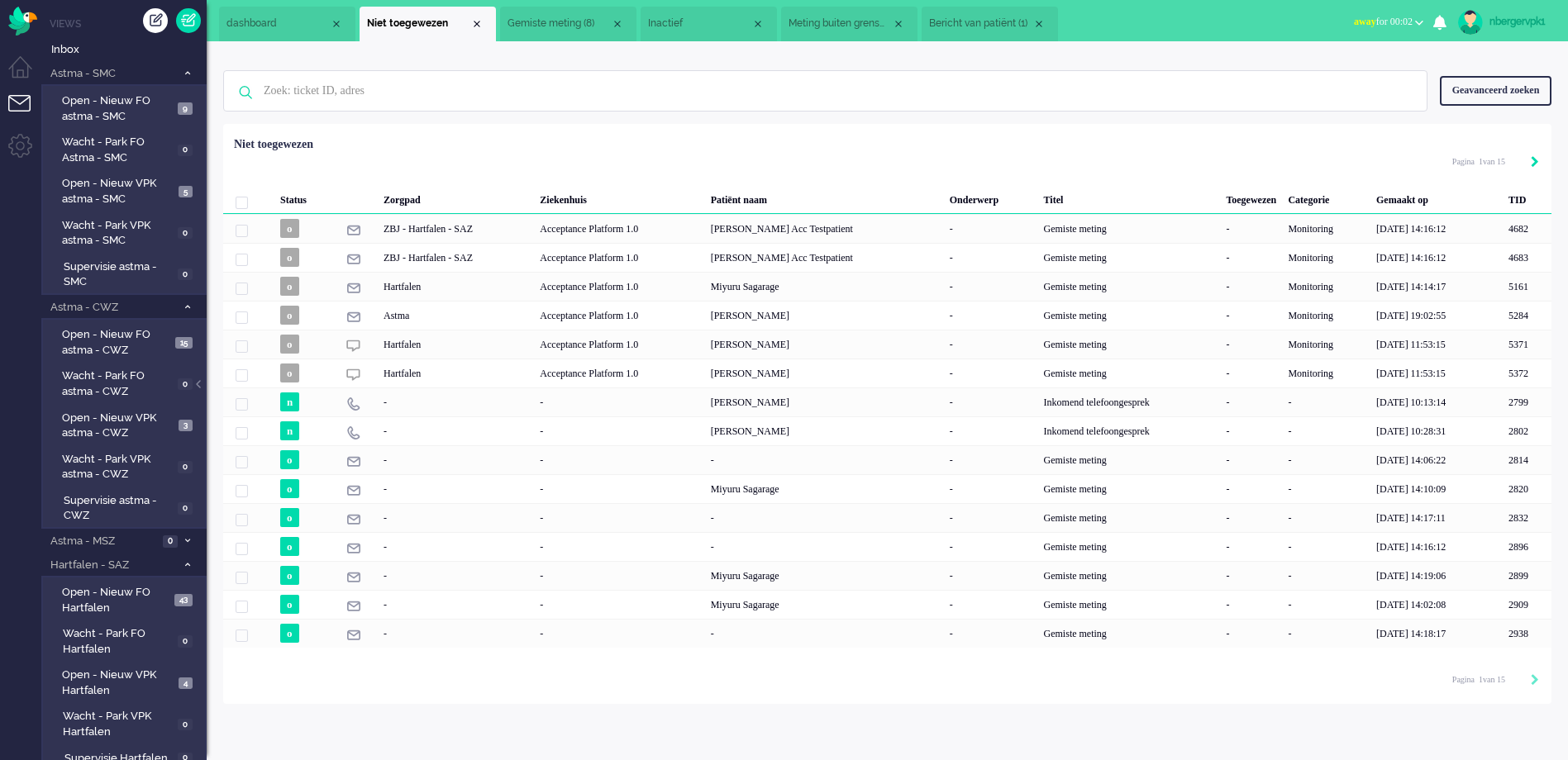 click 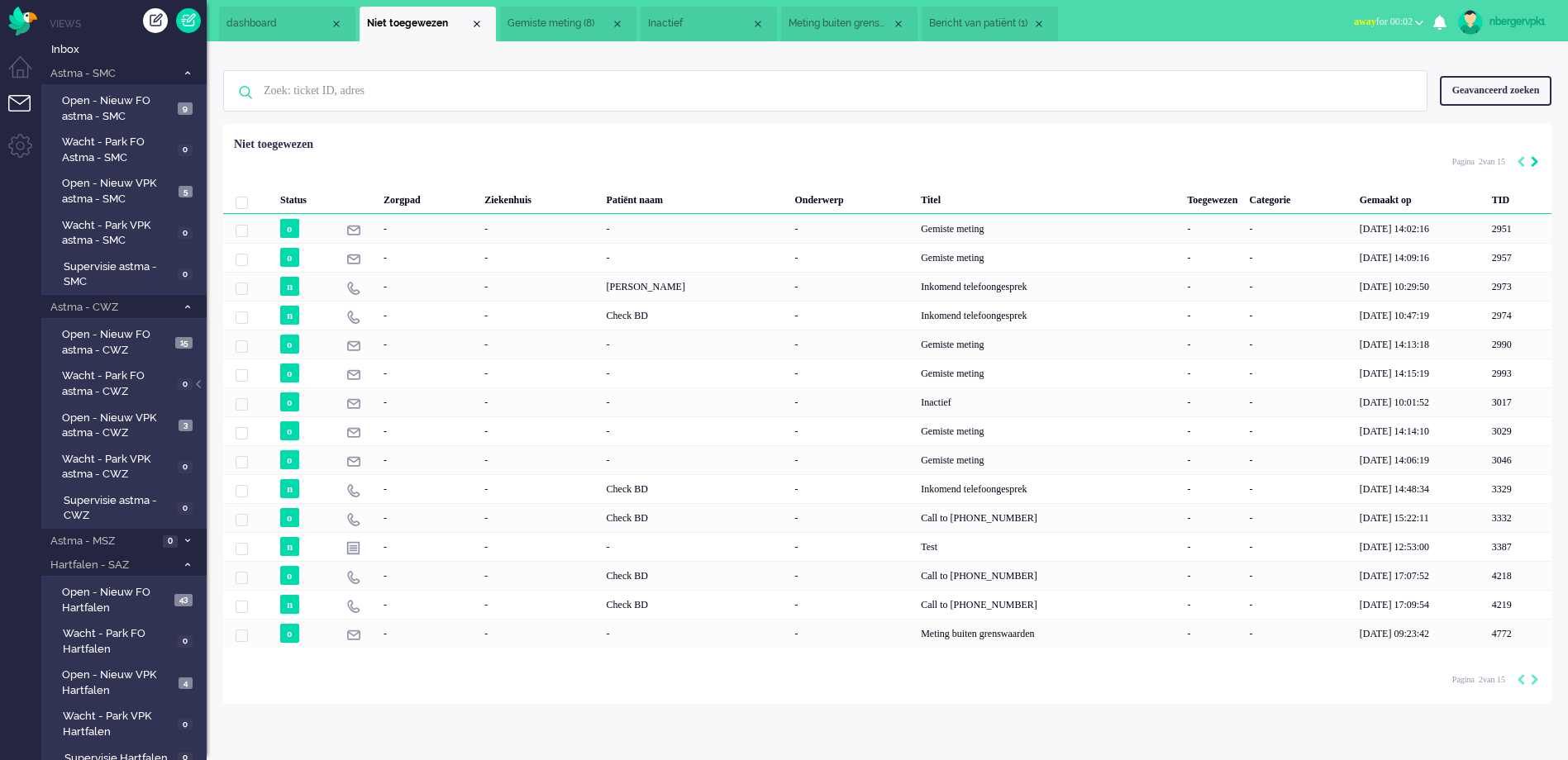 click 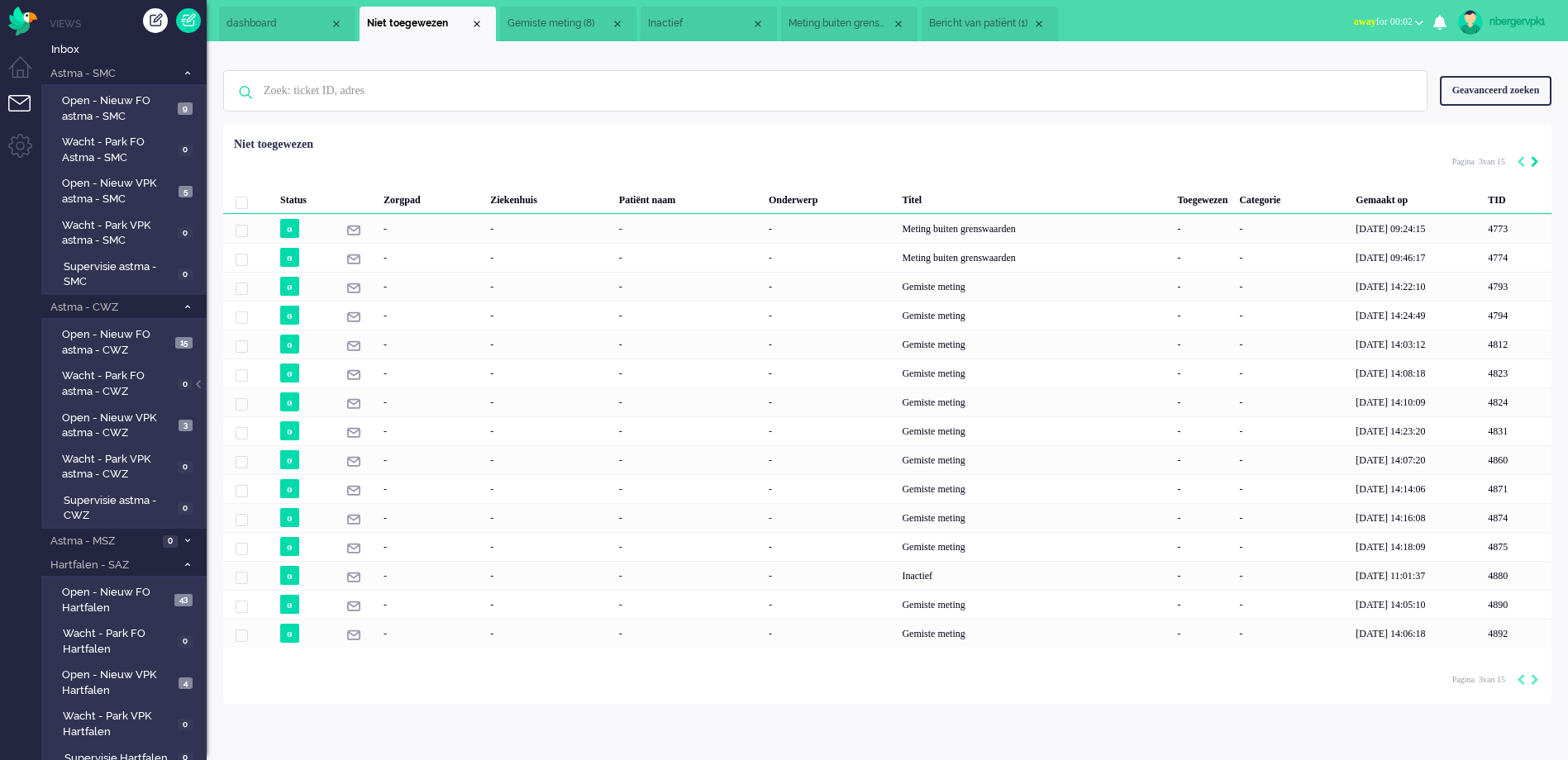 click 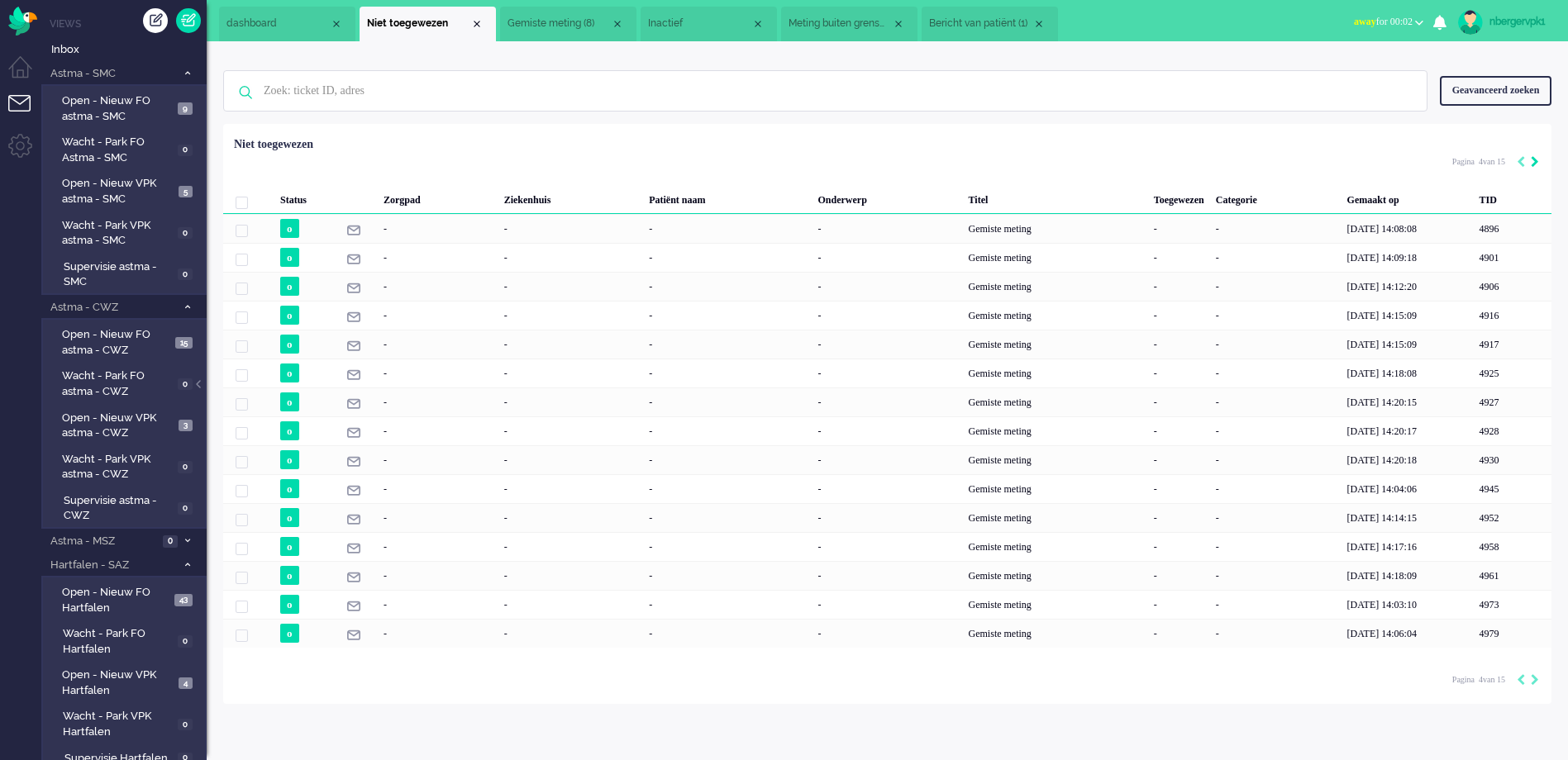 click 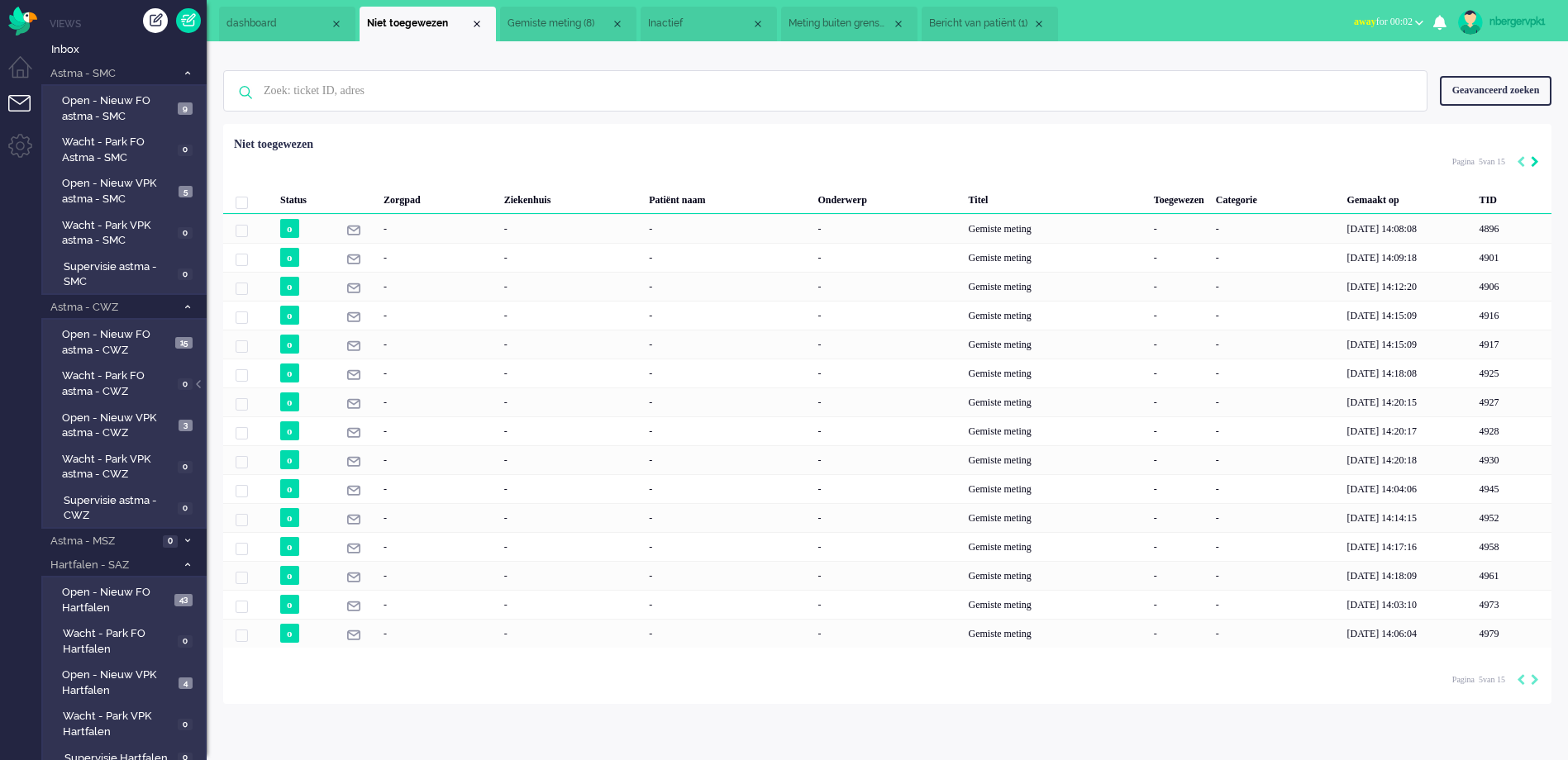 click 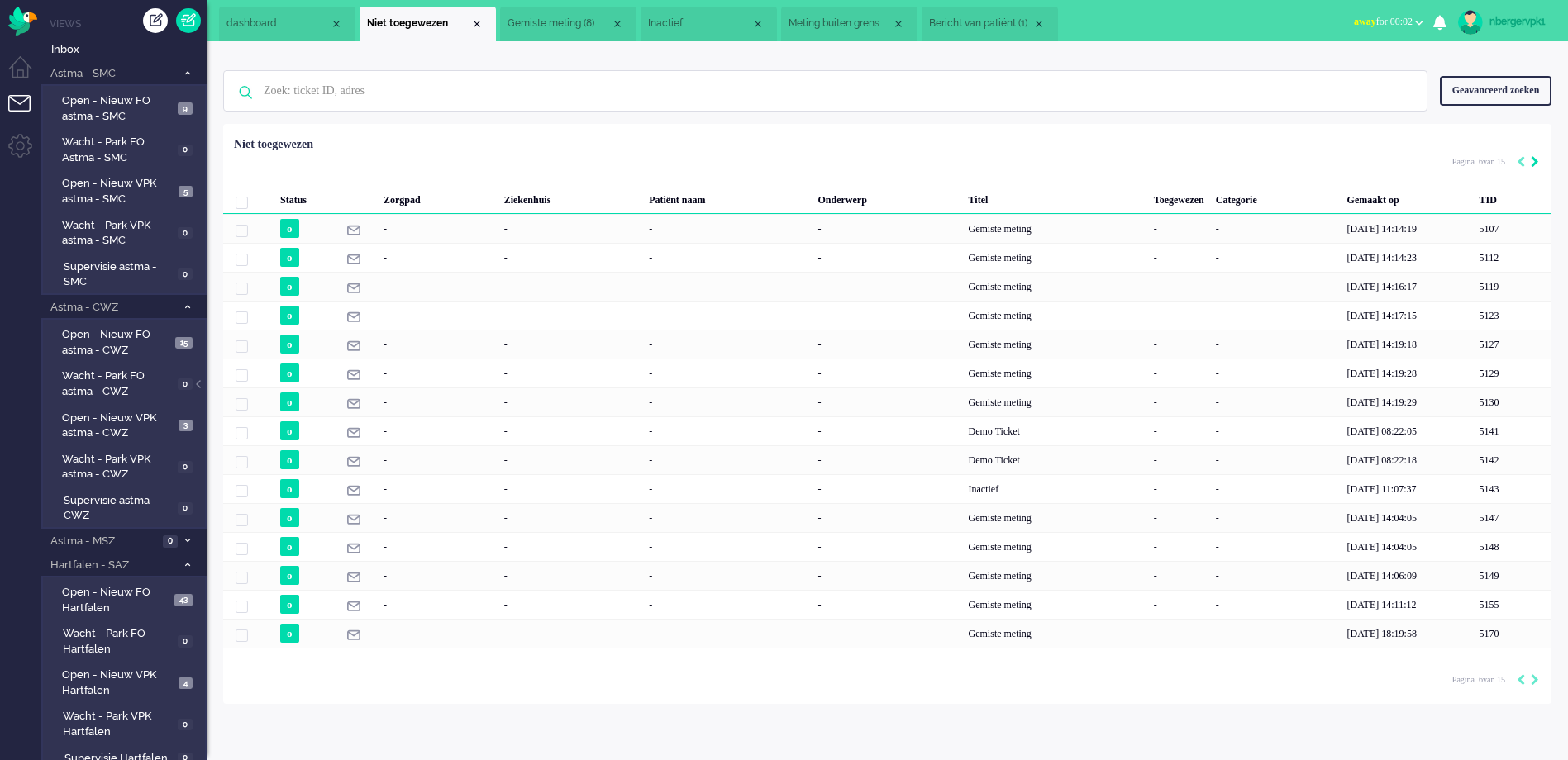 click 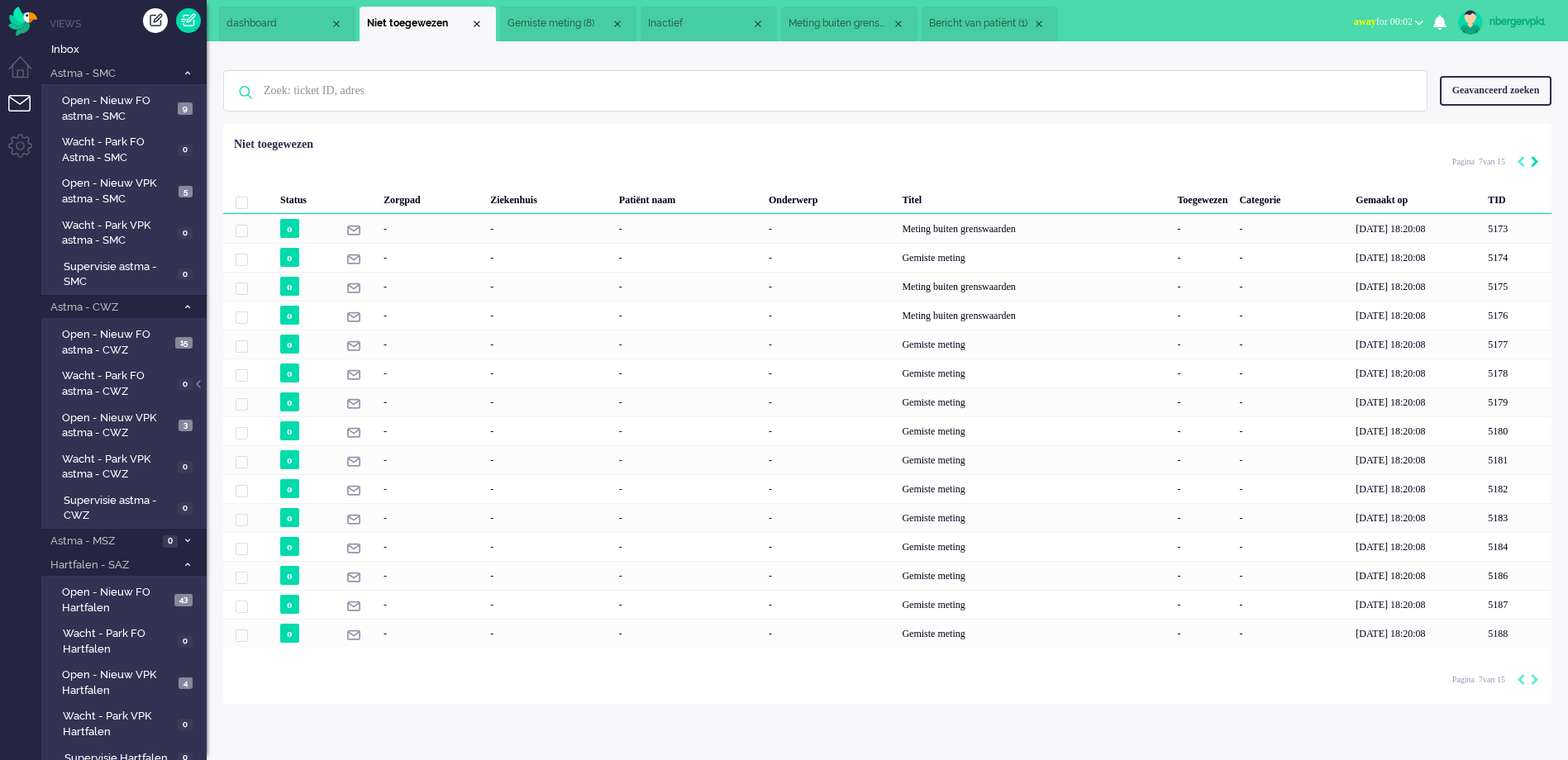 click 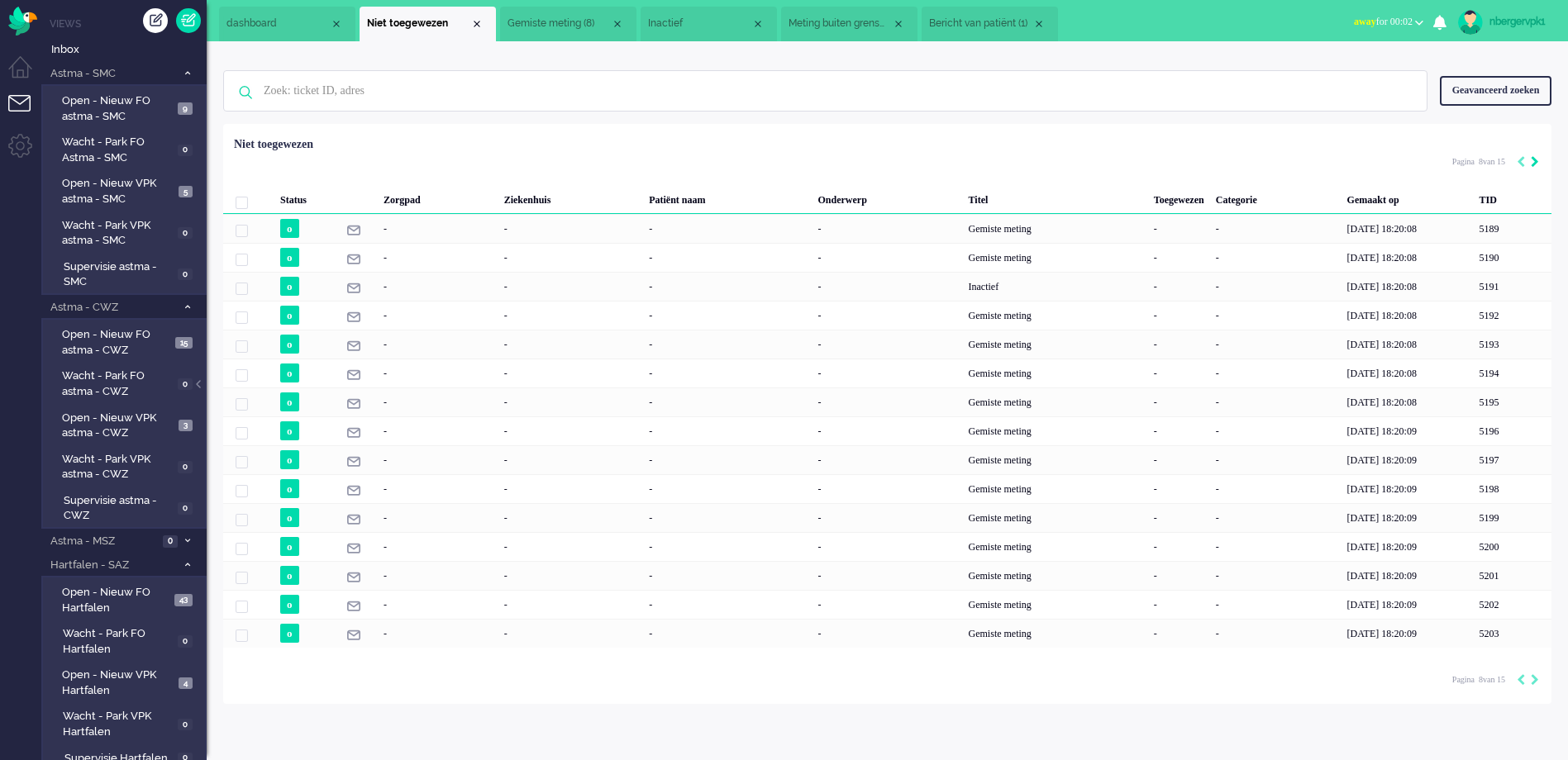 click 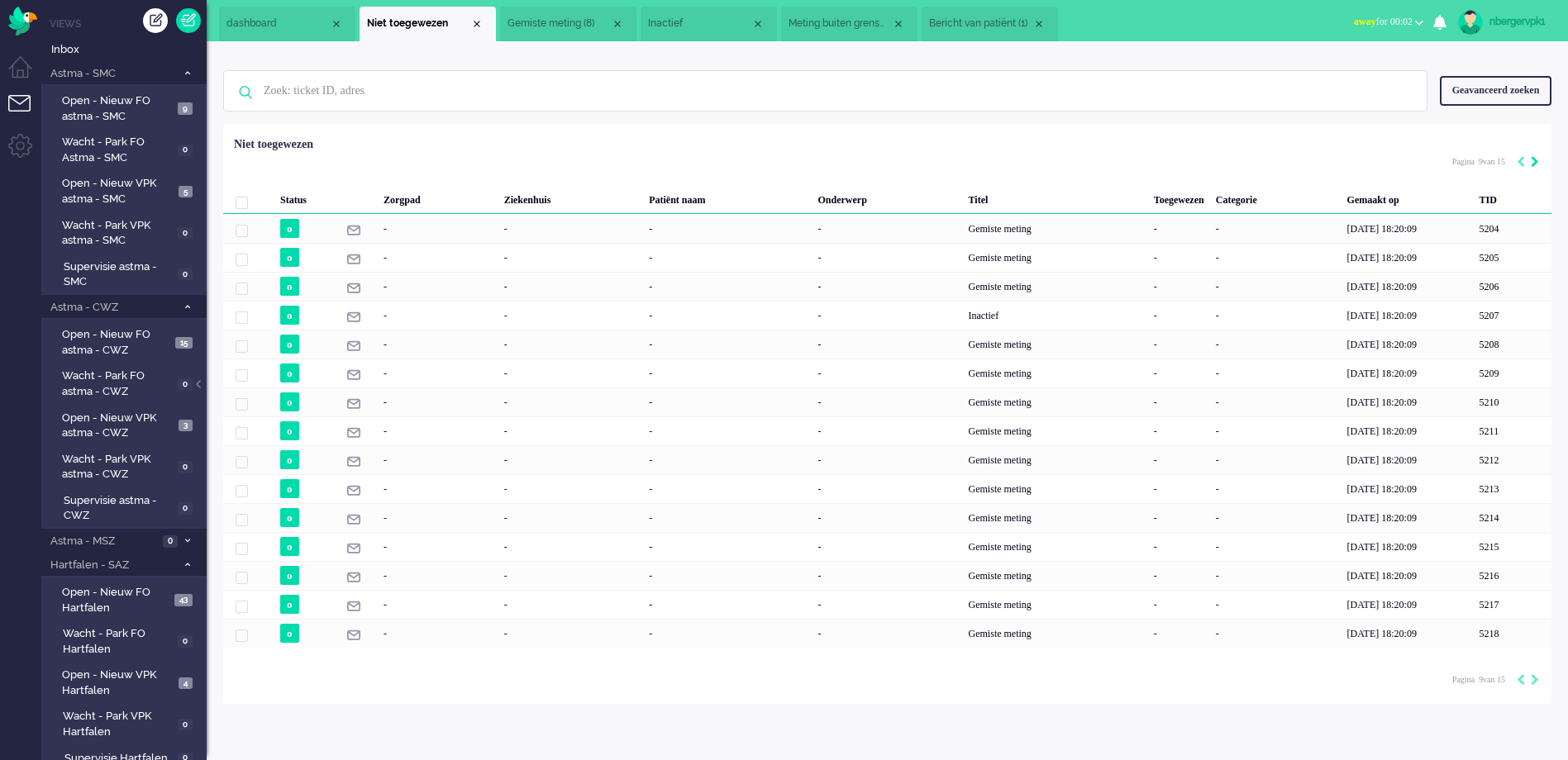 click 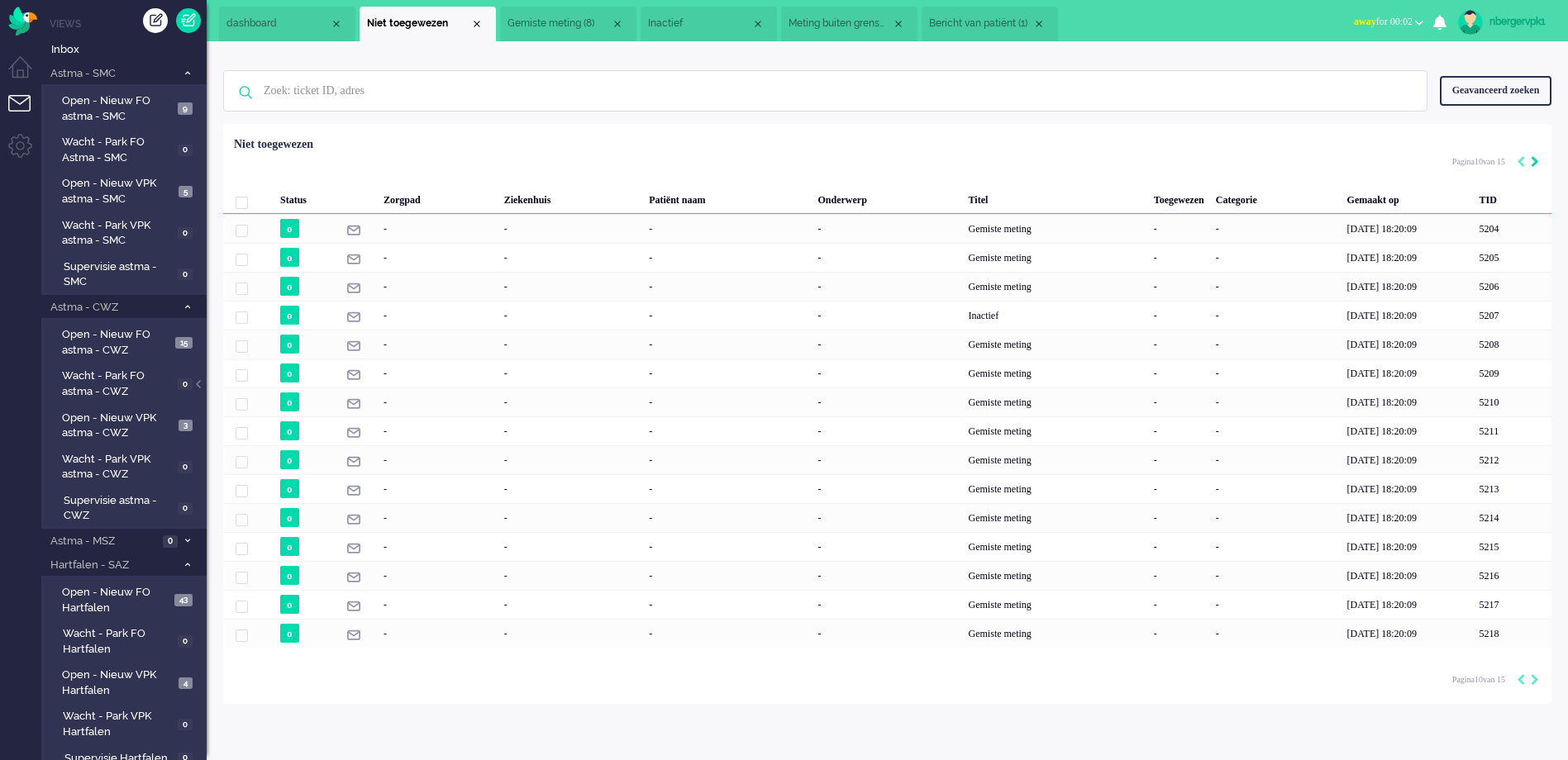 click 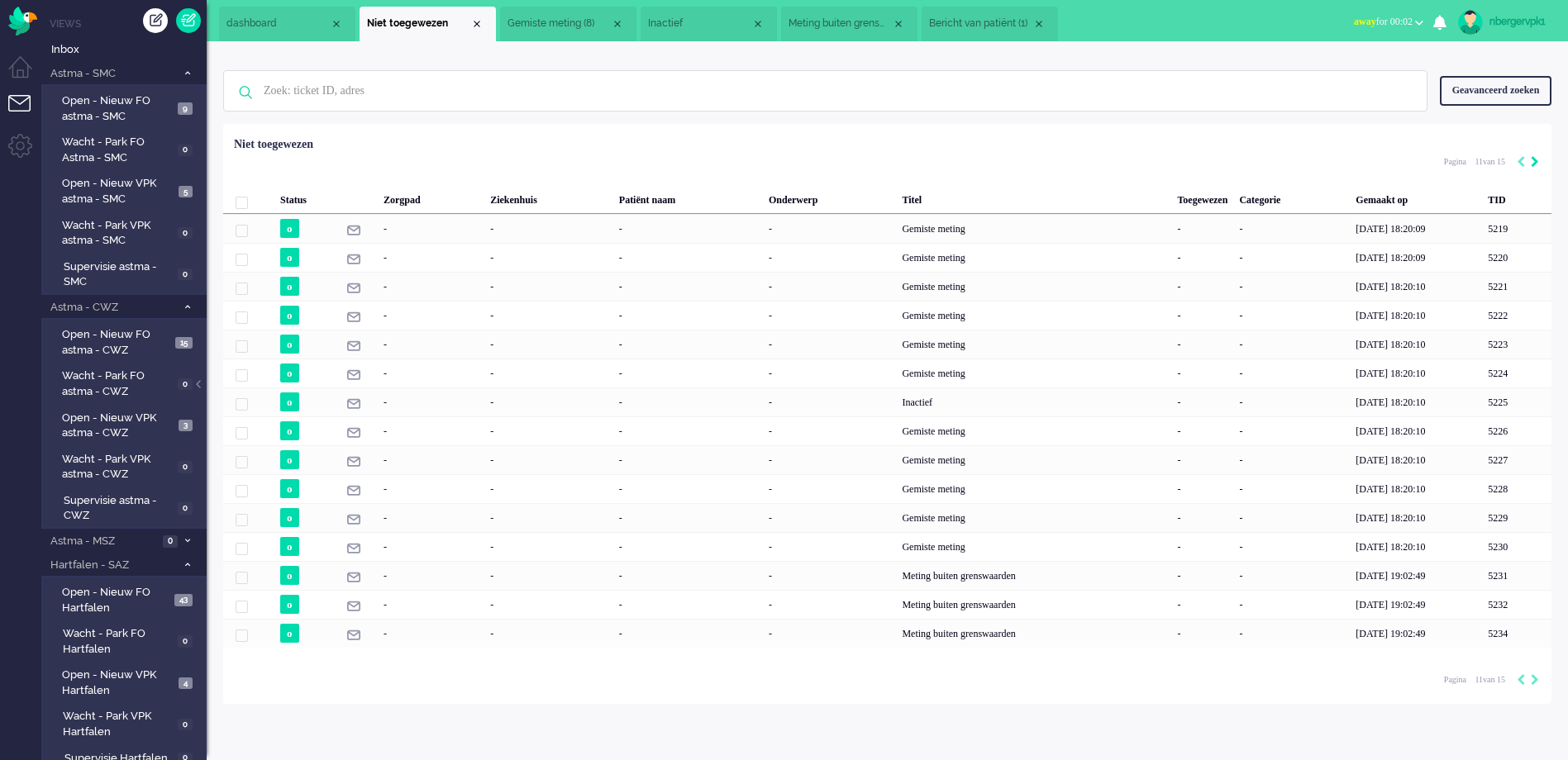 click 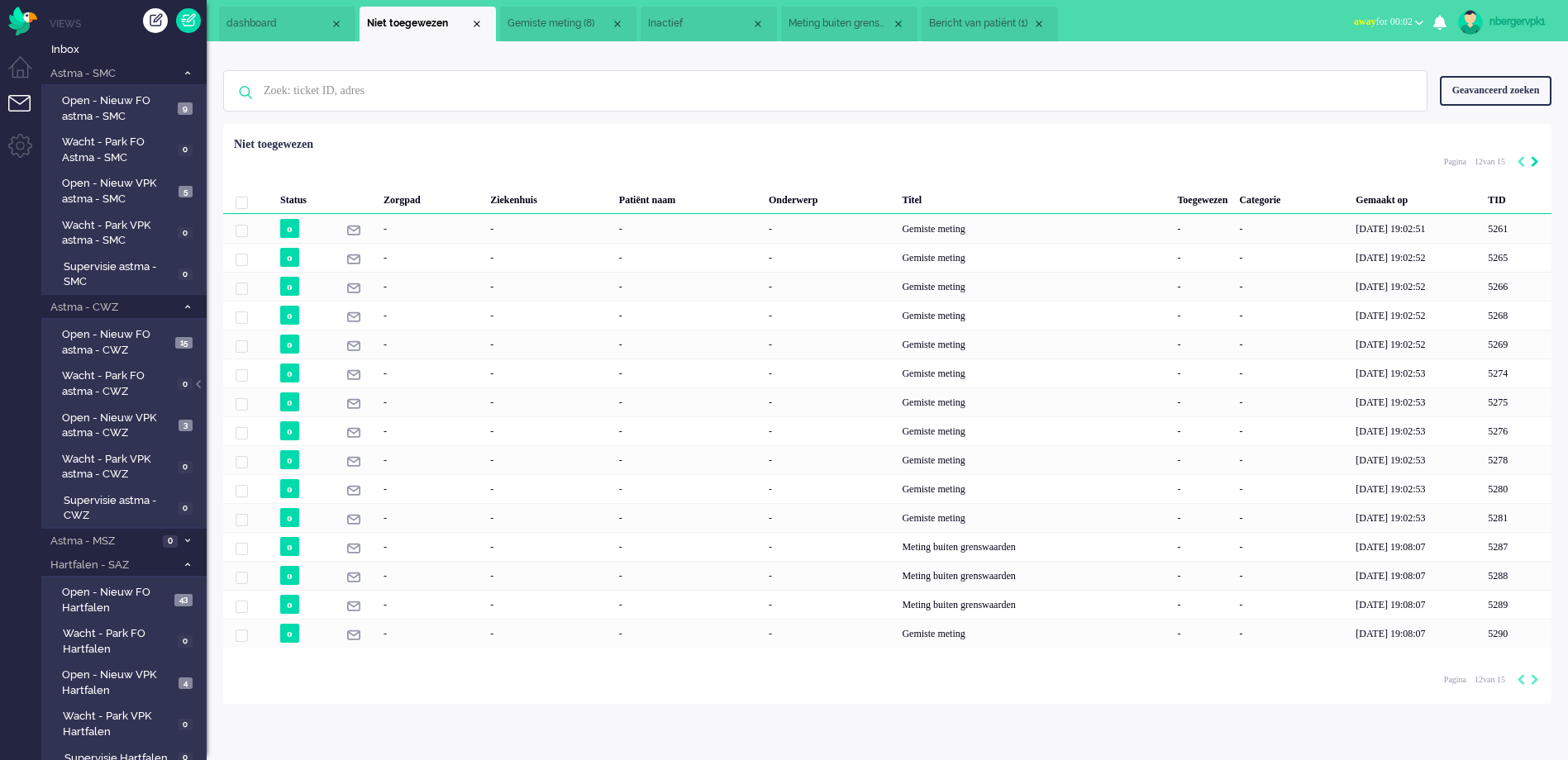 click 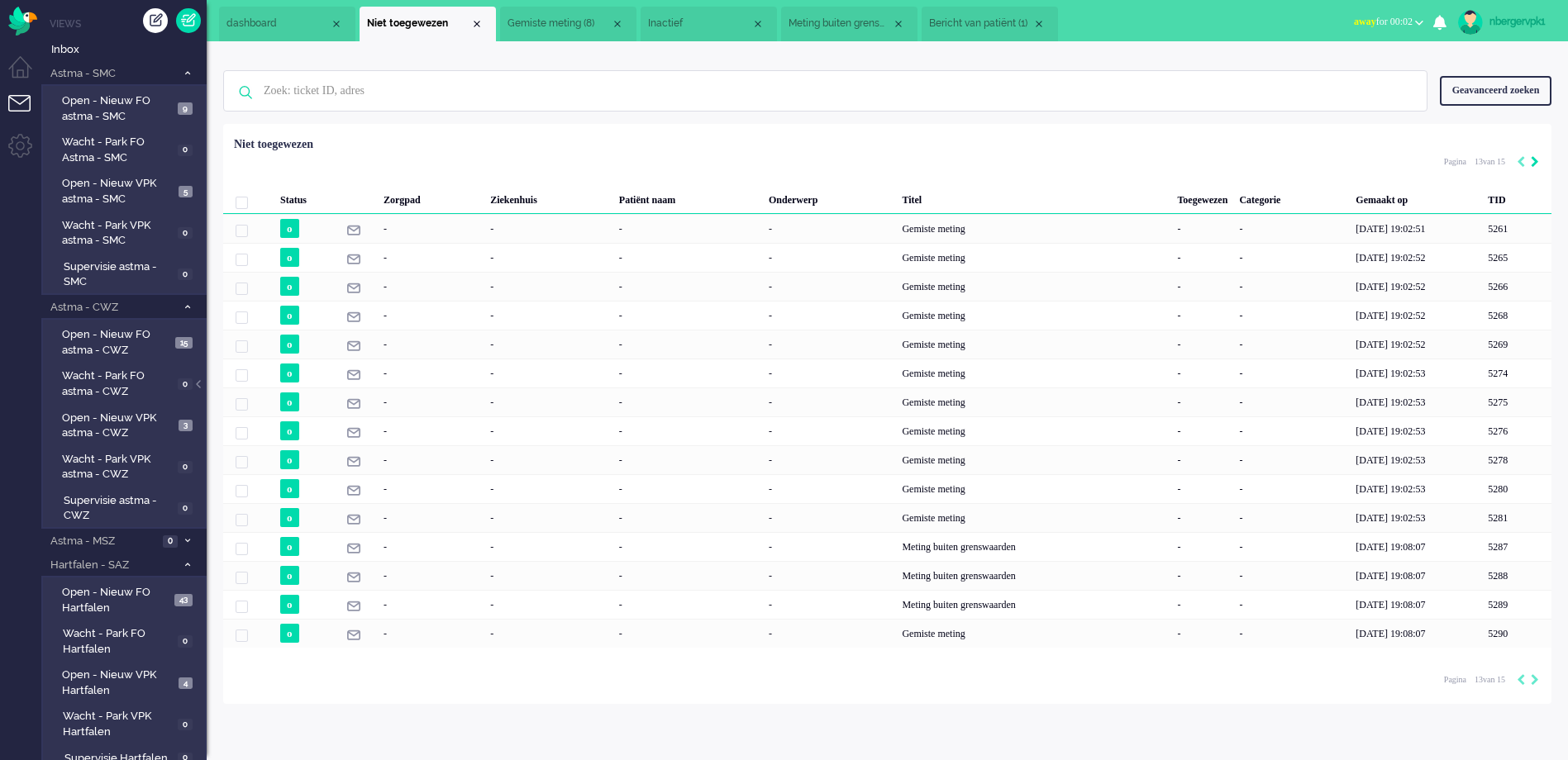 click 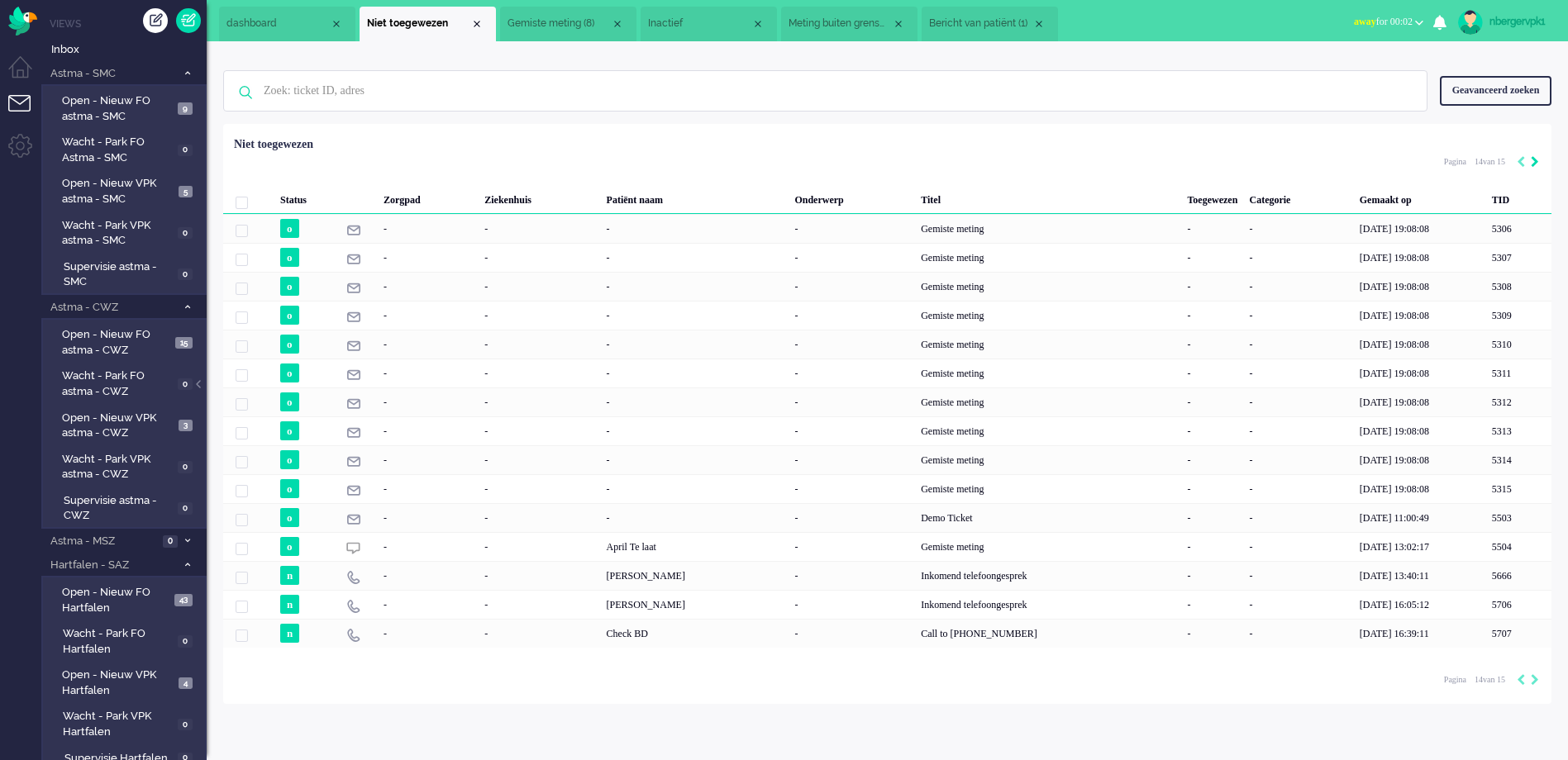 click 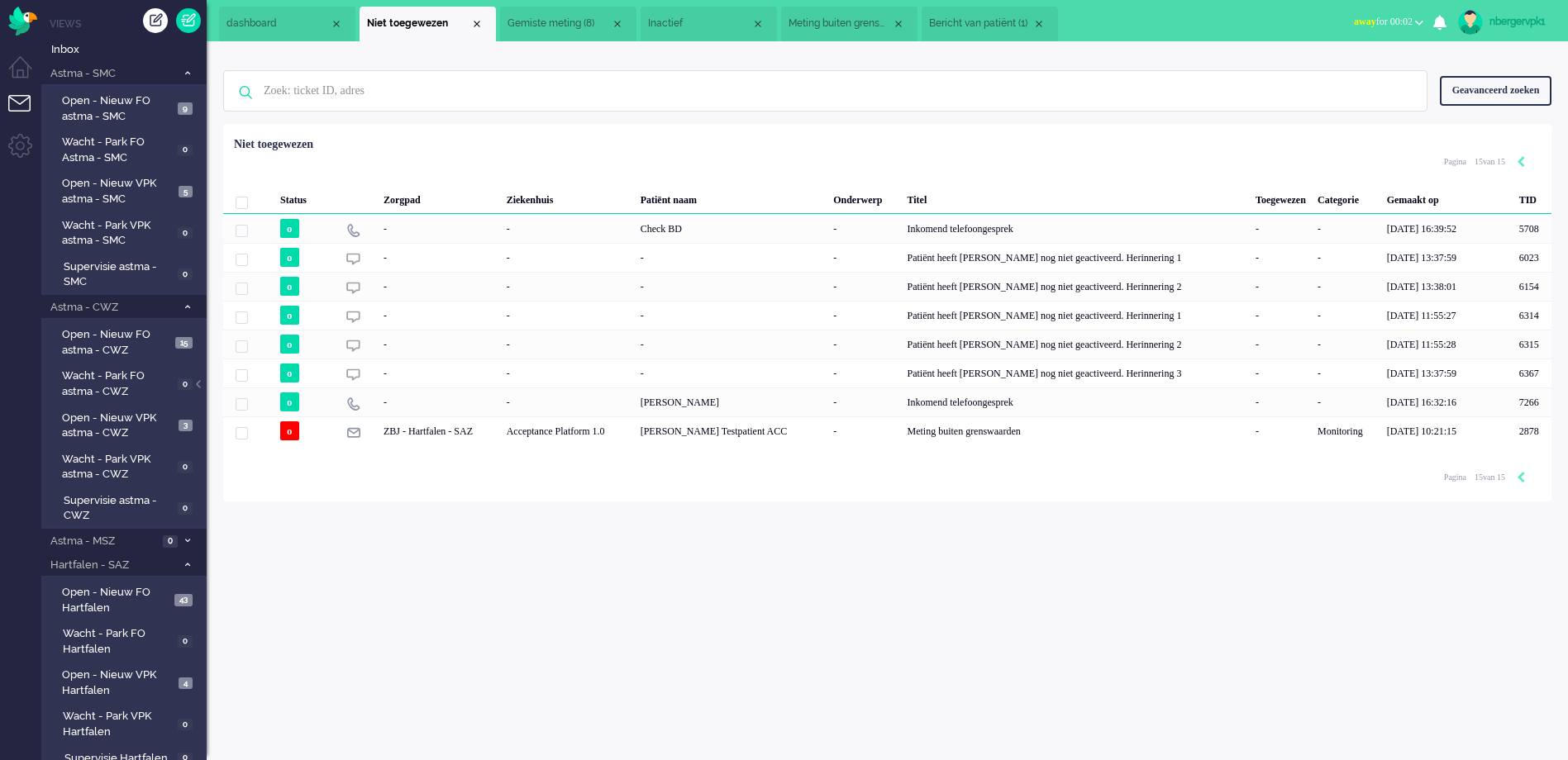 click 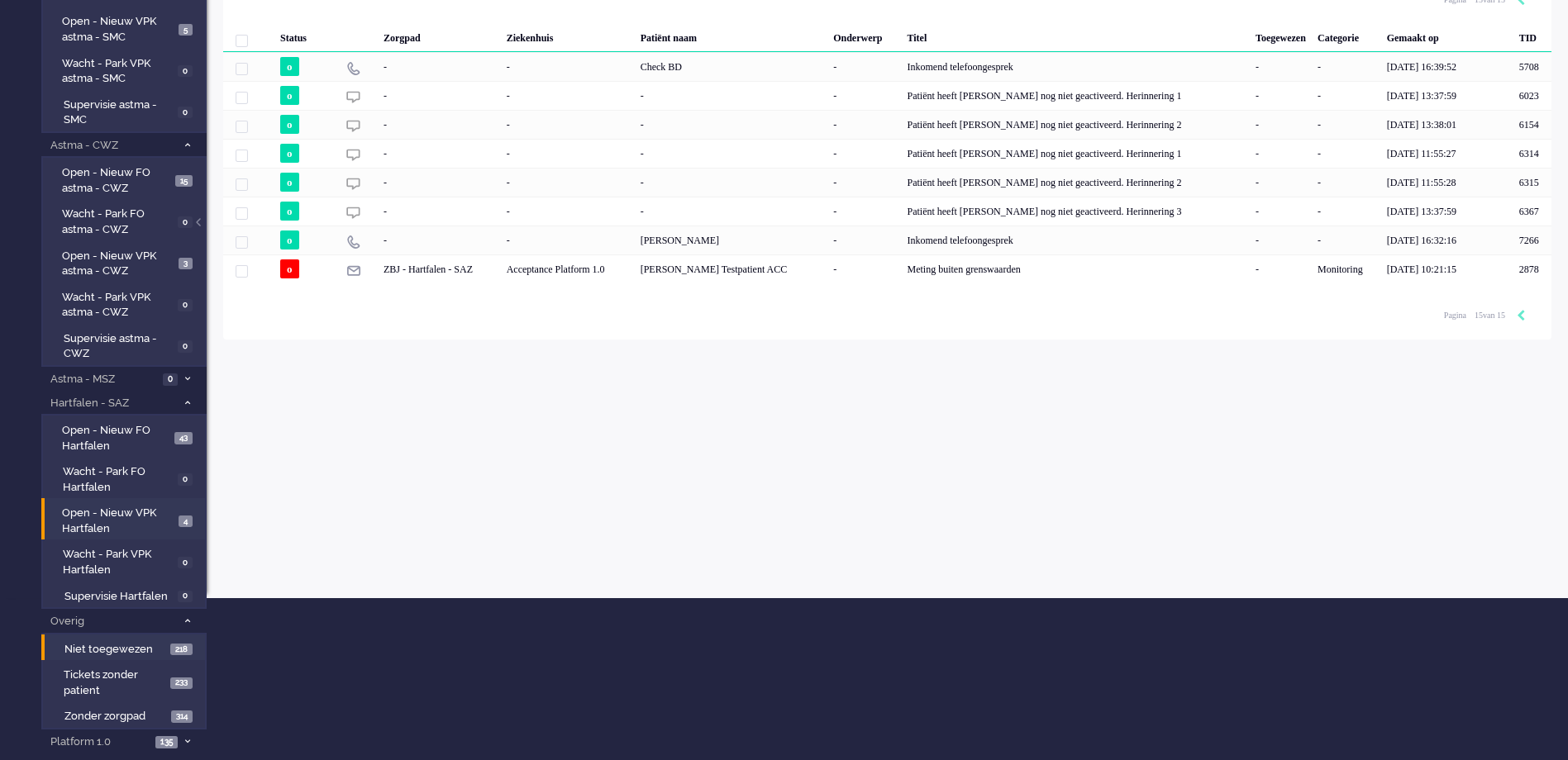 scroll, scrollTop: 181, scrollLeft: 0, axis: vertical 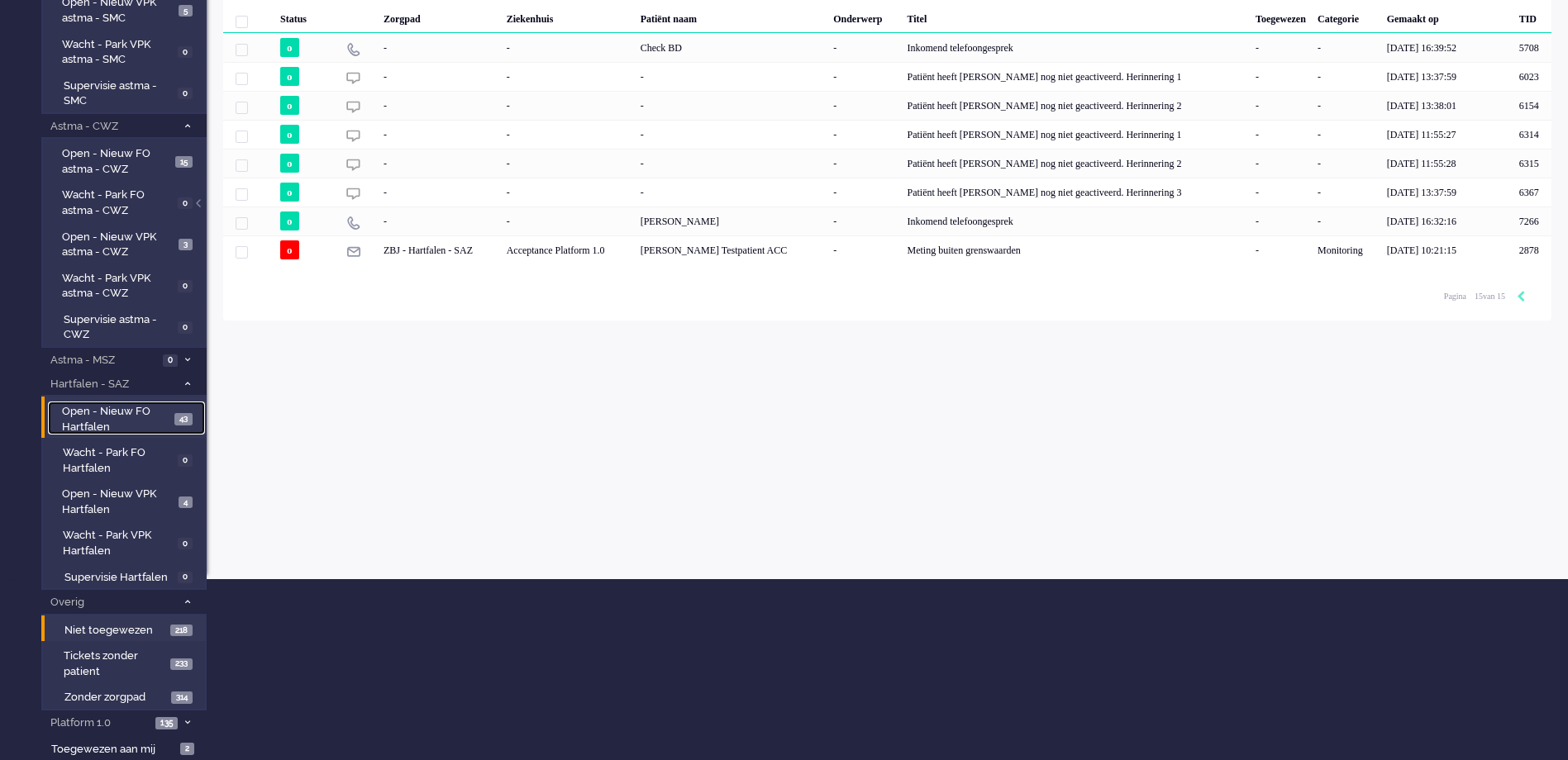 click on "Open - Nieuw FO Hartfalen" at bounding box center [116, 419] 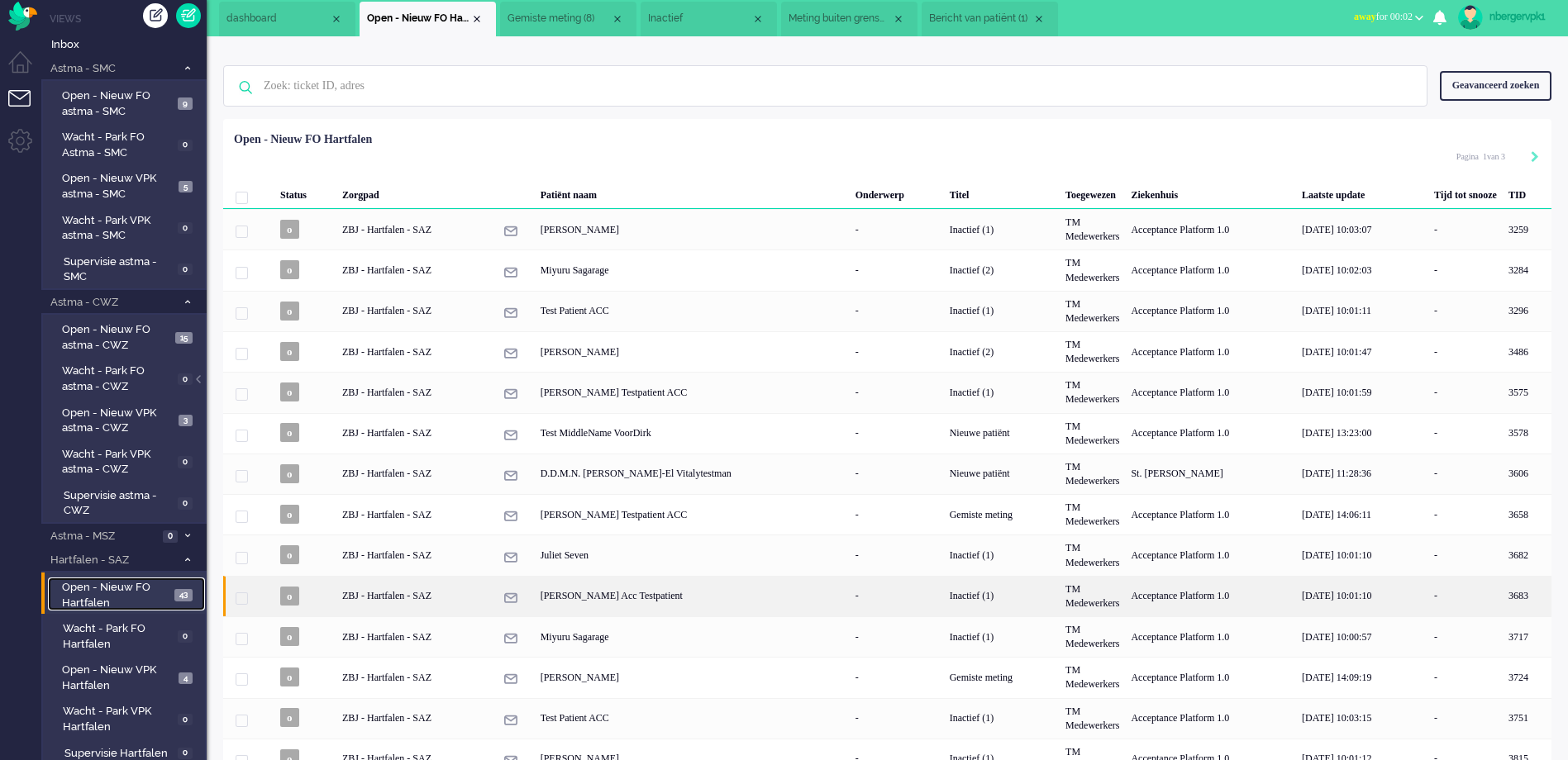 scroll, scrollTop: 0, scrollLeft: 0, axis: both 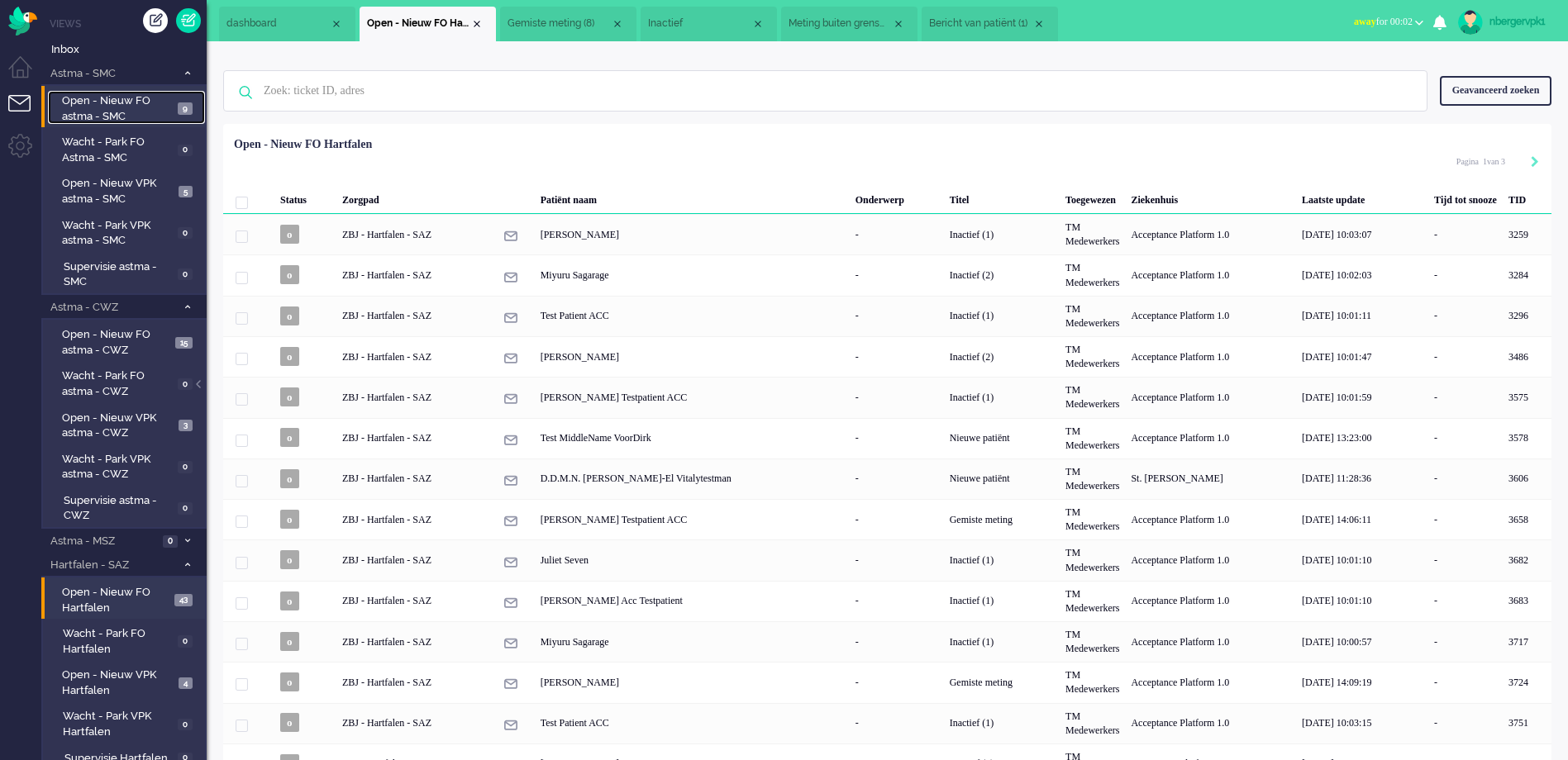 click on "Open - Nieuw FO astma - SMC" at bounding box center [117, 108] 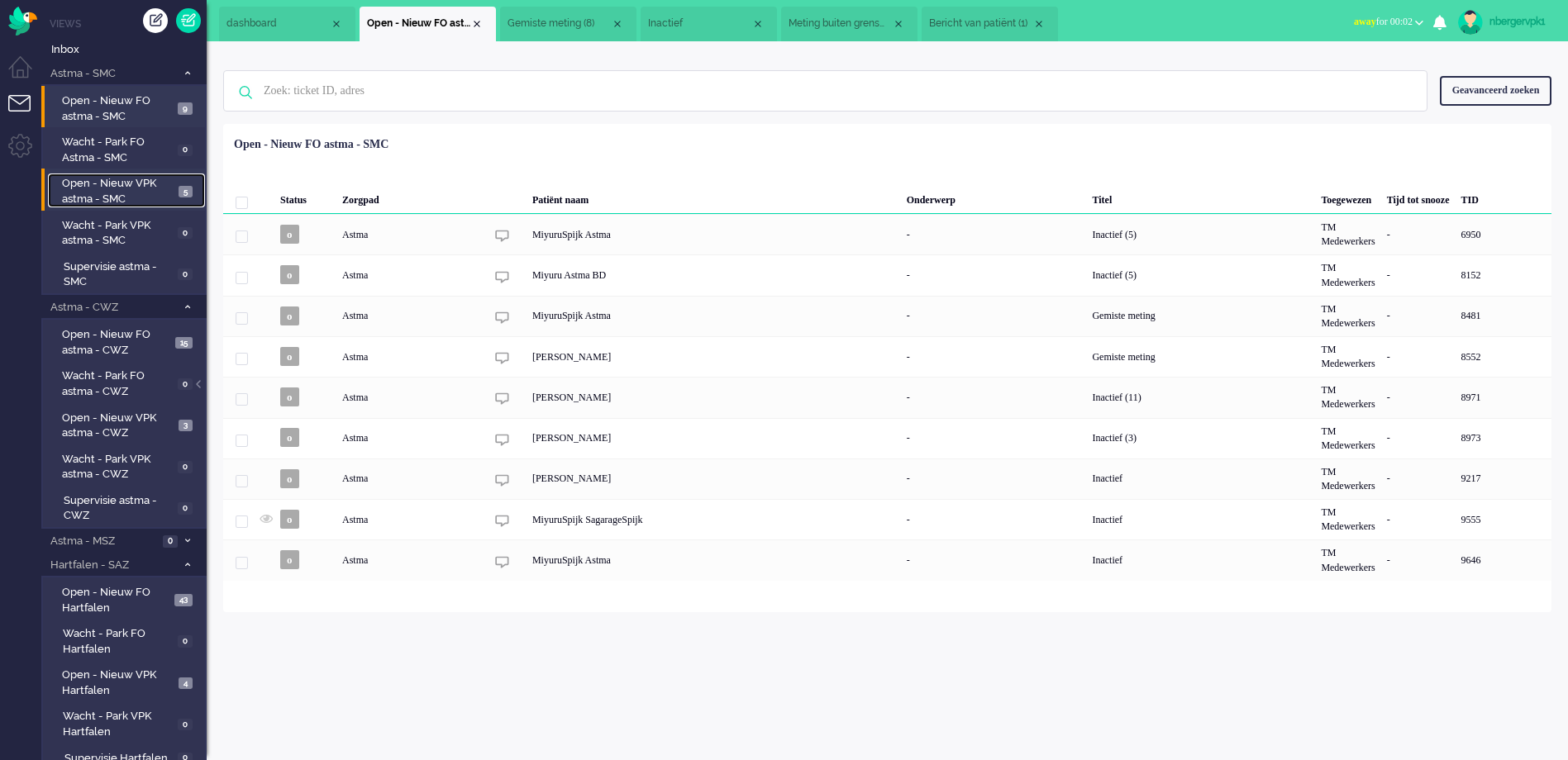 click on "Open - Nieuw VPK astma - SMC" at bounding box center [118, 191] 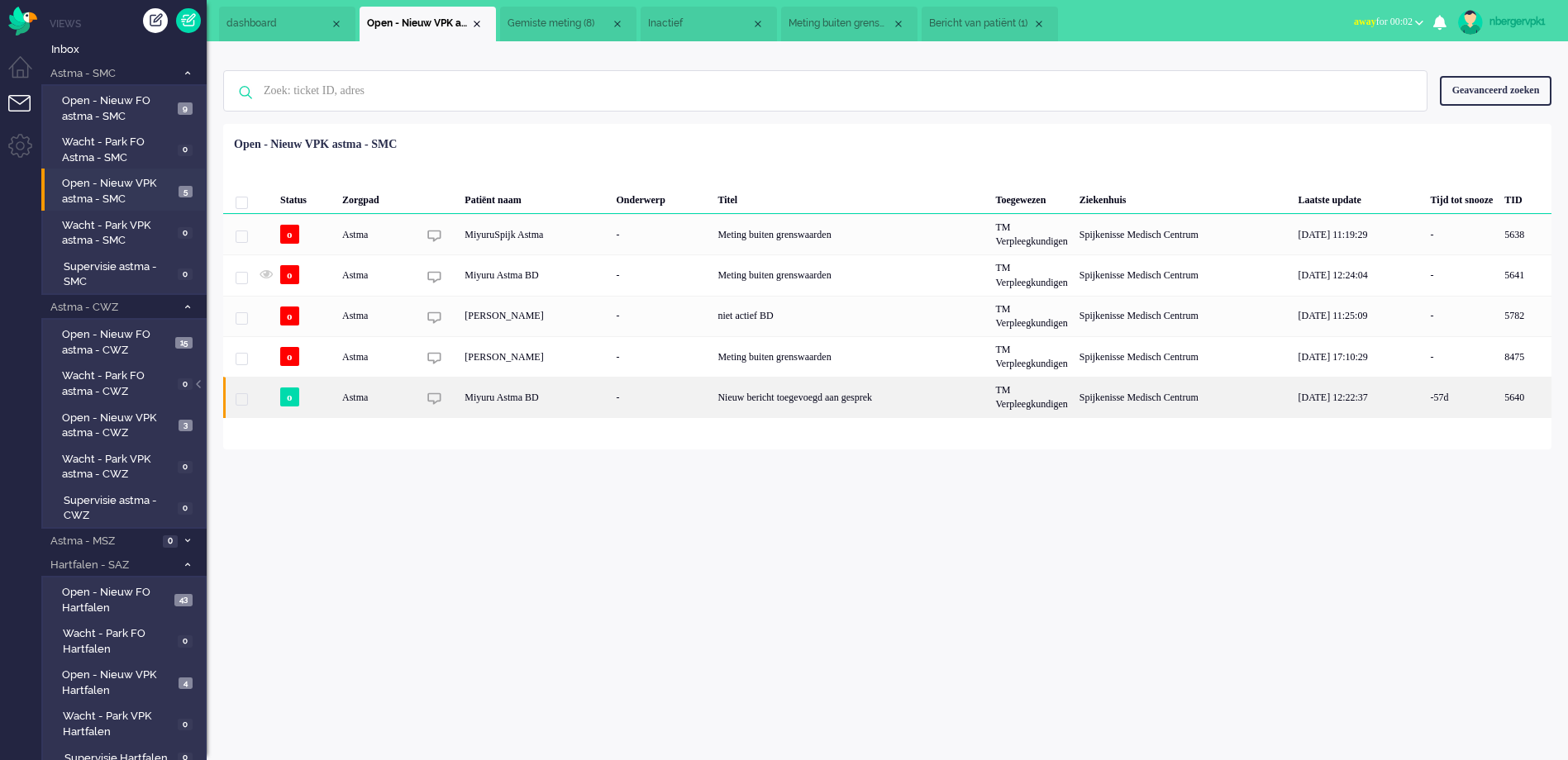 click on "-" 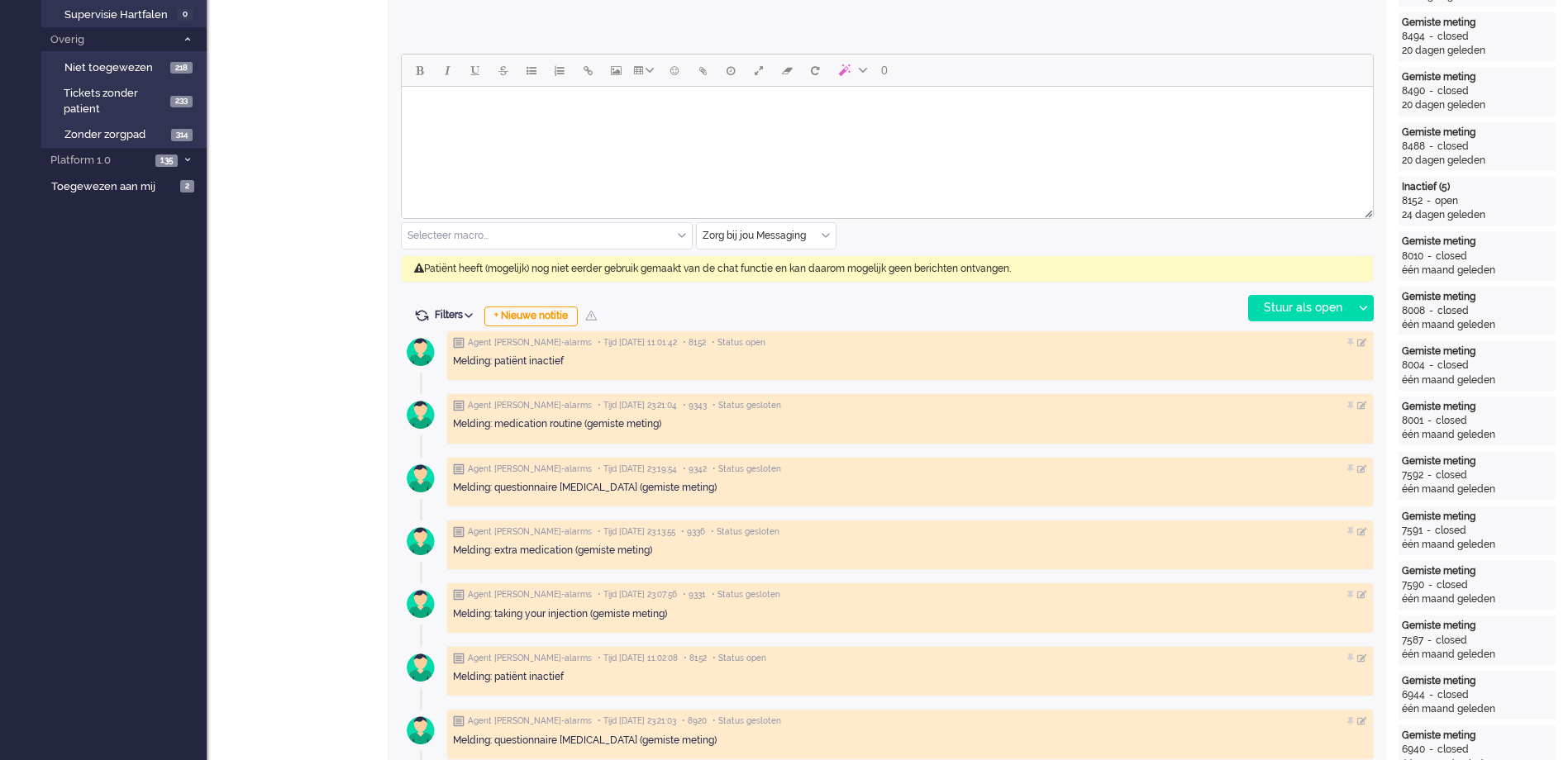 scroll, scrollTop: 0, scrollLeft: 0, axis: both 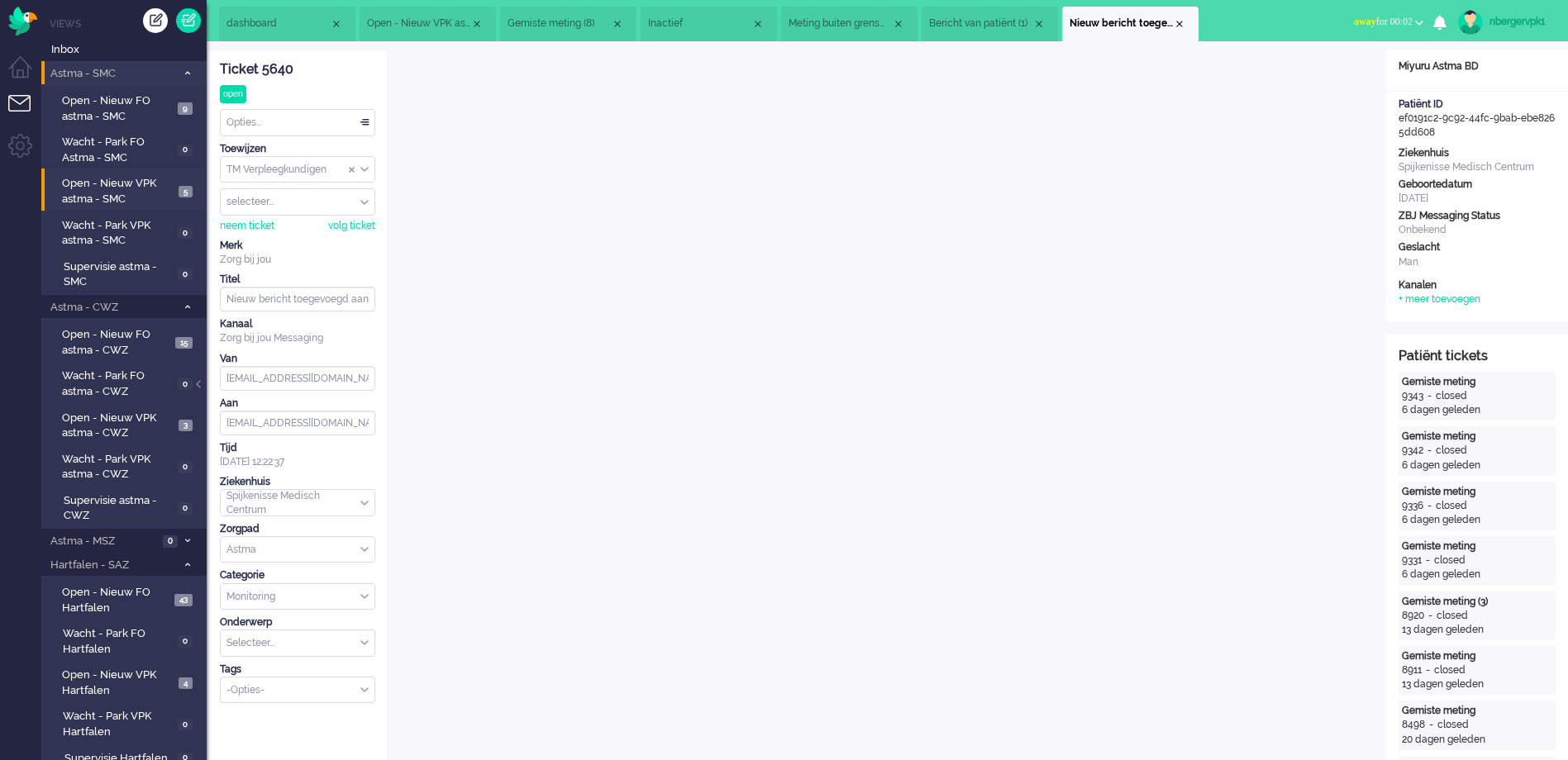 click at bounding box center (188, 73) 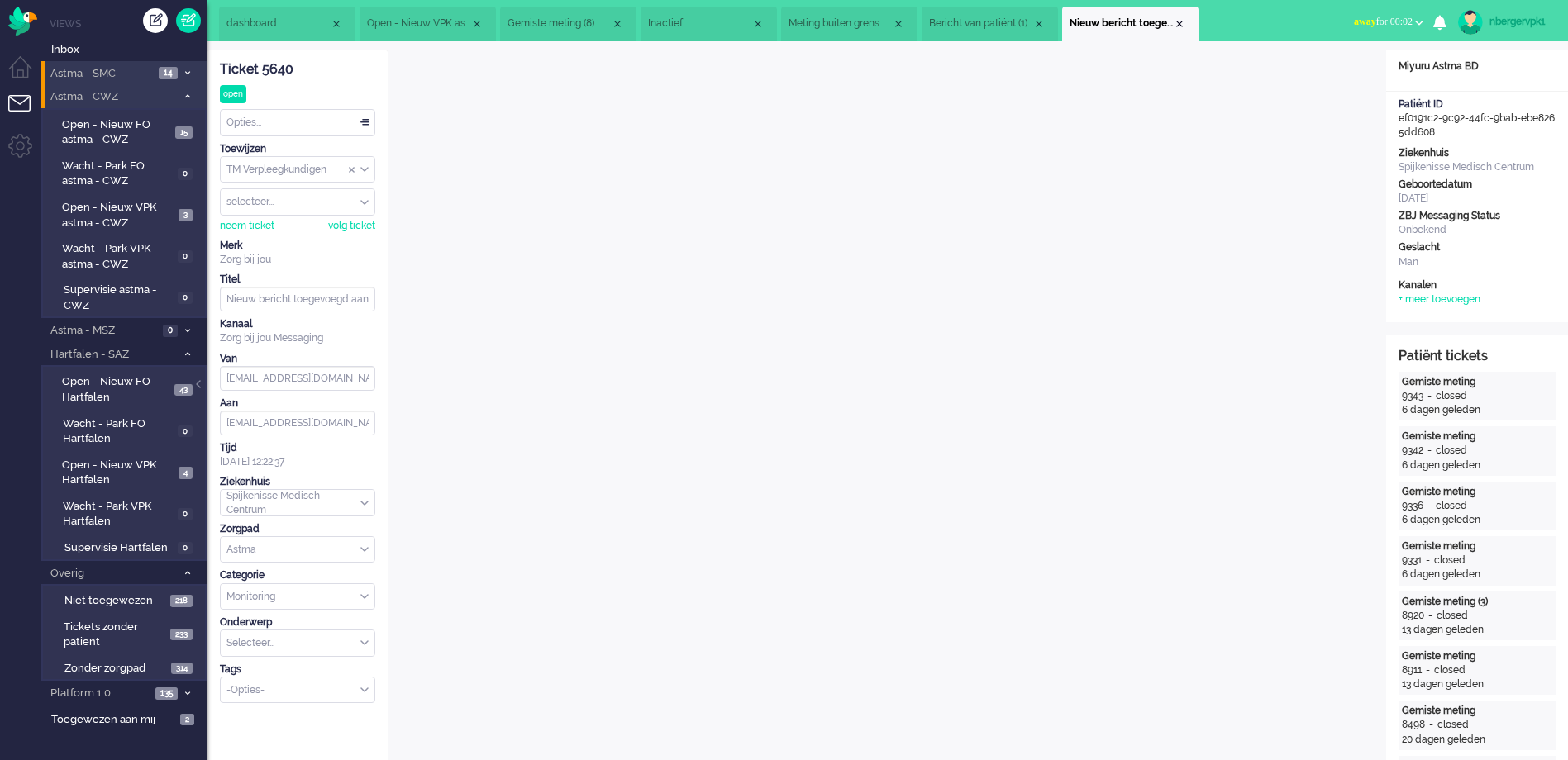 click on "Astma - CWZ
18" at bounding box center (124, 96) 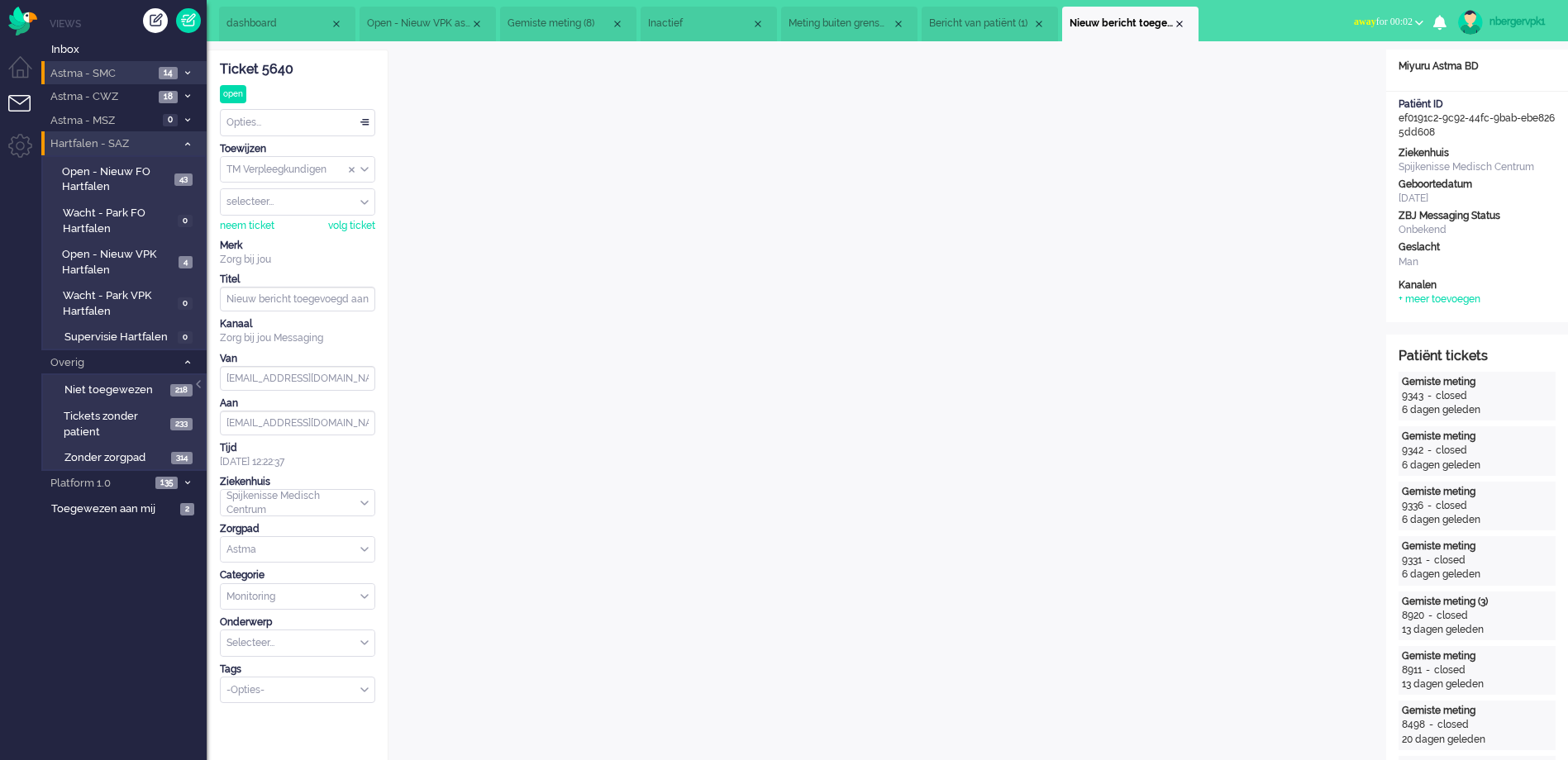 click at bounding box center [187, 144] 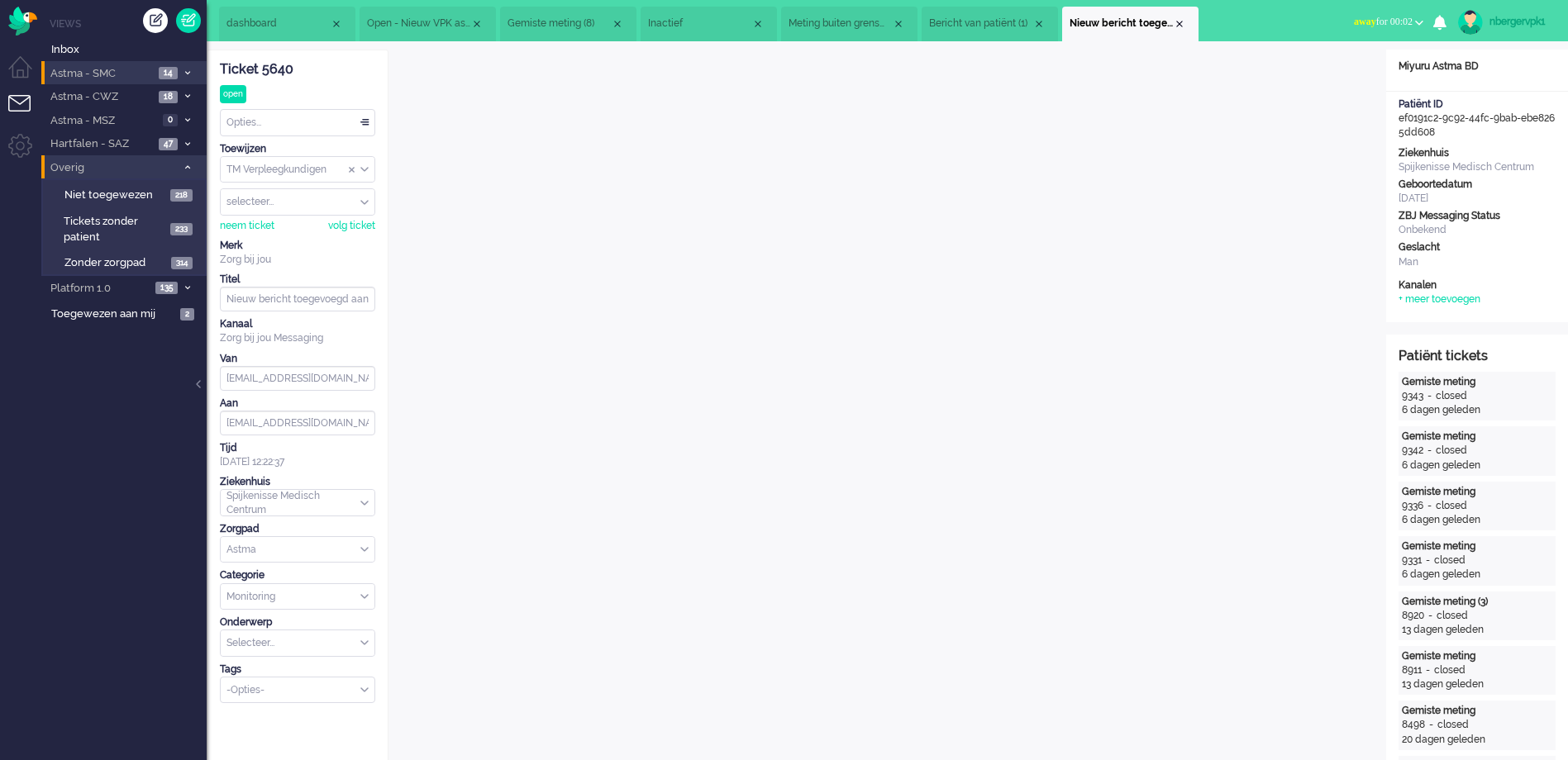 click at bounding box center [187, 168] 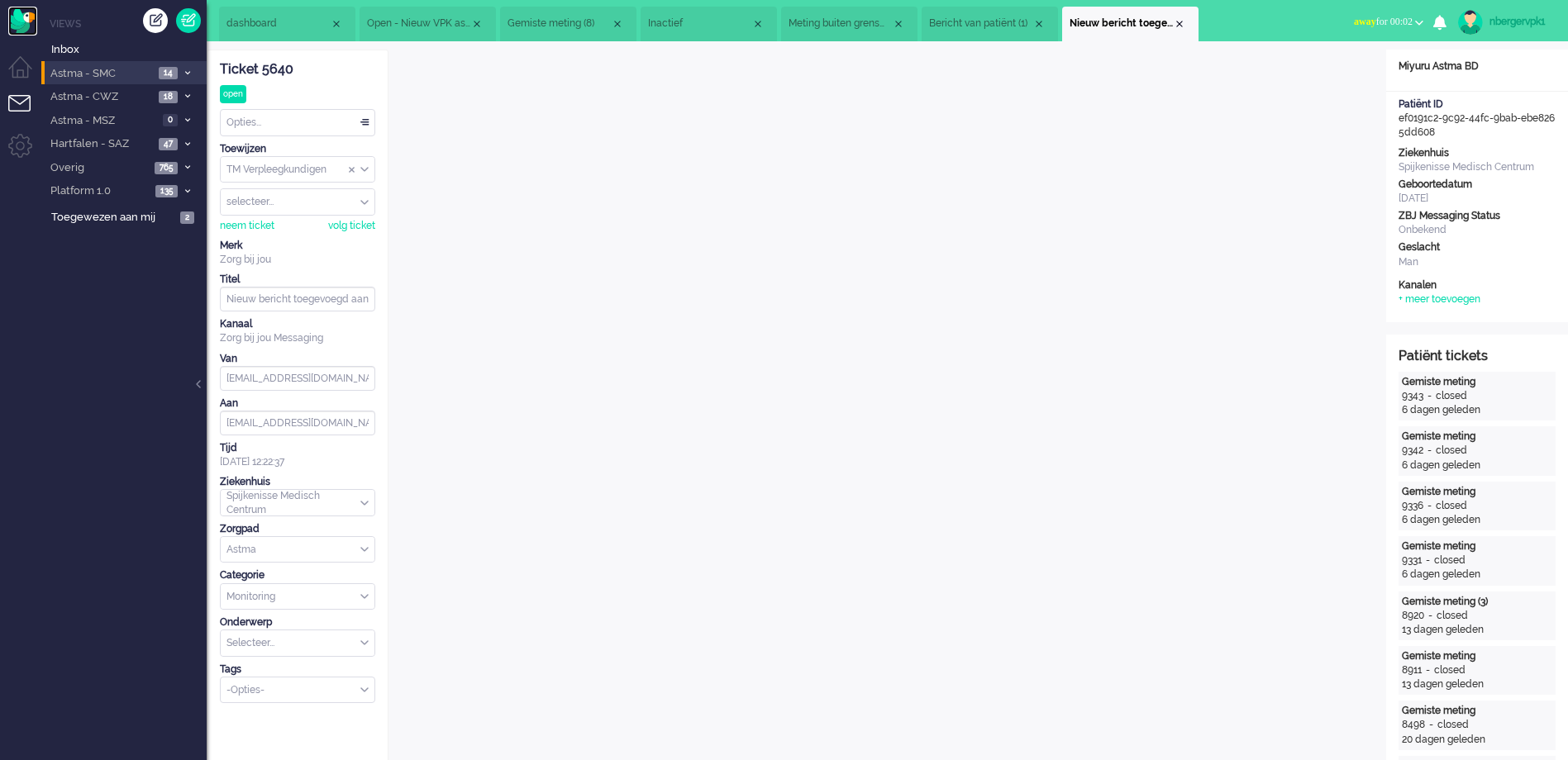 click at bounding box center [22, 21] 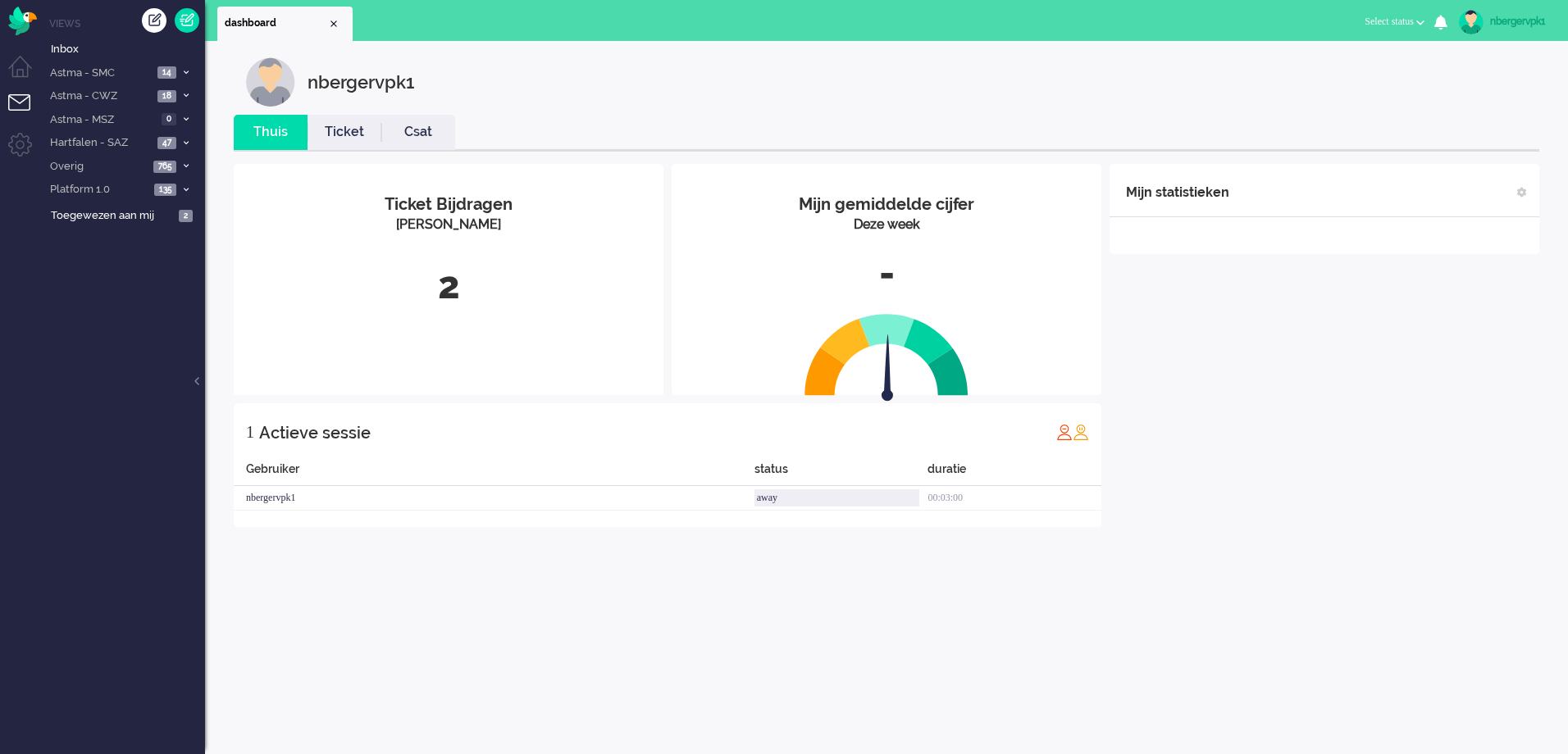 scroll, scrollTop: 0, scrollLeft: 0, axis: both 